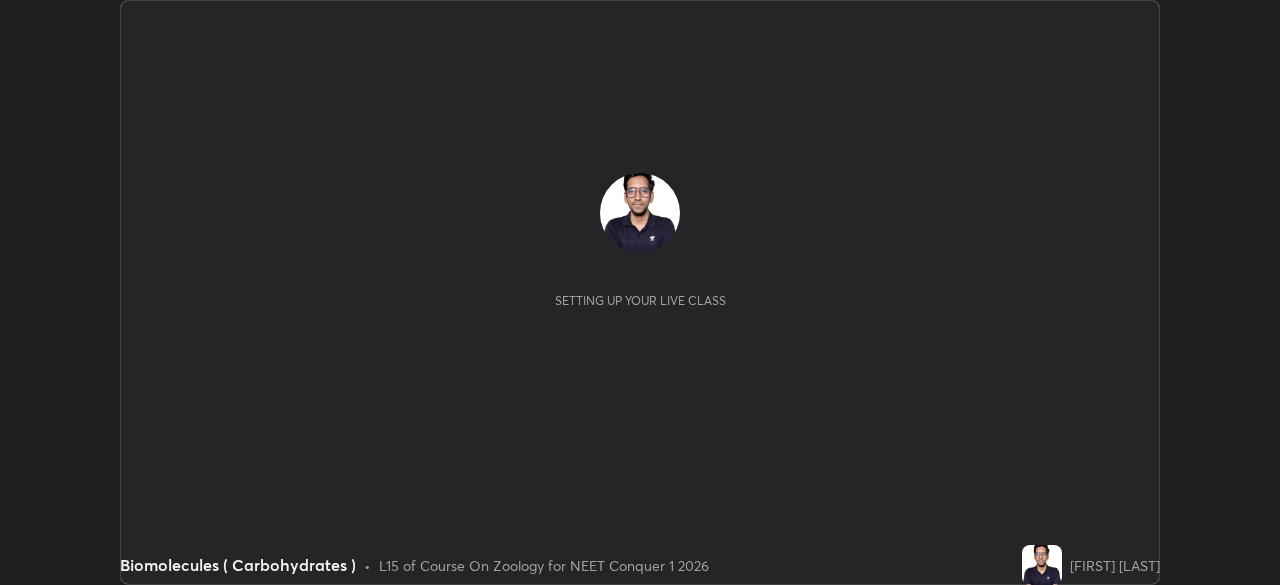 scroll, scrollTop: 0, scrollLeft: 0, axis: both 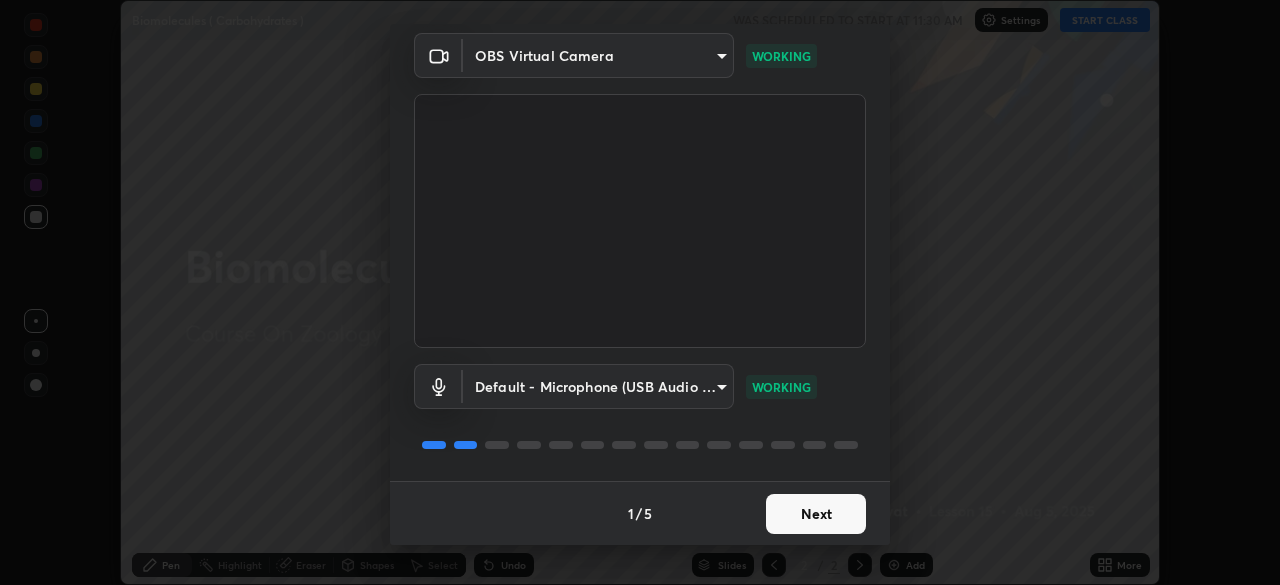 click on "Next" at bounding box center (816, 514) 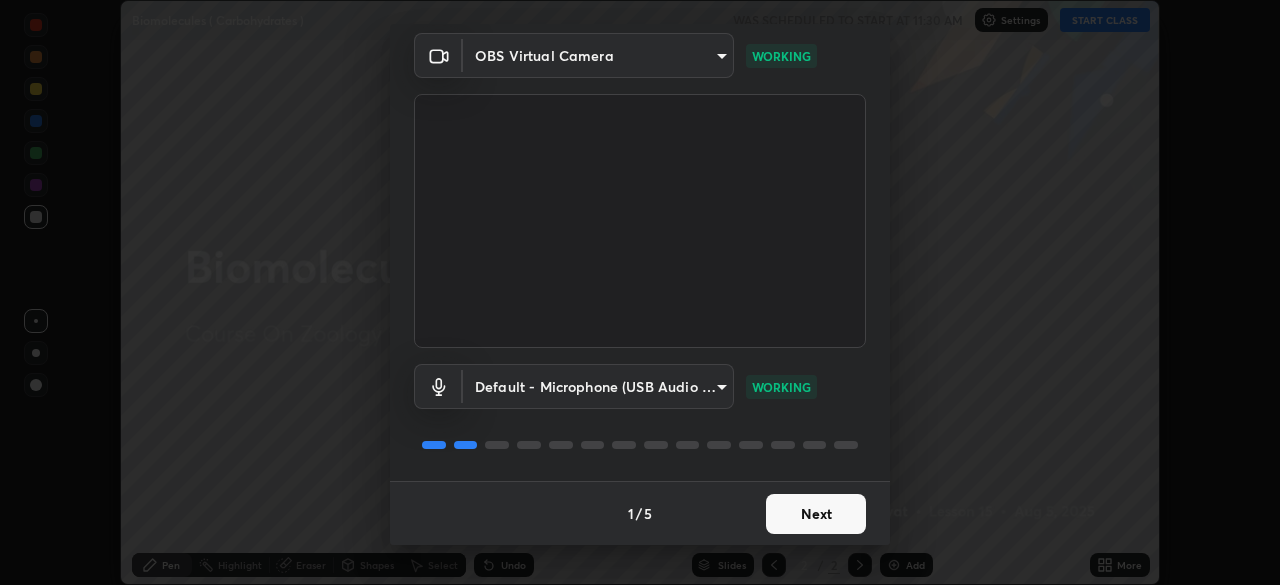 scroll, scrollTop: 0, scrollLeft: 0, axis: both 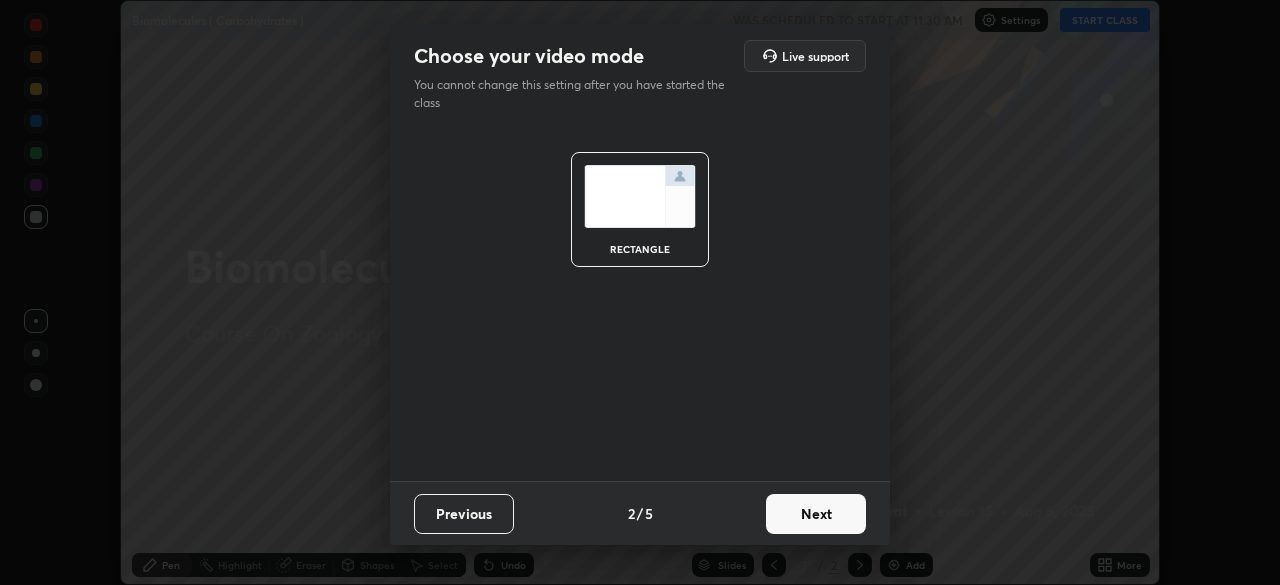click on "Next" at bounding box center [816, 514] 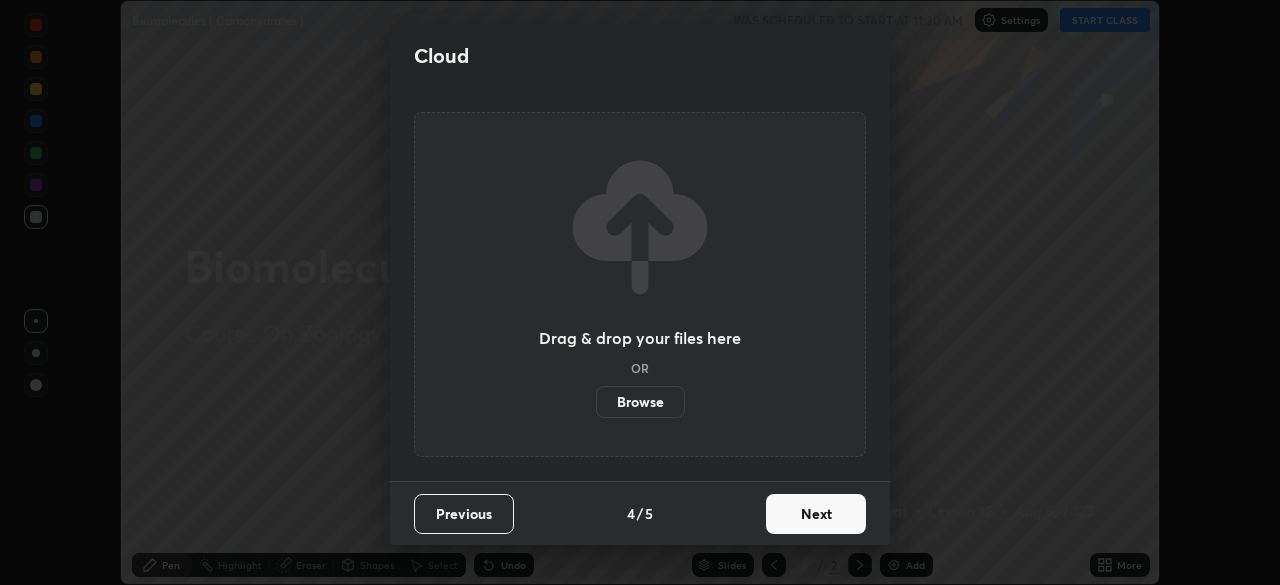 click on "Next" at bounding box center (816, 514) 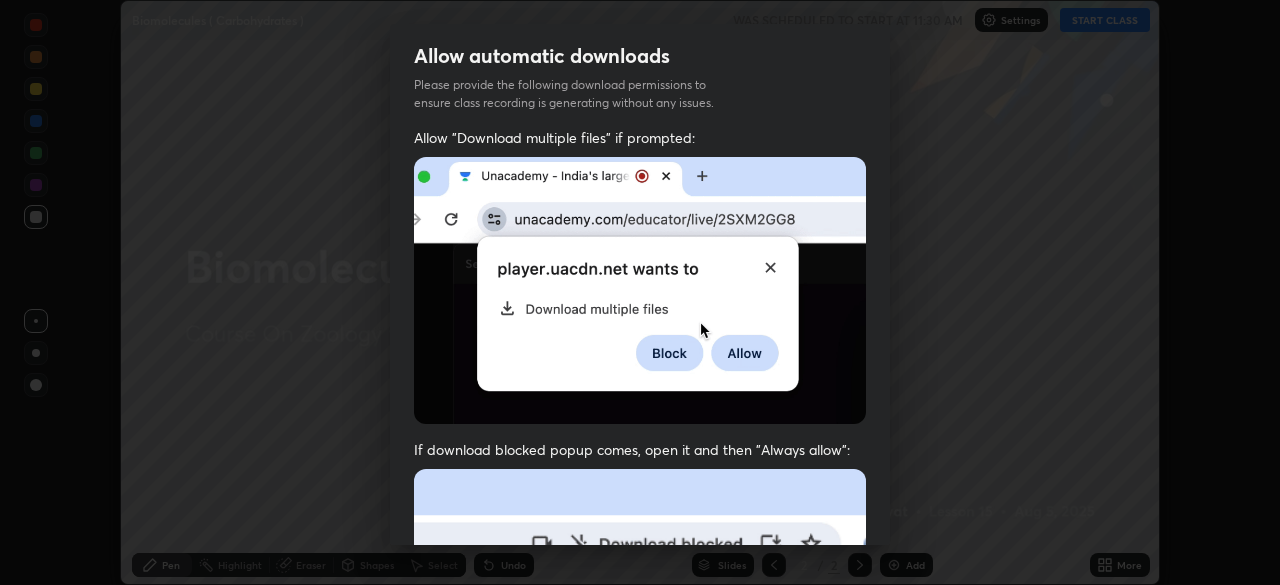 click at bounding box center (640, 687) 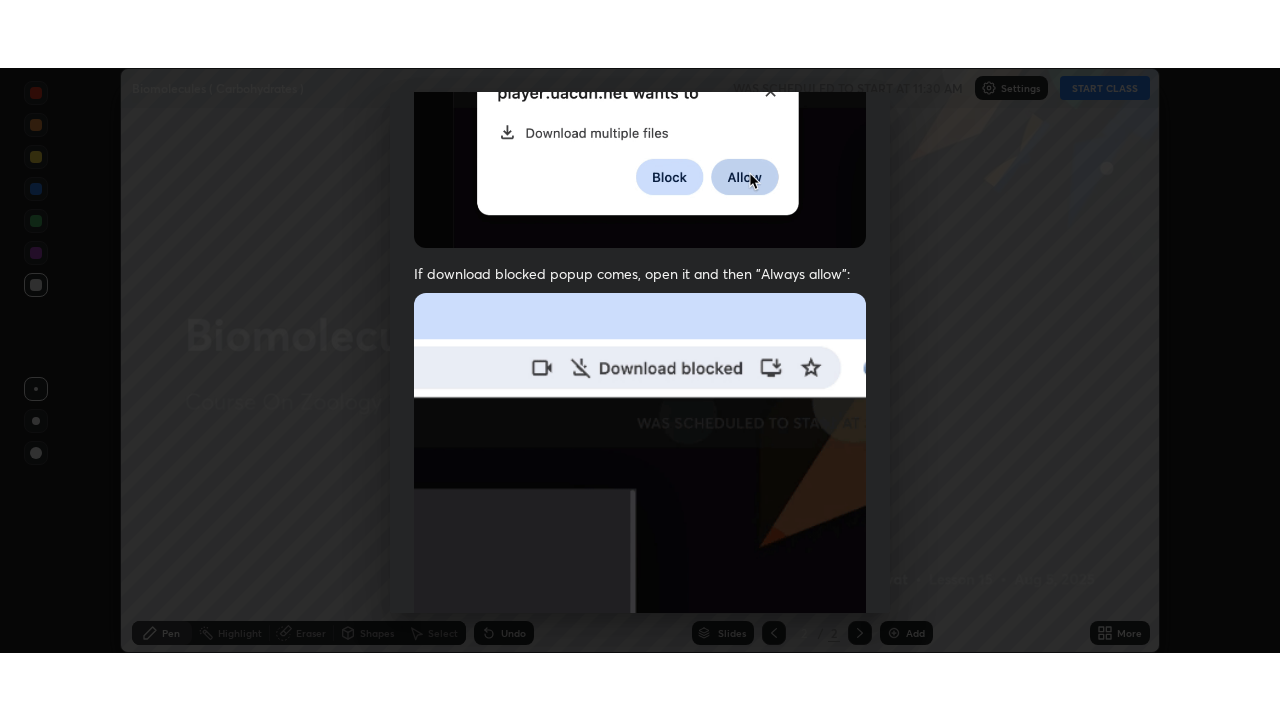 scroll, scrollTop: 479, scrollLeft: 0, axis: vertical 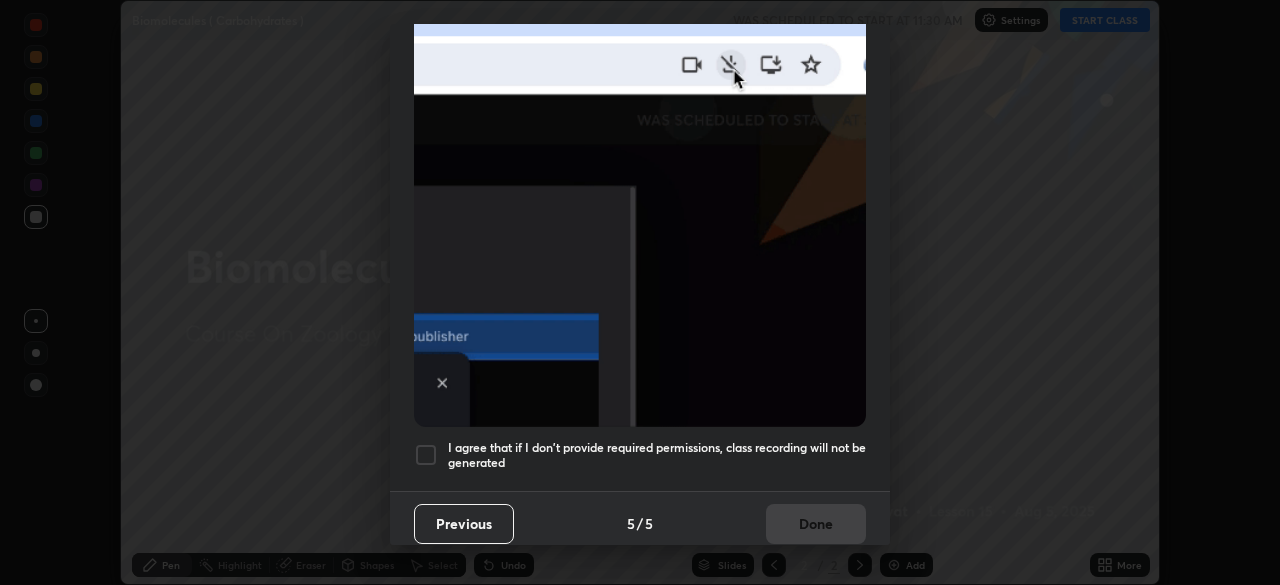 click on "I agree that if I don't provide required permissions, class recording will not be generated" at bounding box center (657, 455) 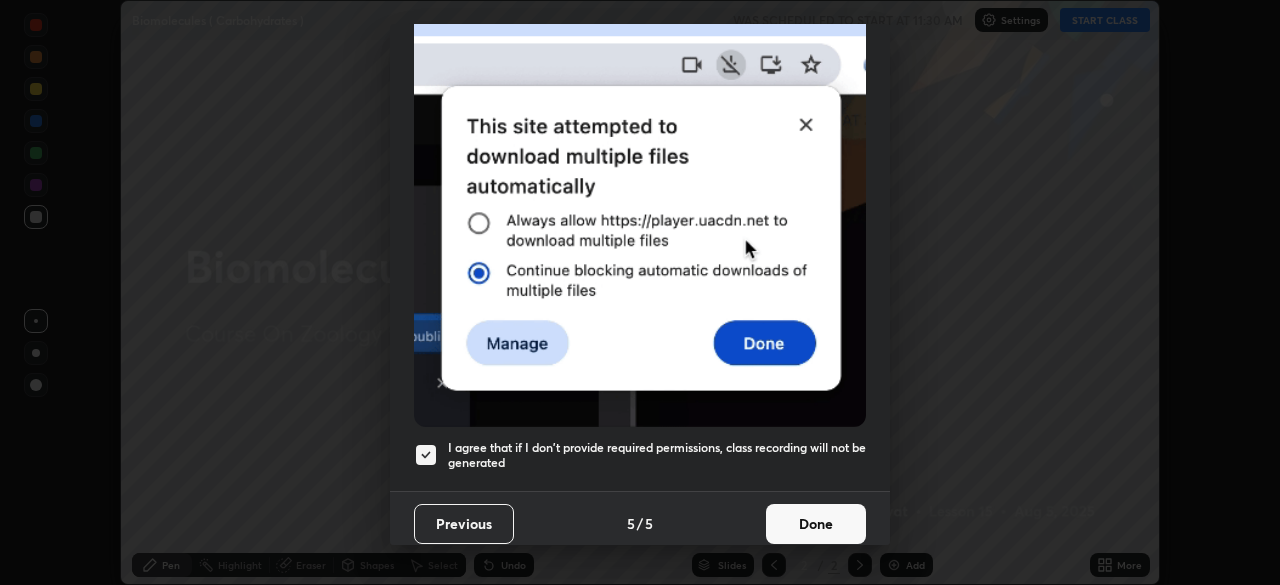 click on "Done" at bounding box center (816, 524) 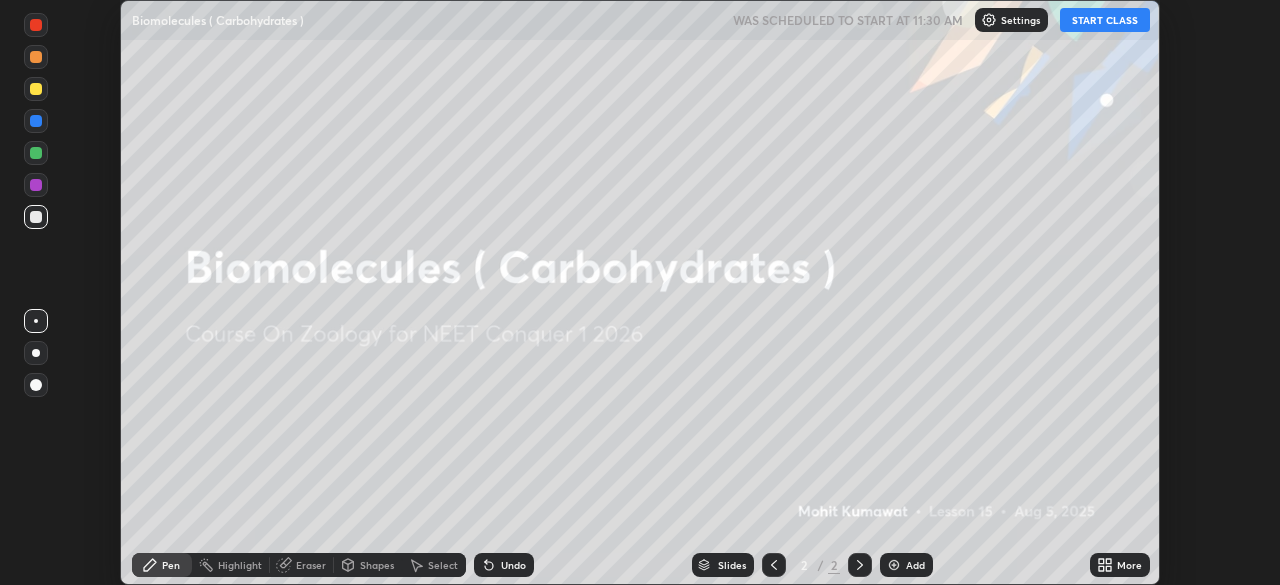 click 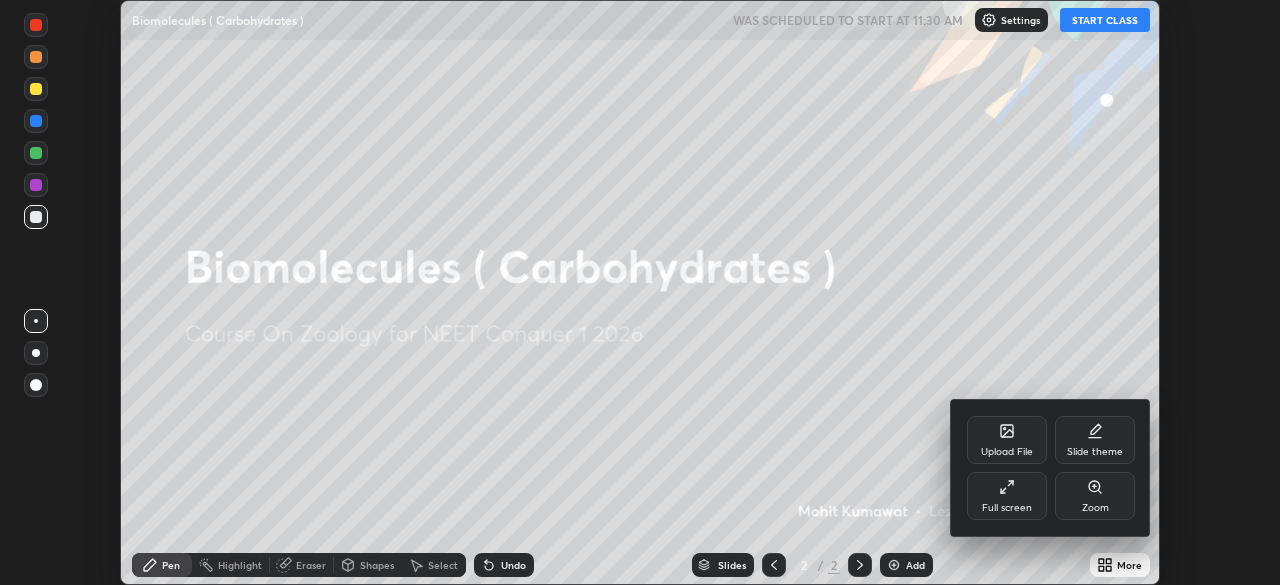 click on "Full screen" at bounding box center (1007, 496) 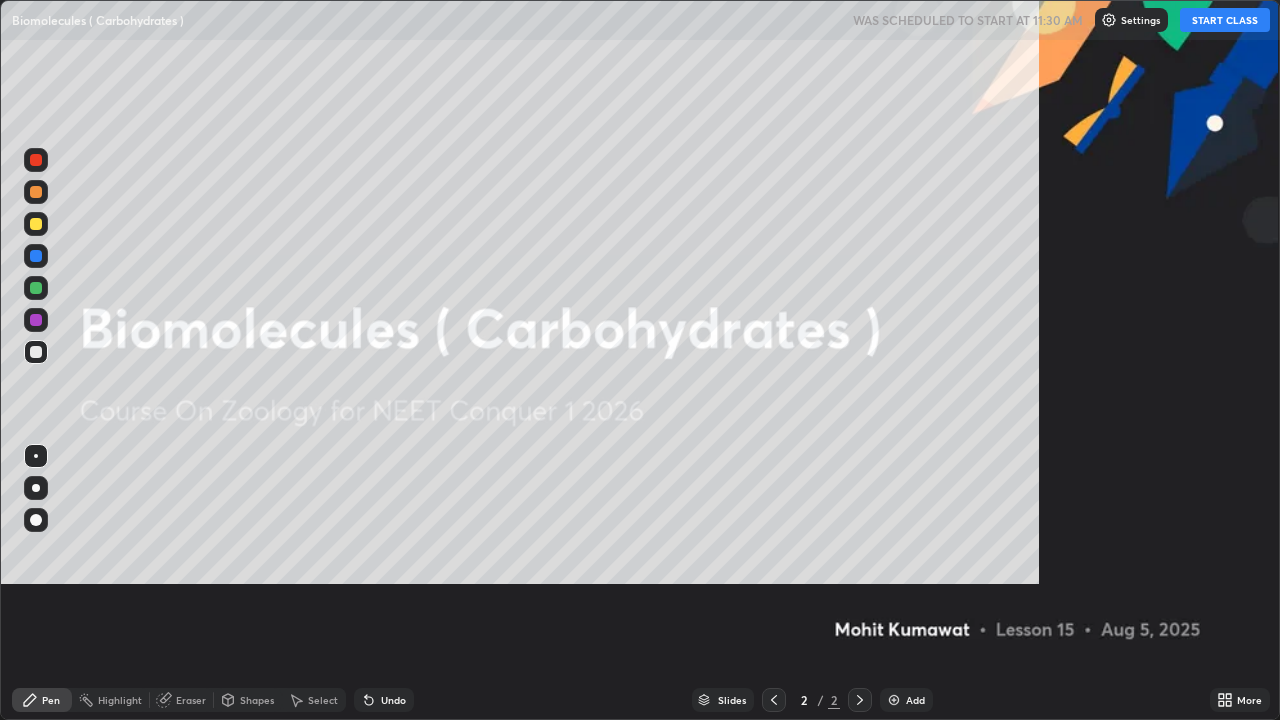 scroll, scrollTop: 99280, scrollLeft: 98720, axis: both 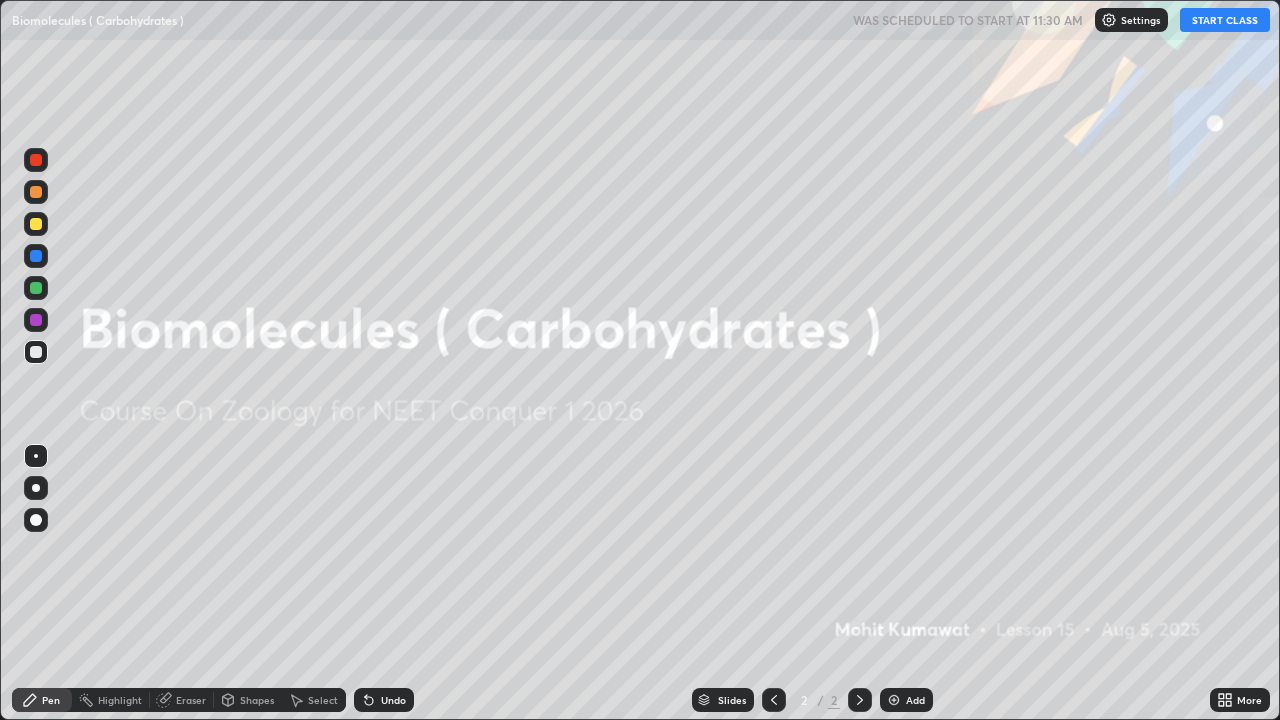 click 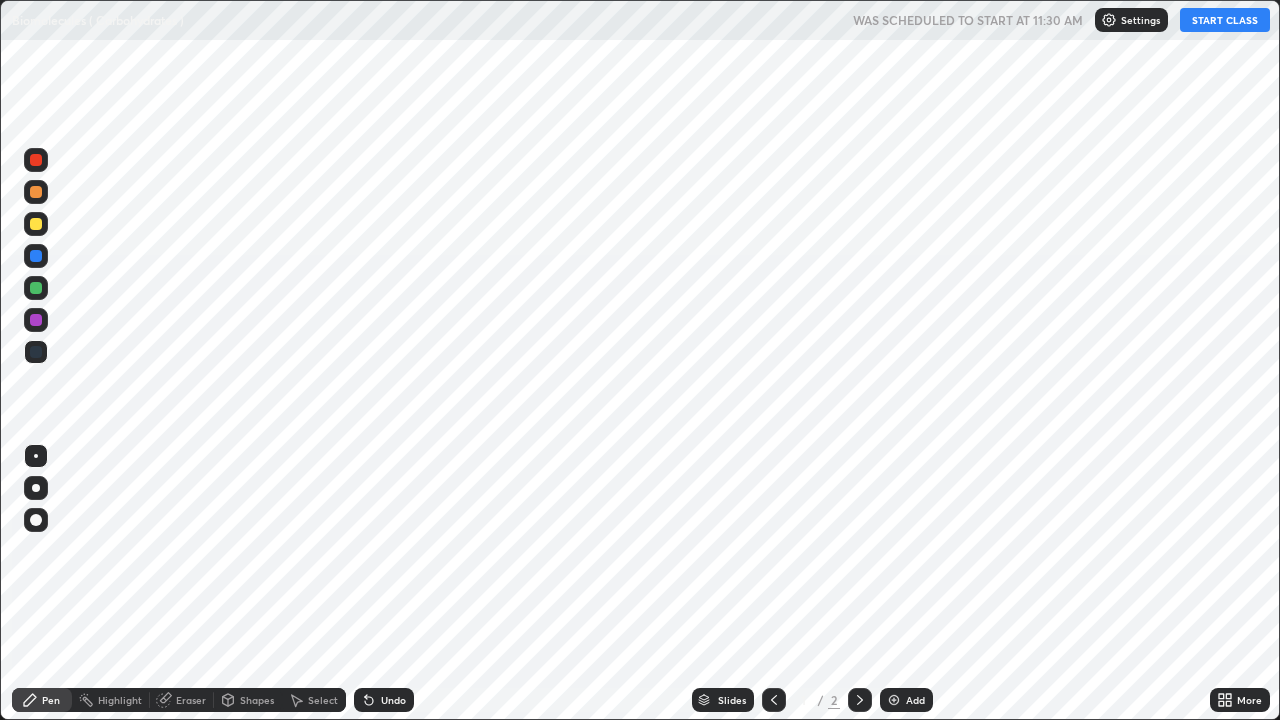click 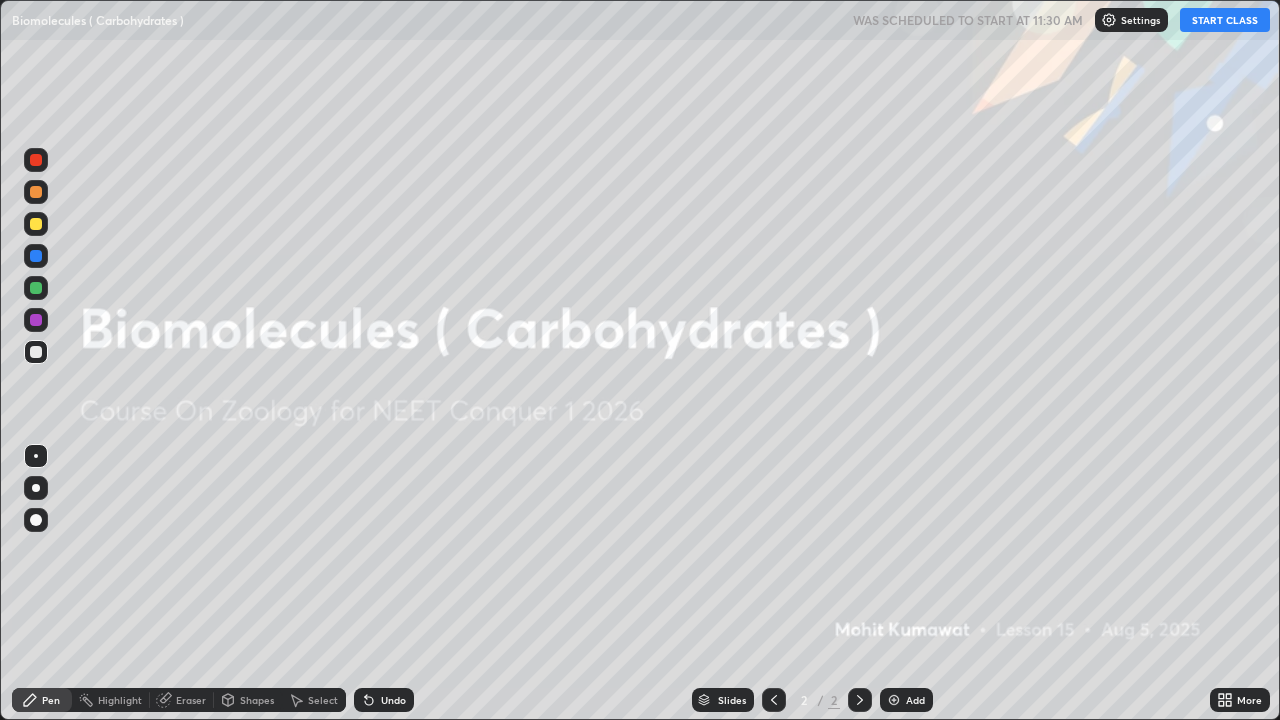 click 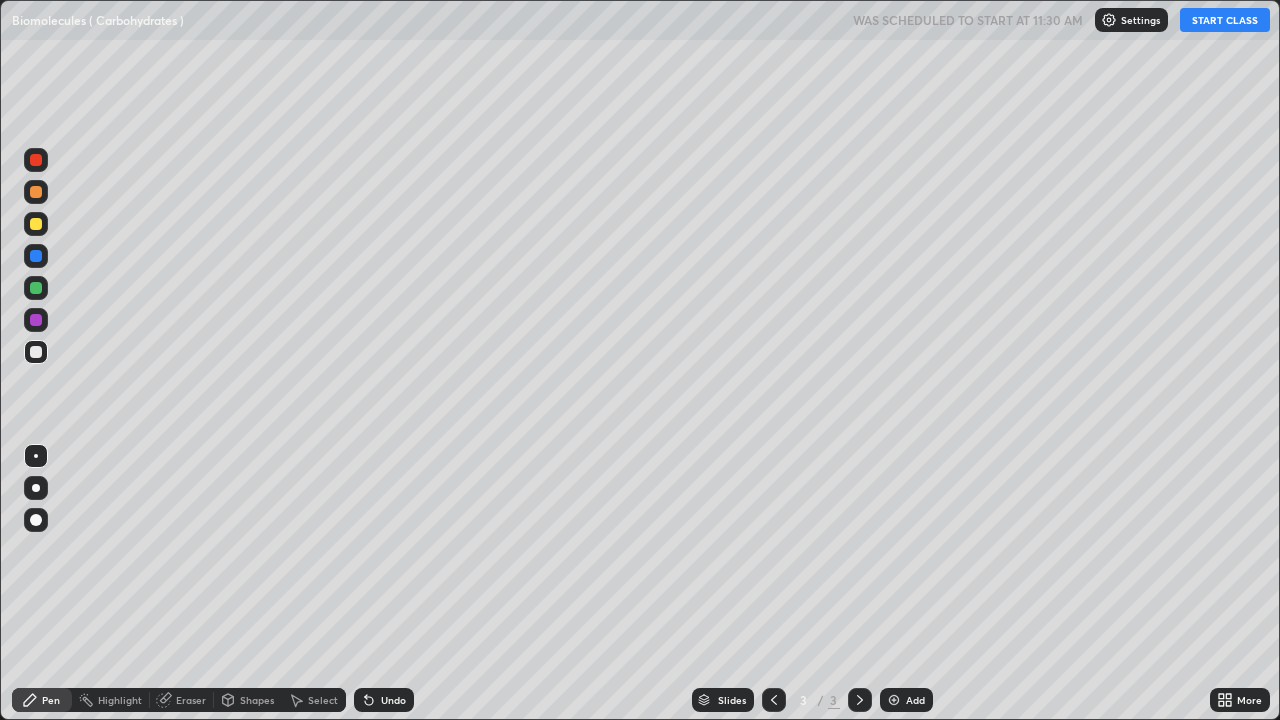 click on "Undo" at bounding box center [393, 700] 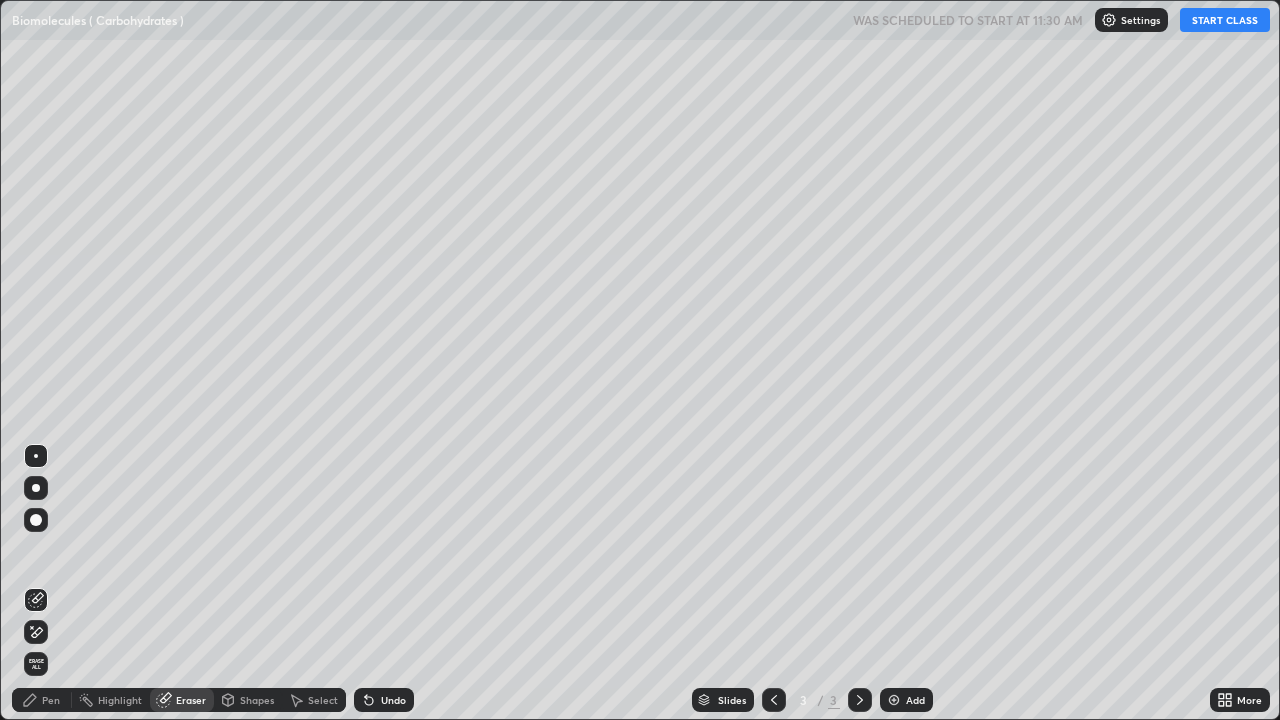click on "Pen" at bounding box center [42, 700] 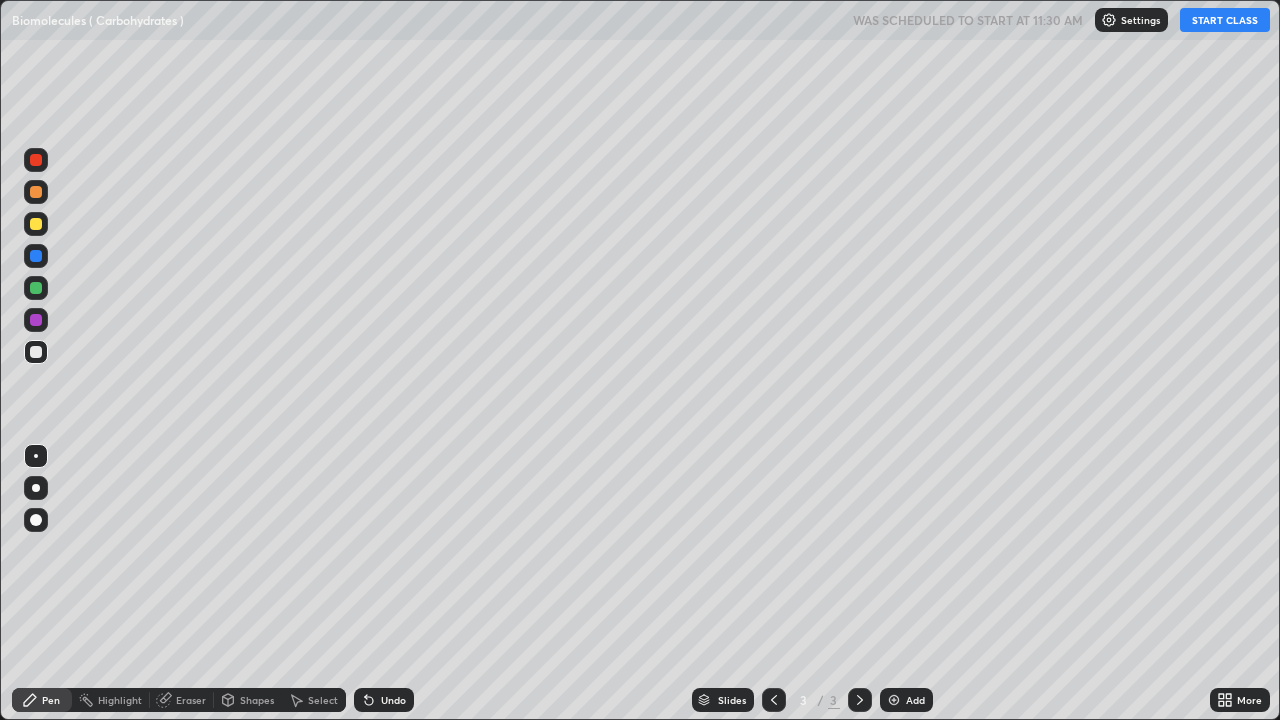 click at bounding box center [36, 320] 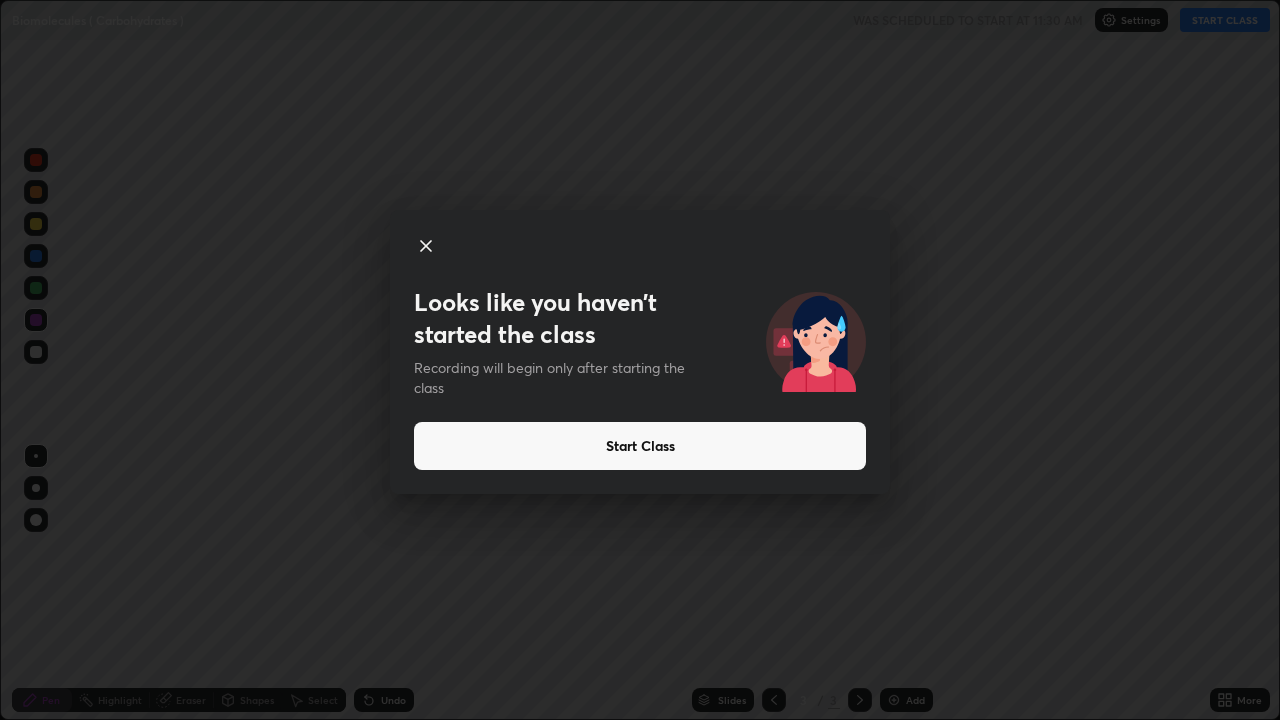 click on "Recording will begin only after starting the class" at bounding box center [552, 378] 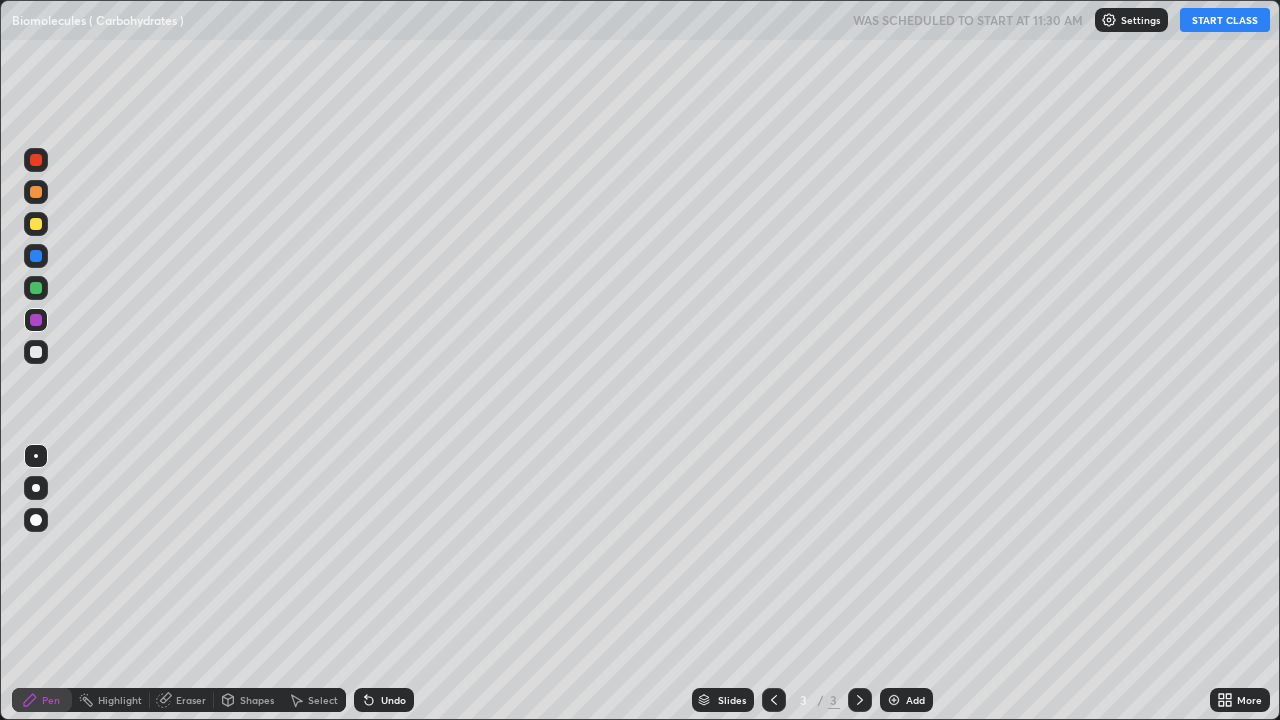 click at bounding box center (36, 224) 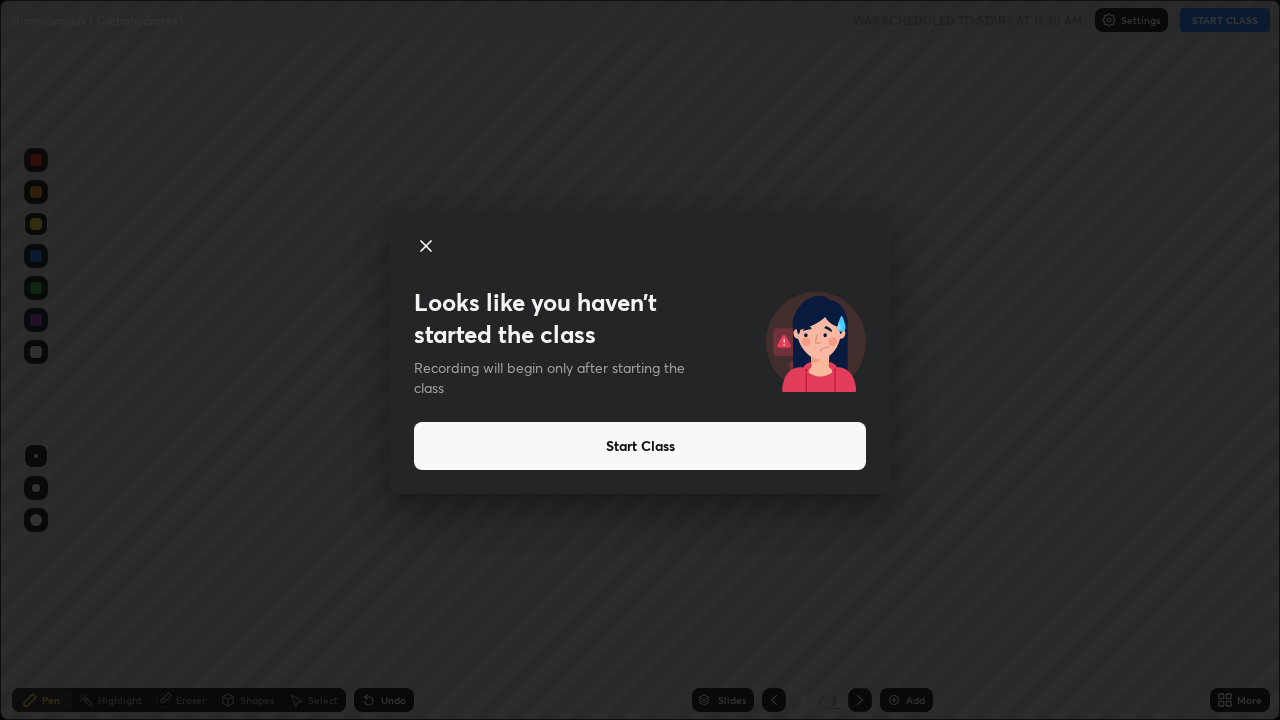 click on "Recording will begin only after starting the class" at bounding box center (552, 378) 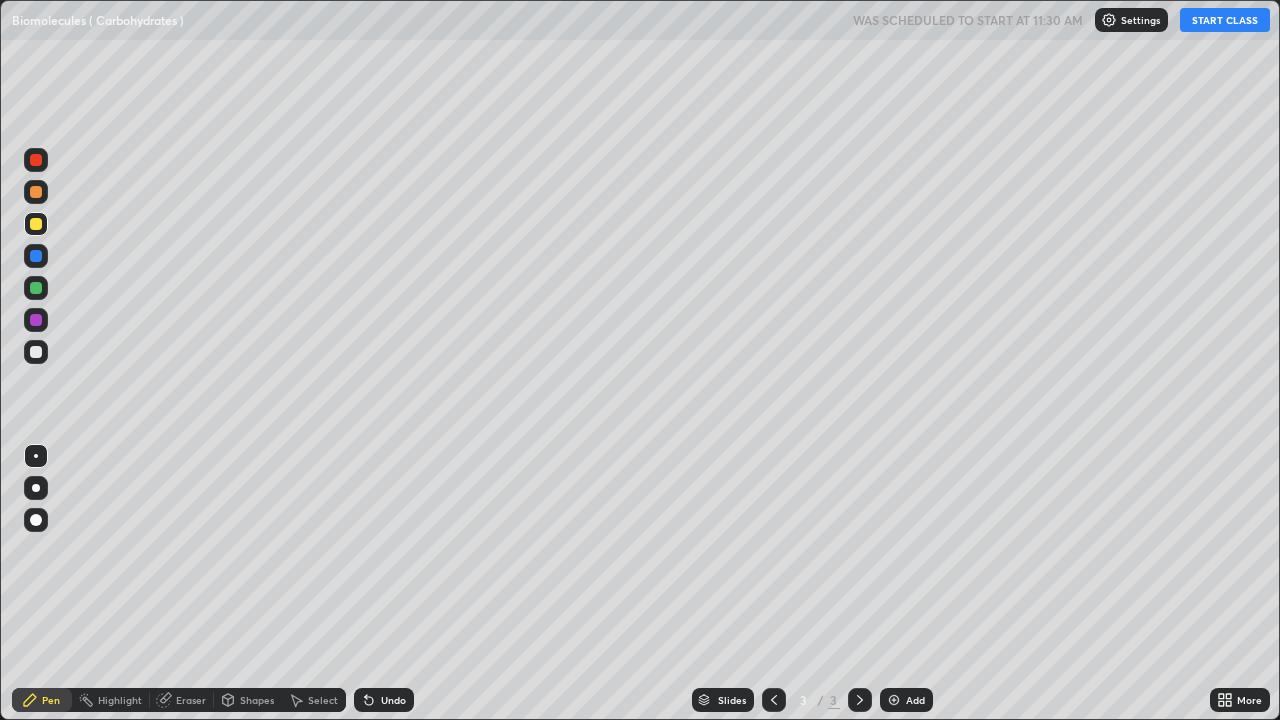 click at bounding box center [36, 288] 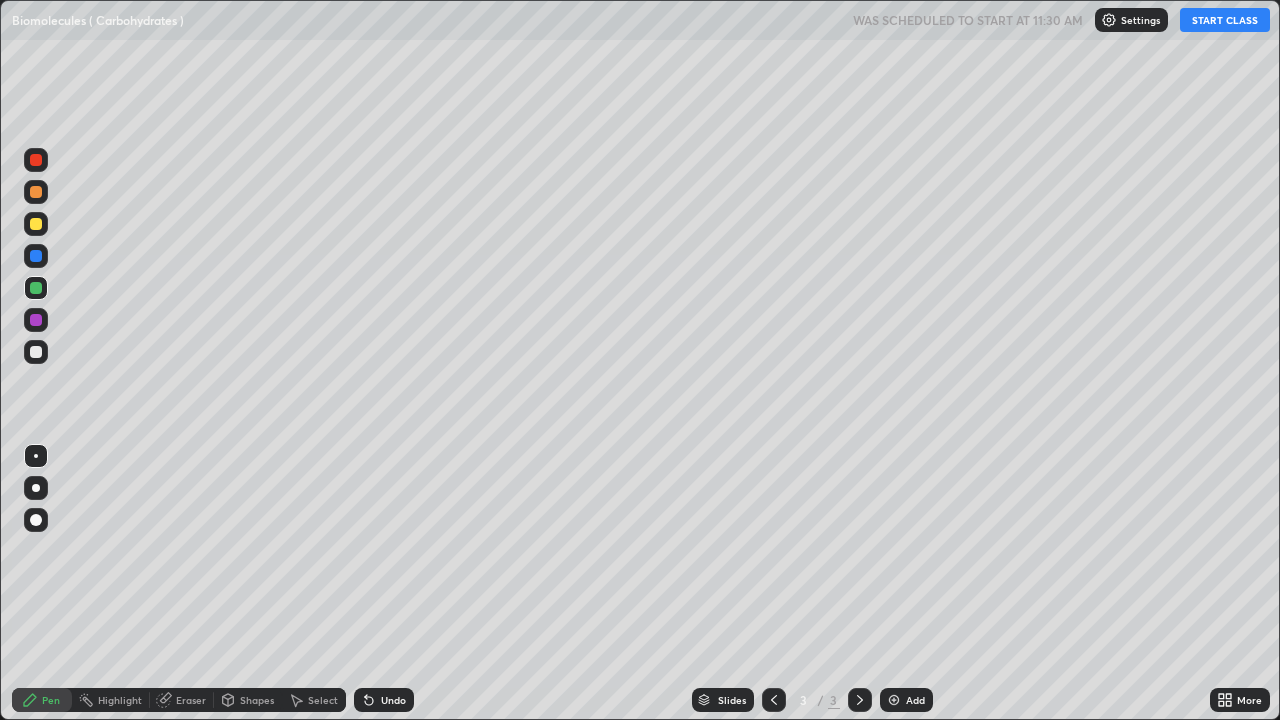 click on "START CLASS" at bounding box center [1225, 20] 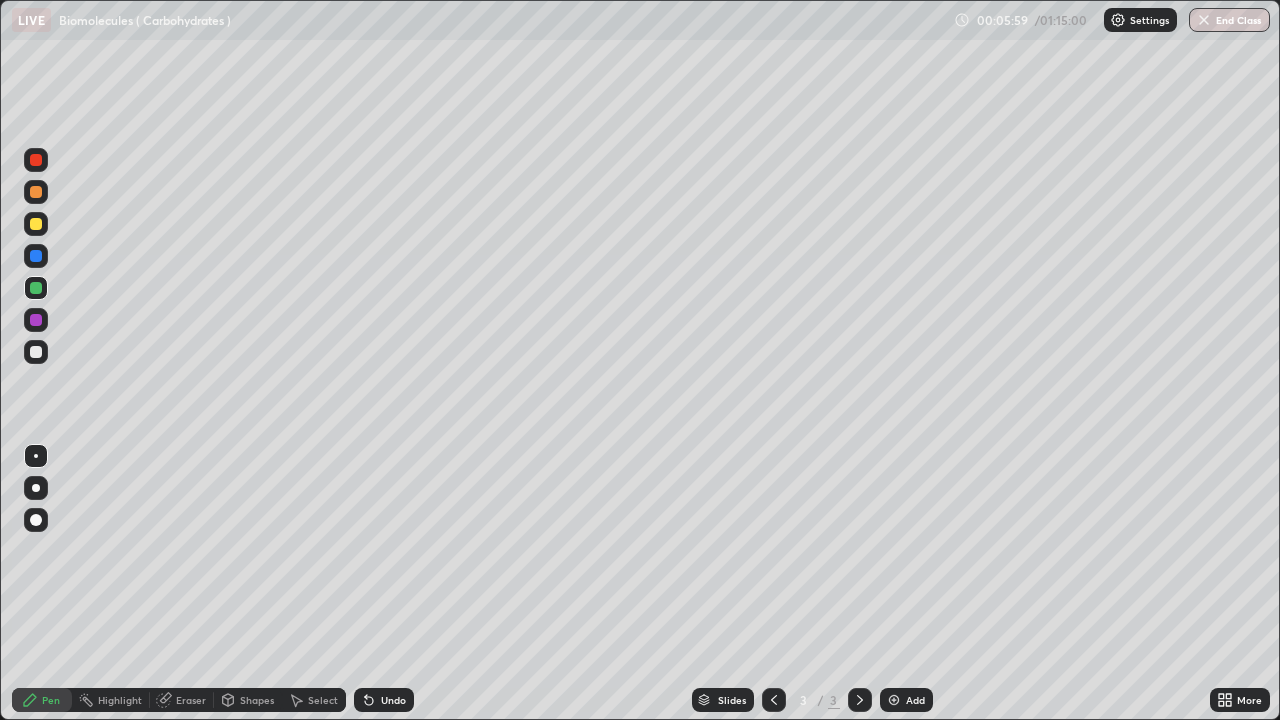 click on "Add" at bounding box center (906, 700) 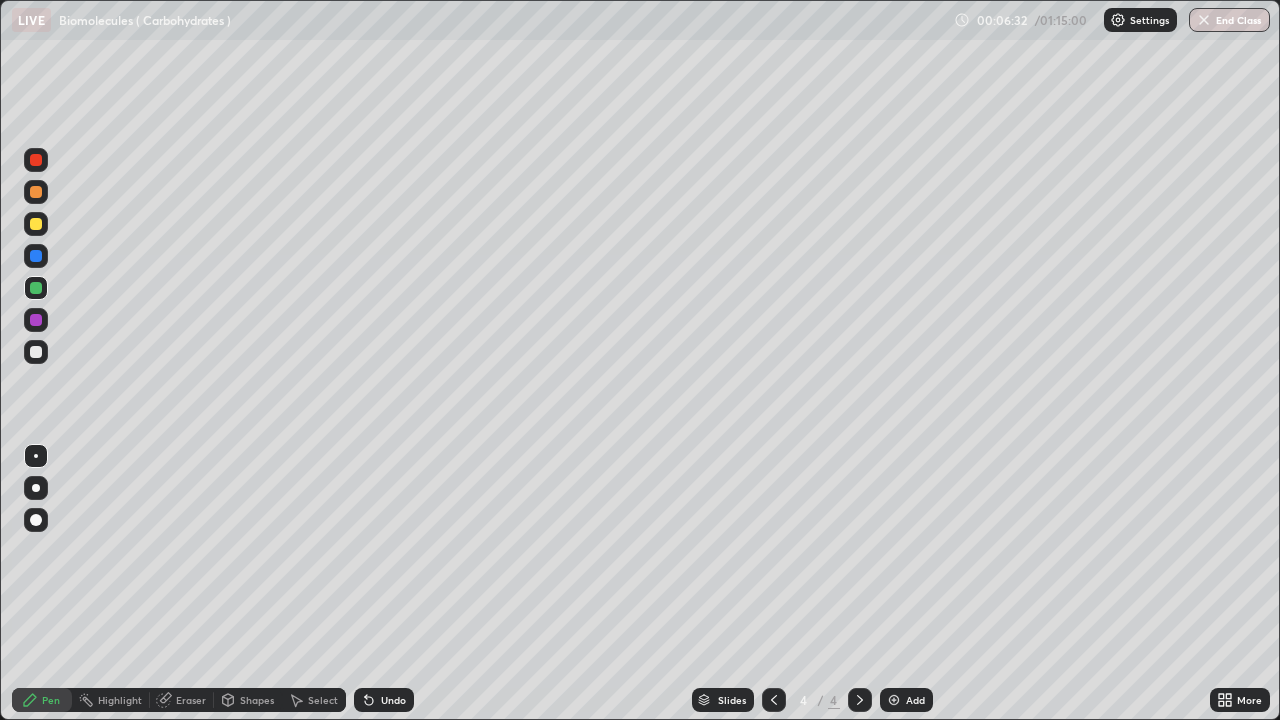 click at bounding box center (36, 320) 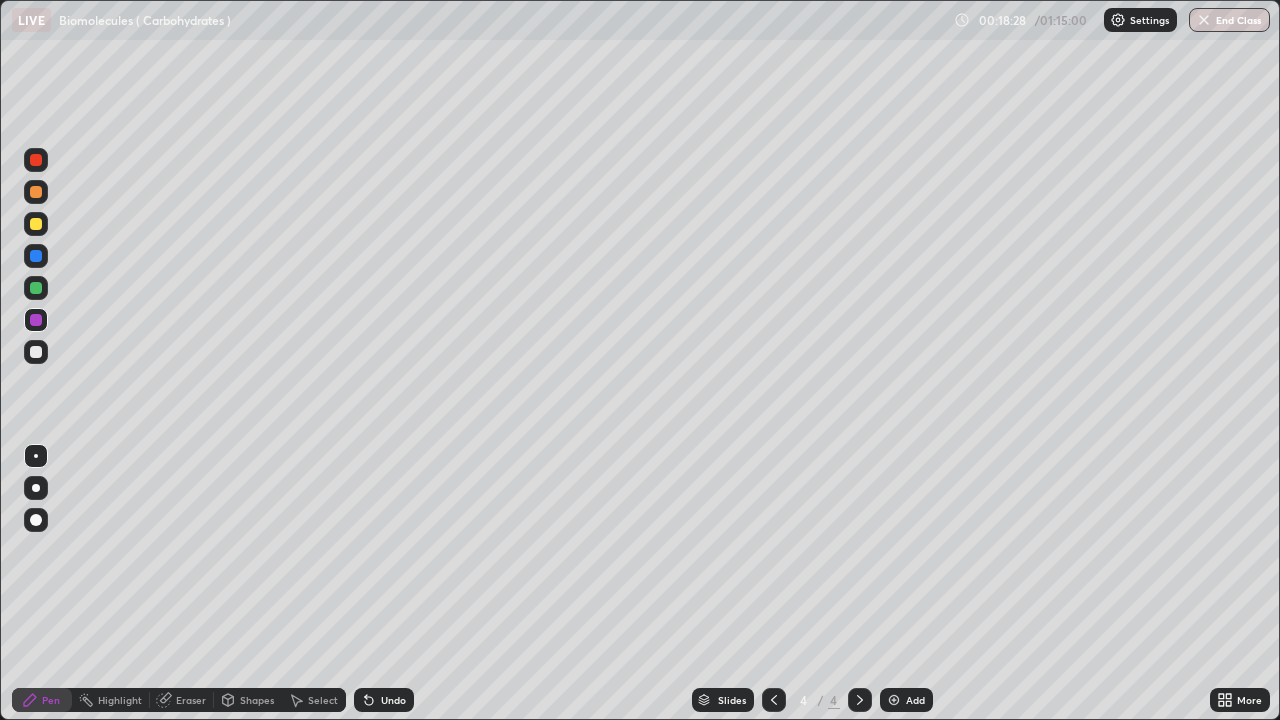 click 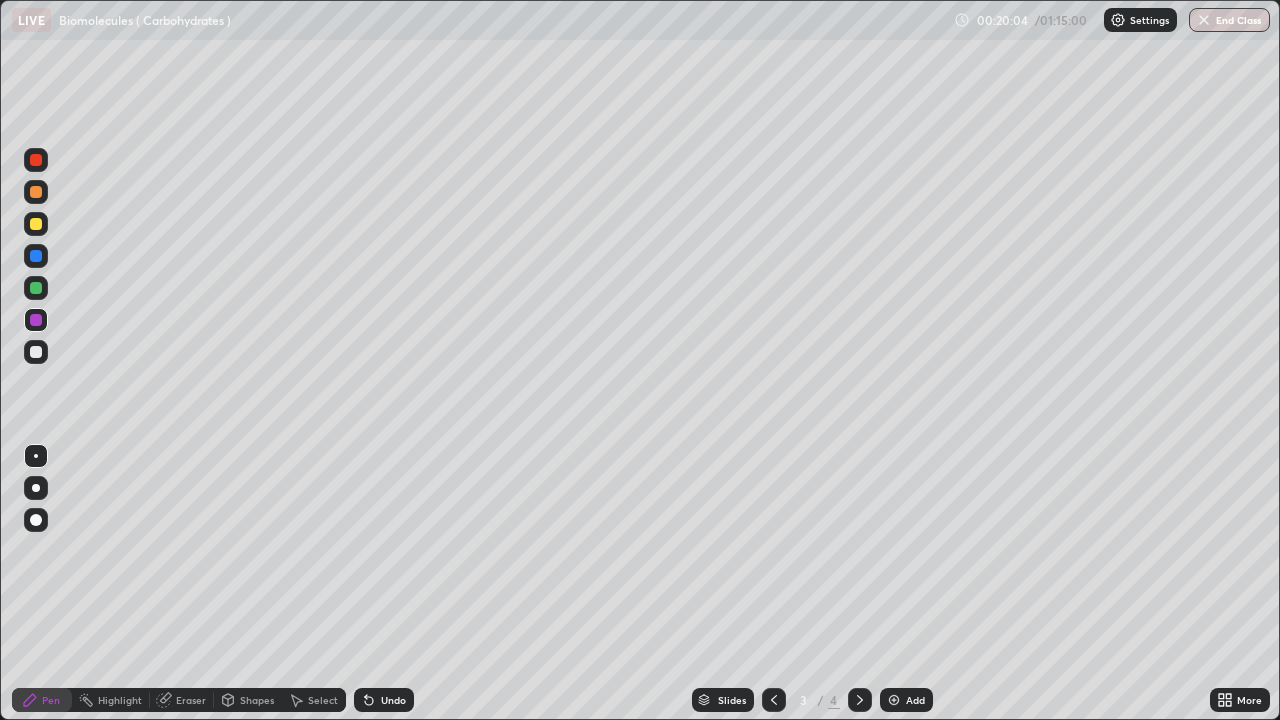 click 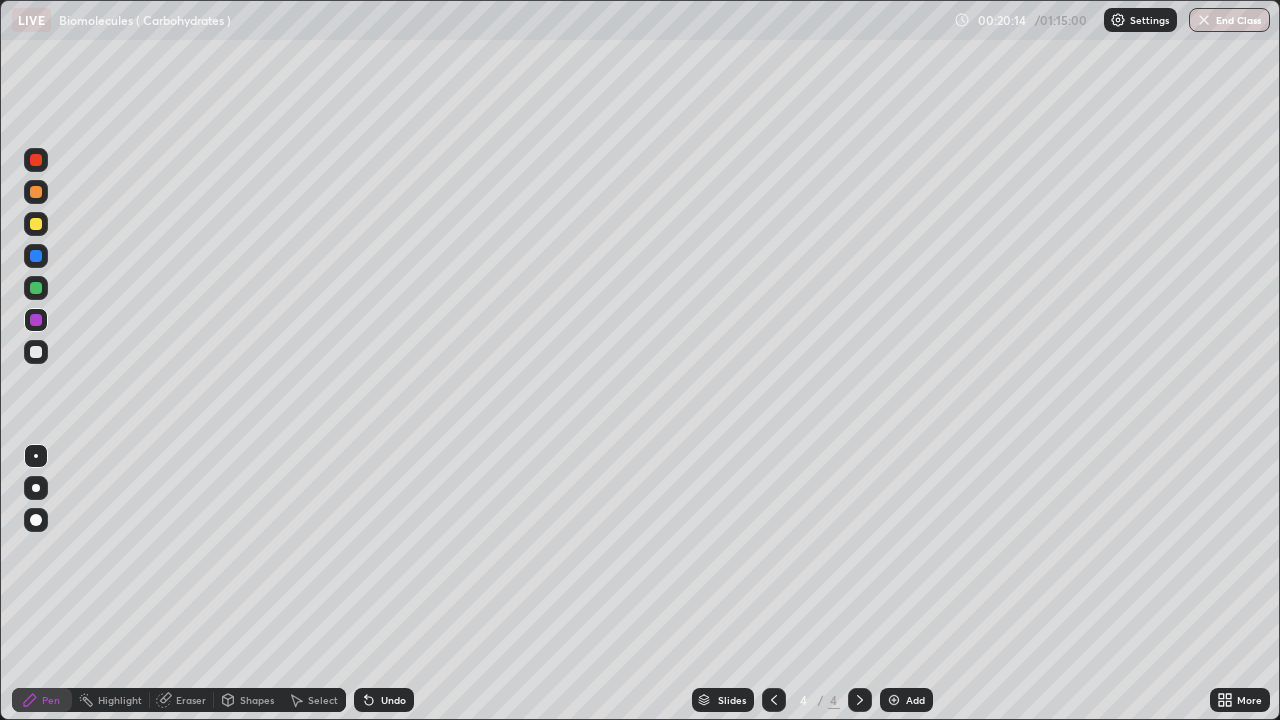 click at bounding box center (36, 192) 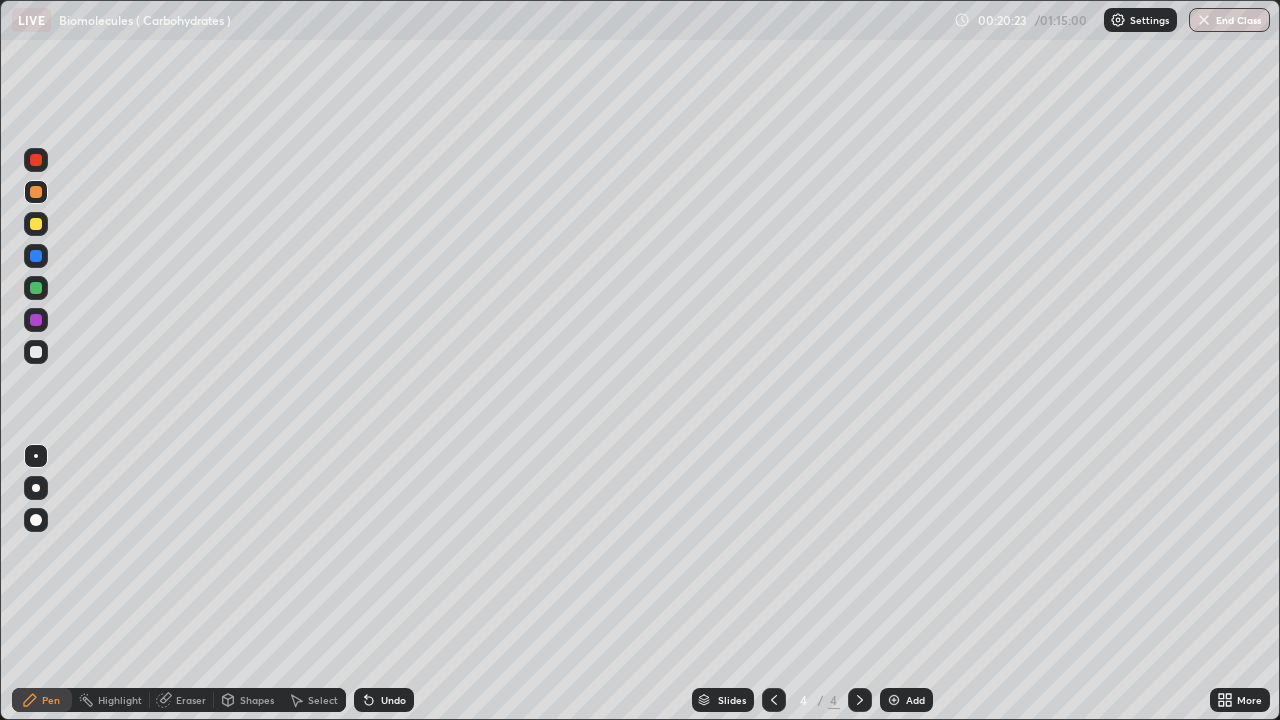 click at bounding box center (36, 320) 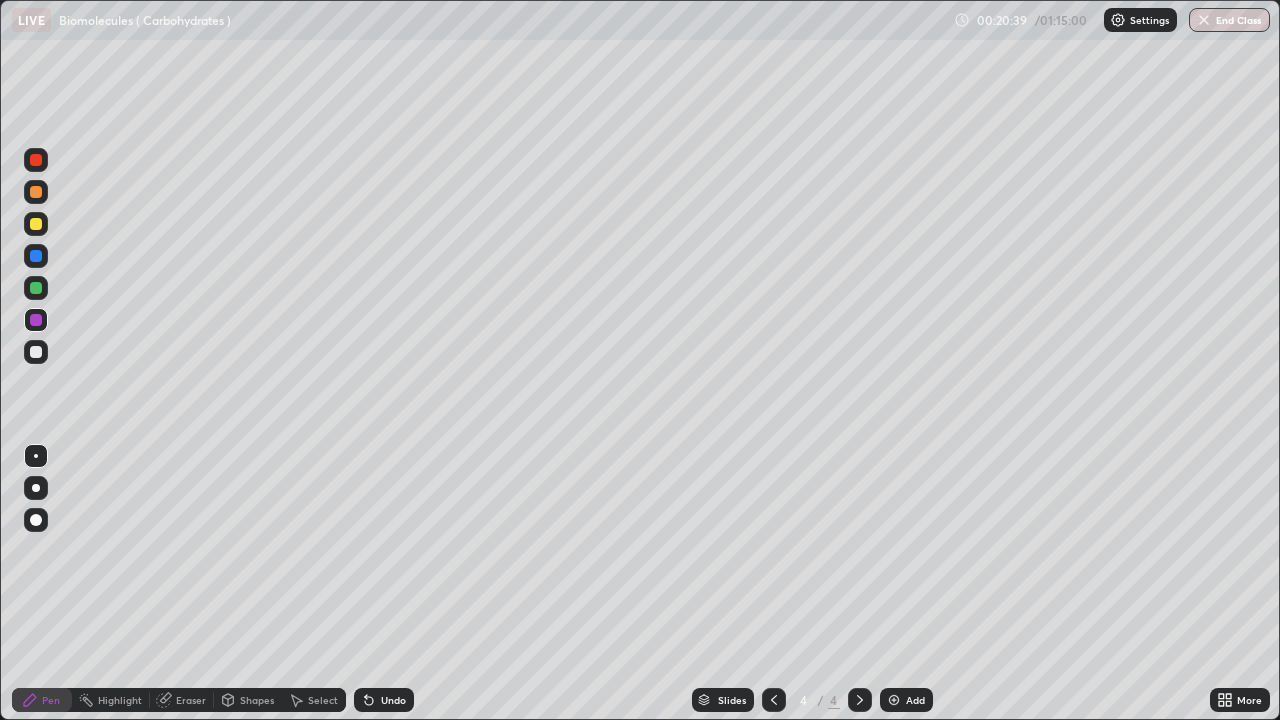 click on "Erase all" at bounding box center (36, 360) 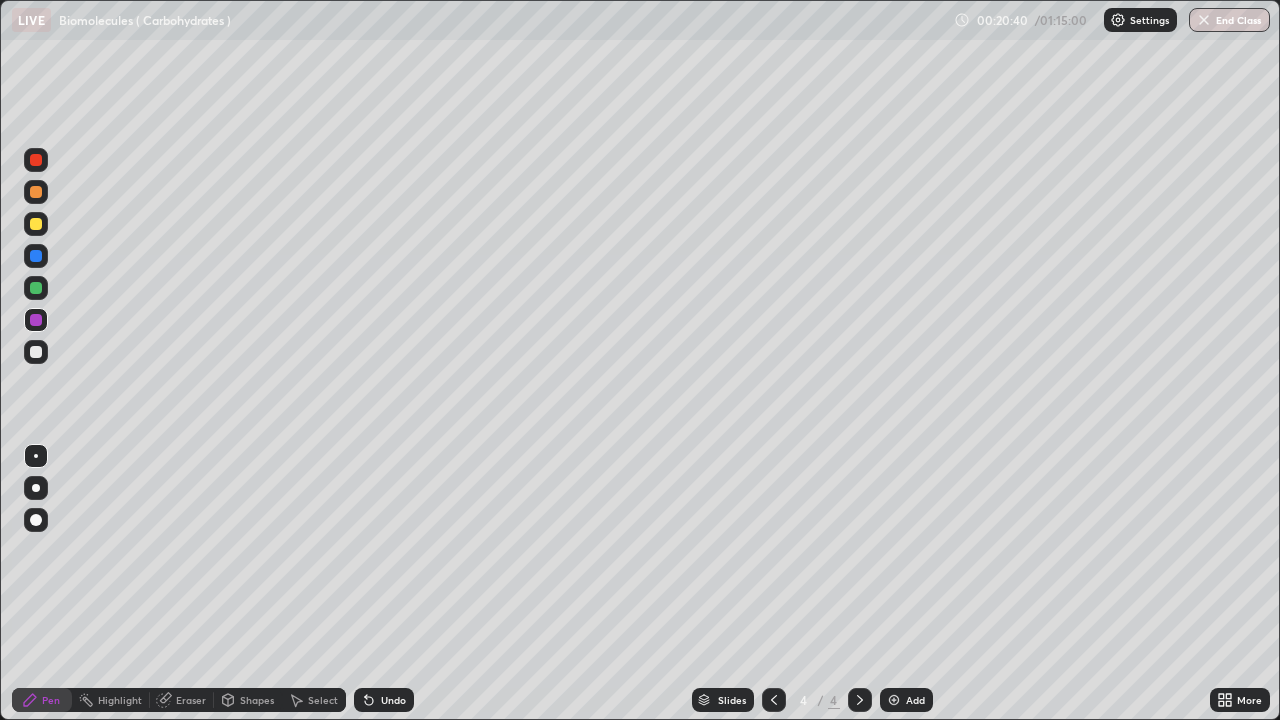 click at bounding box center [36, 160] 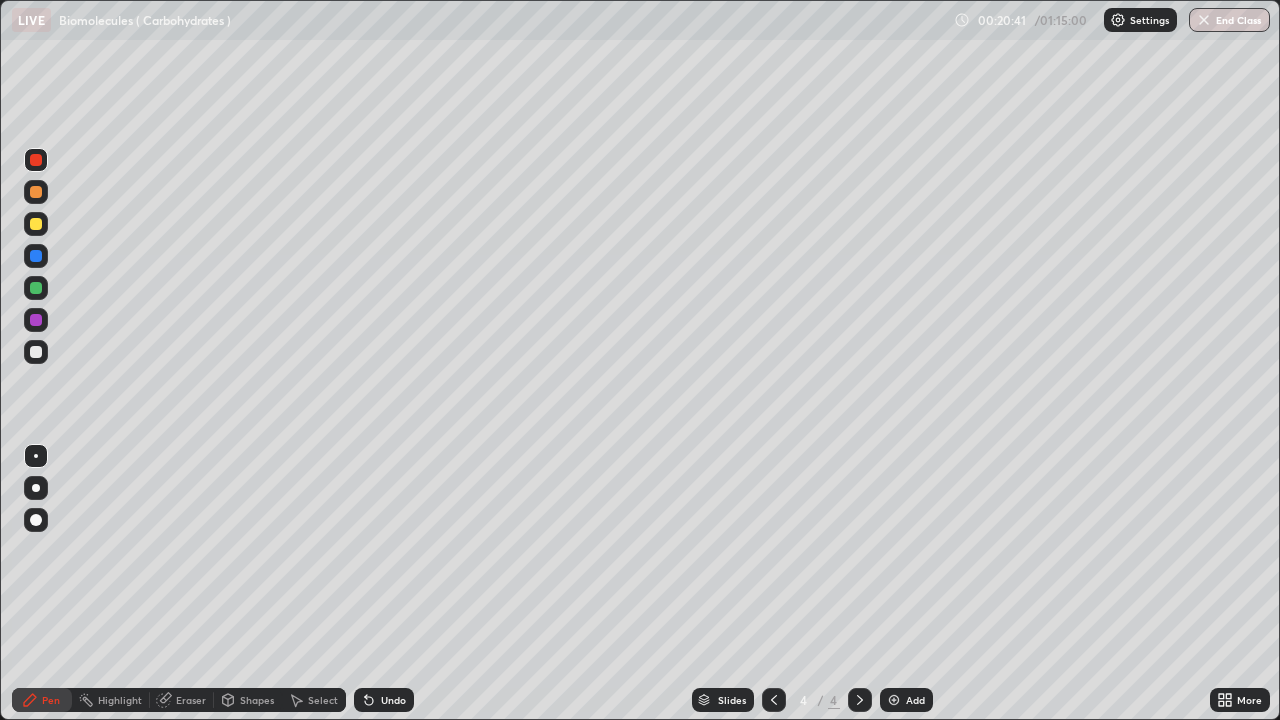 click on "Erase all" at bounding box center [36, 360] 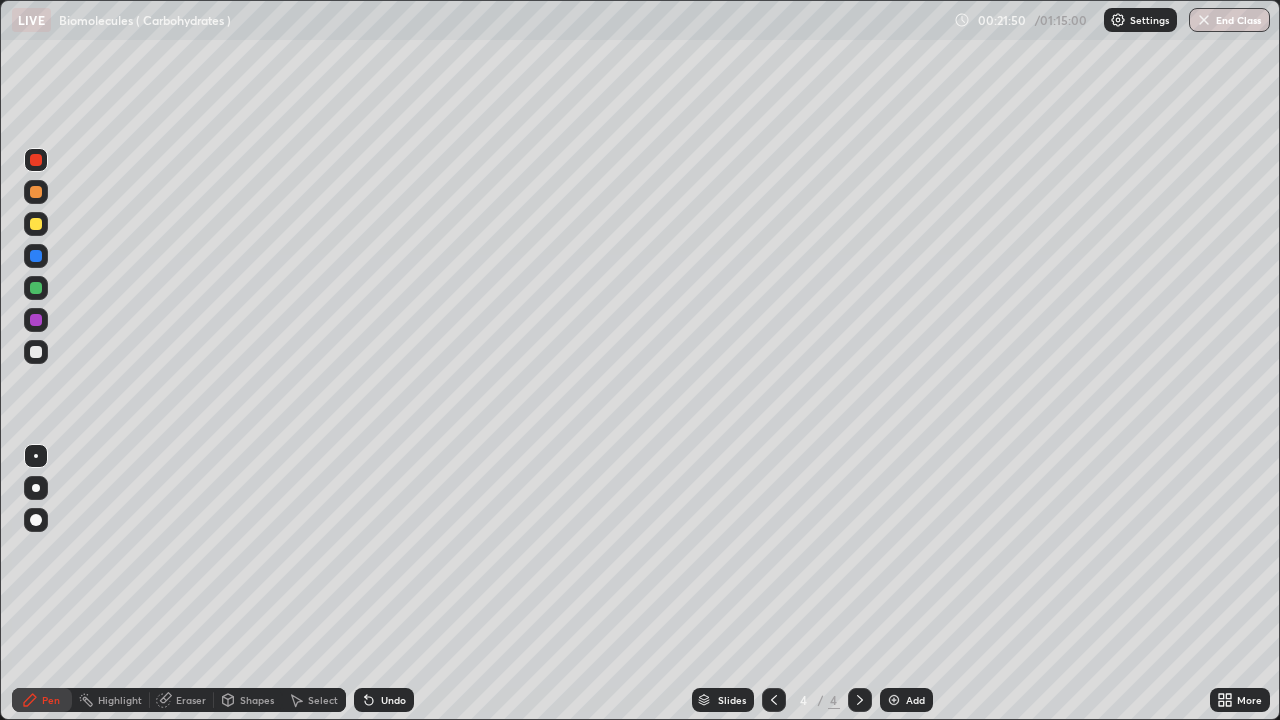 click on "Eraser" at bounding box center (191, 700) 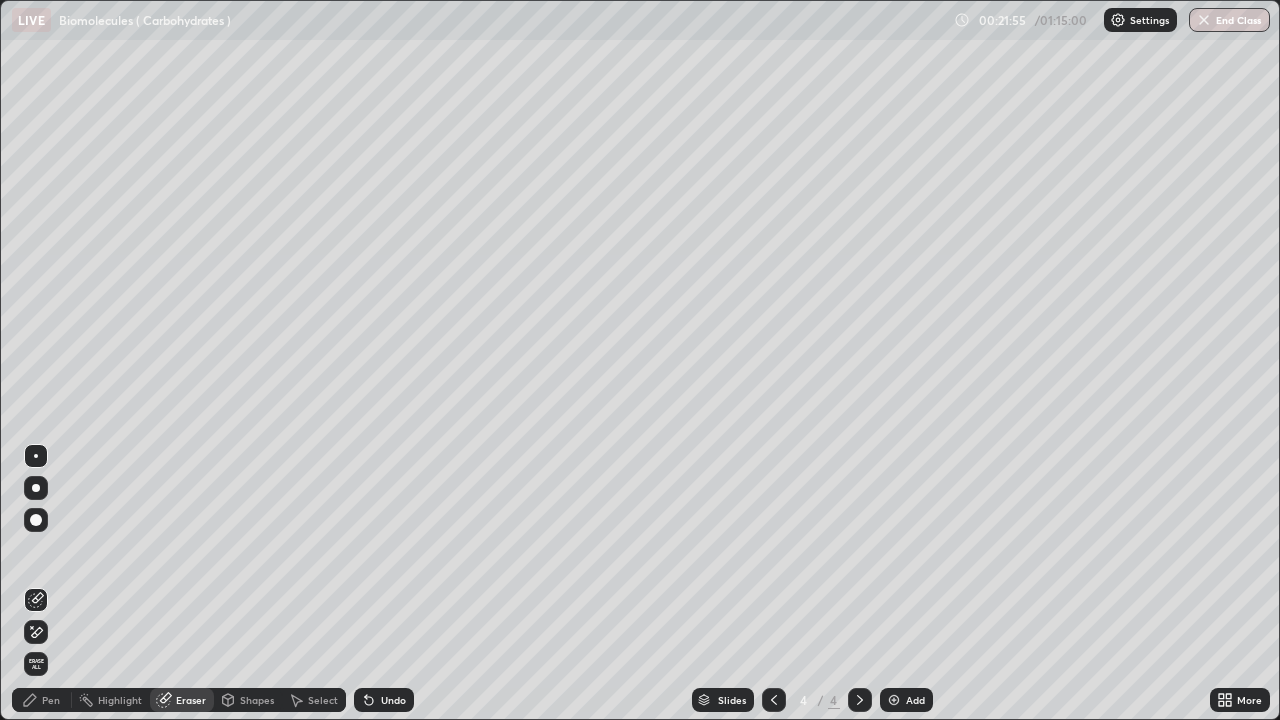 click on "Pen" at bounding box center [51, 700] 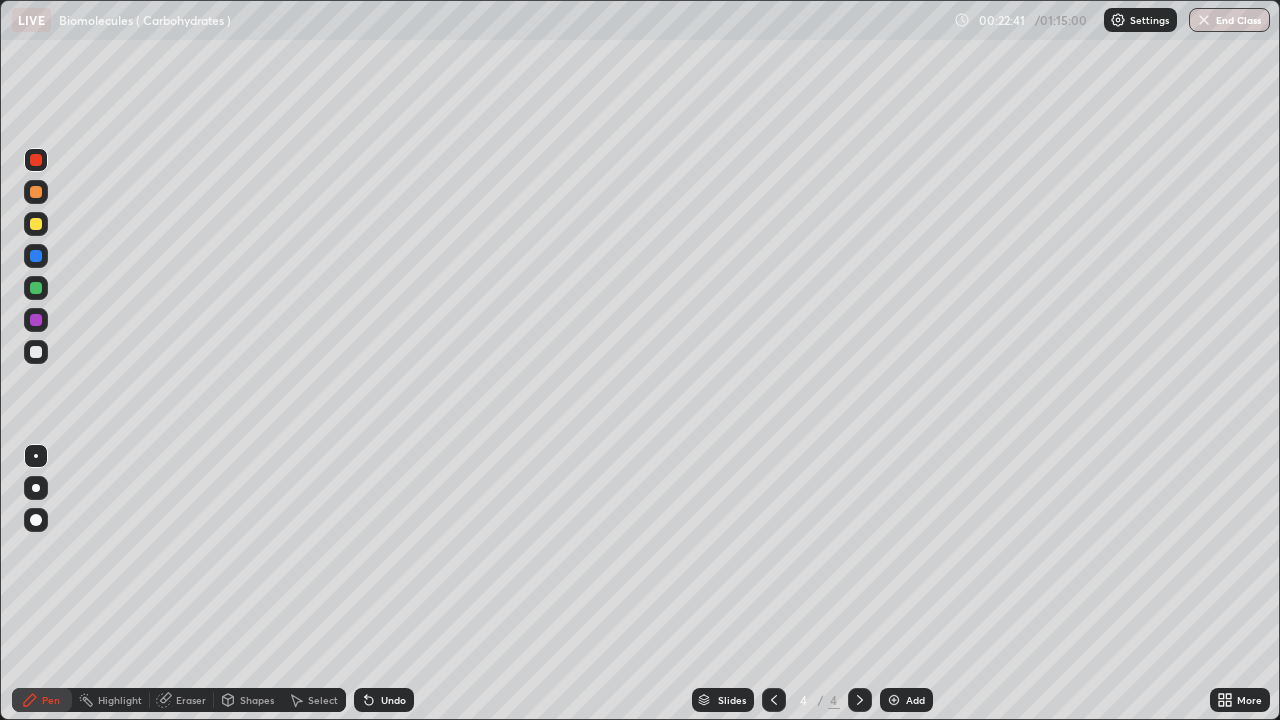 click 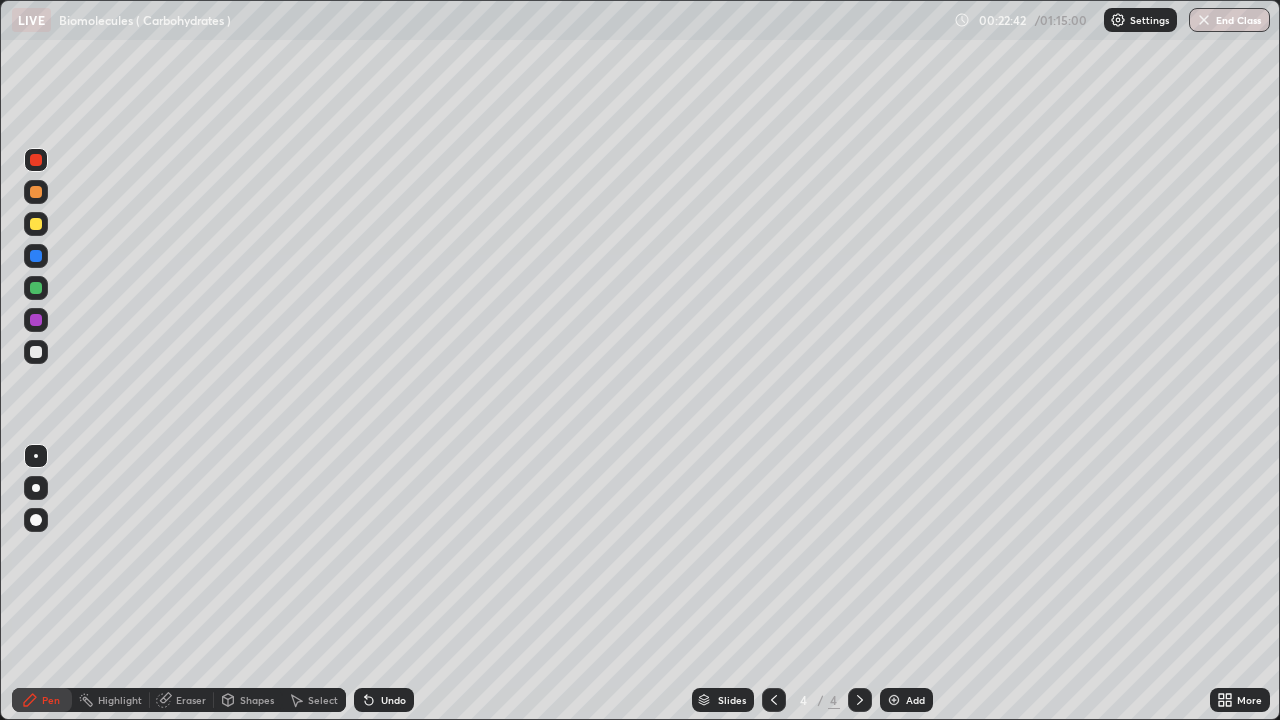 click 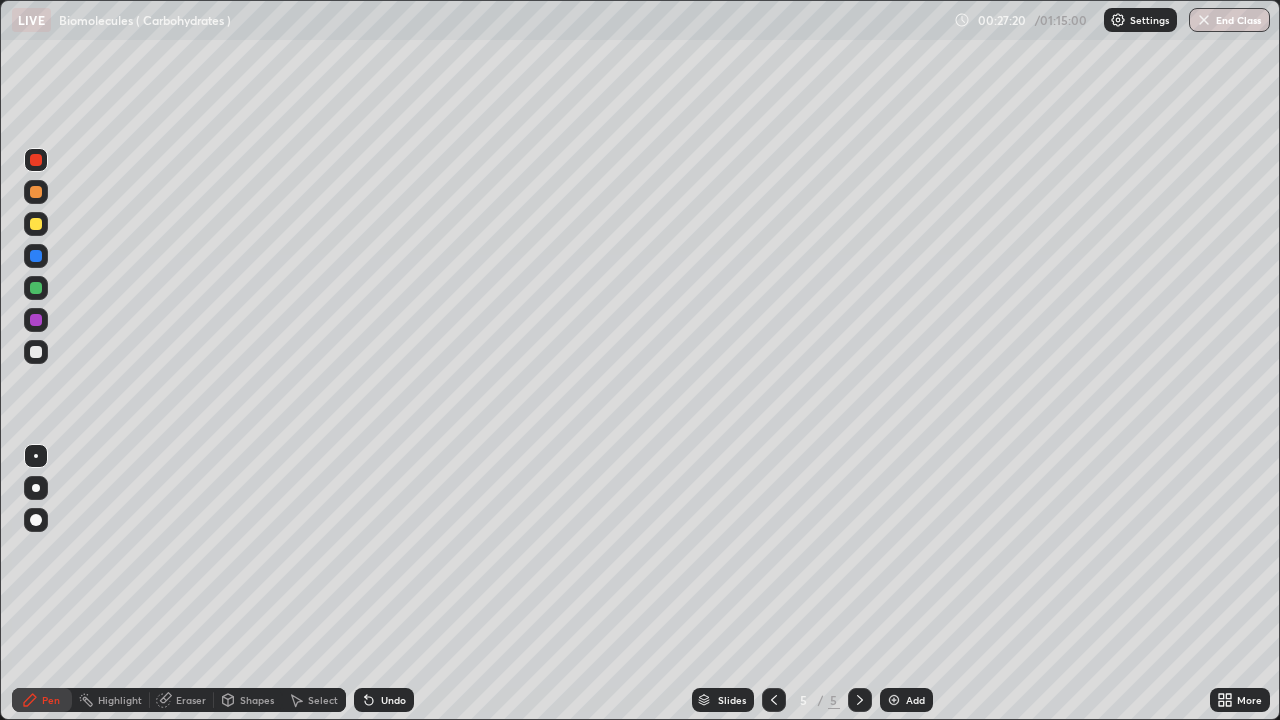 click on "Add" at bounding box center (915, 700) 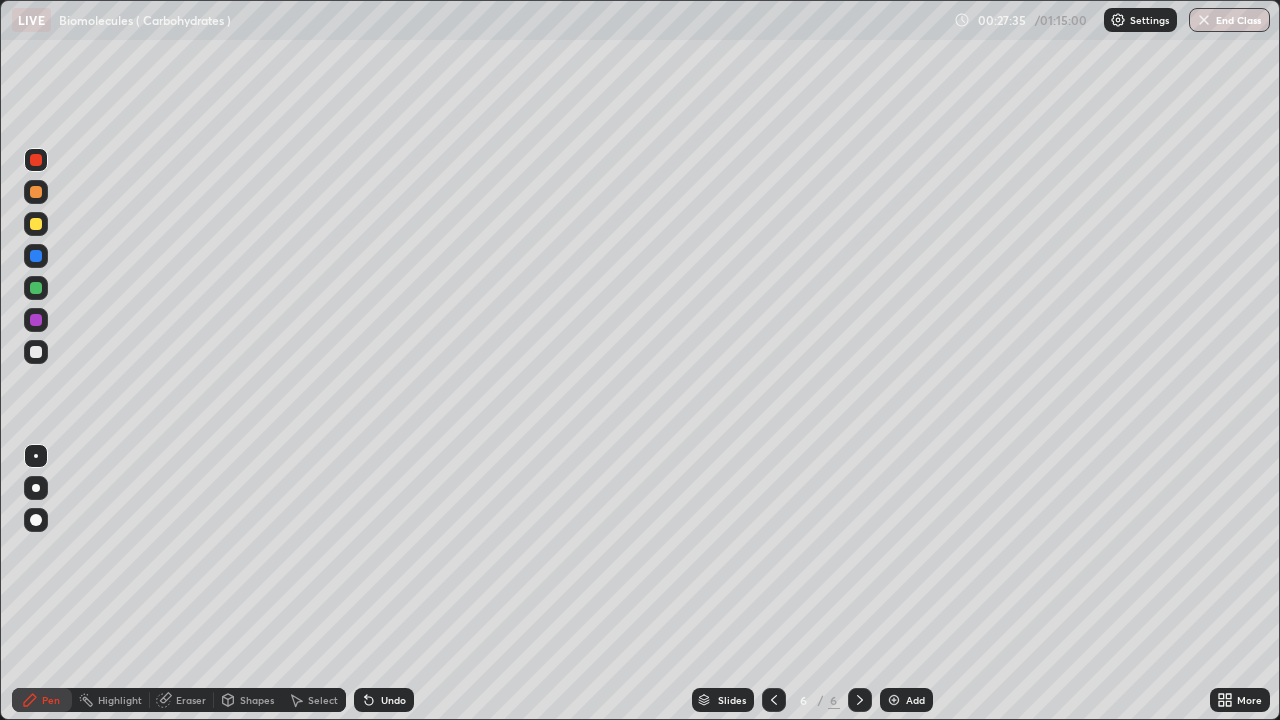 click at bounding box center (36, 224) 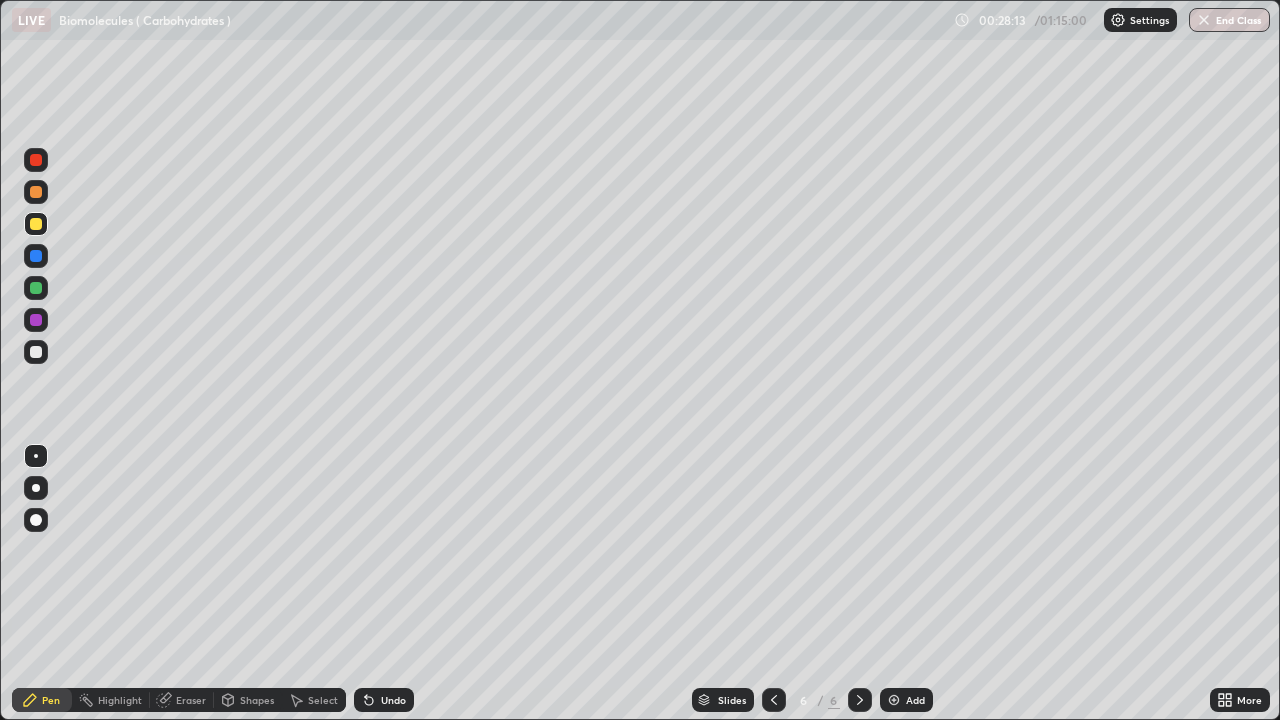 click at bounding box center (36, 256) 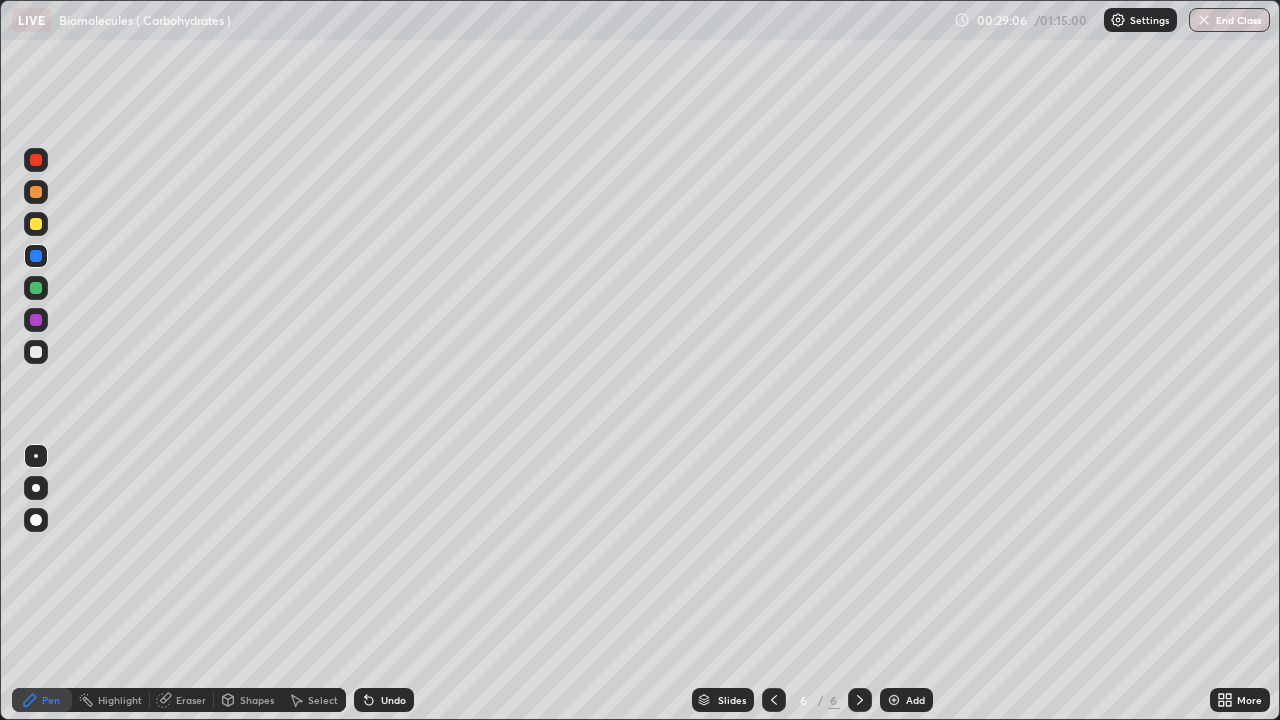 click at bounding box center [774, 700] 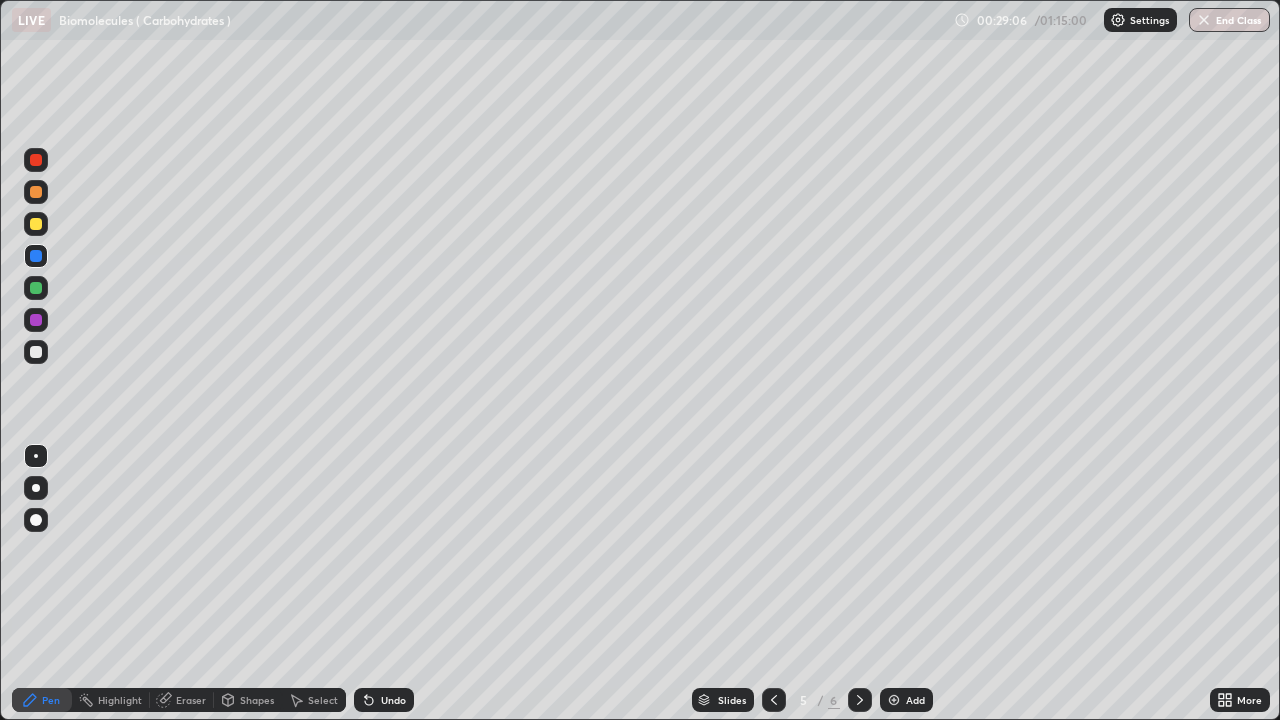 click at bounding box center (774, 700) 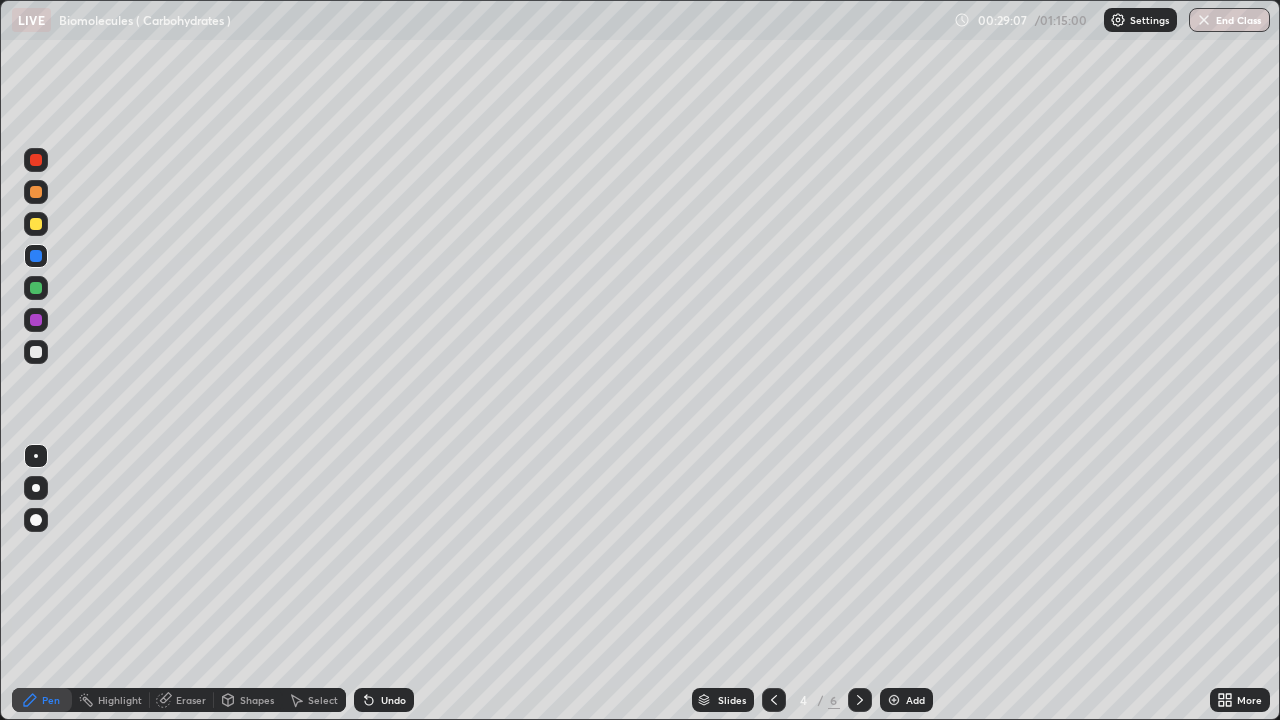 click 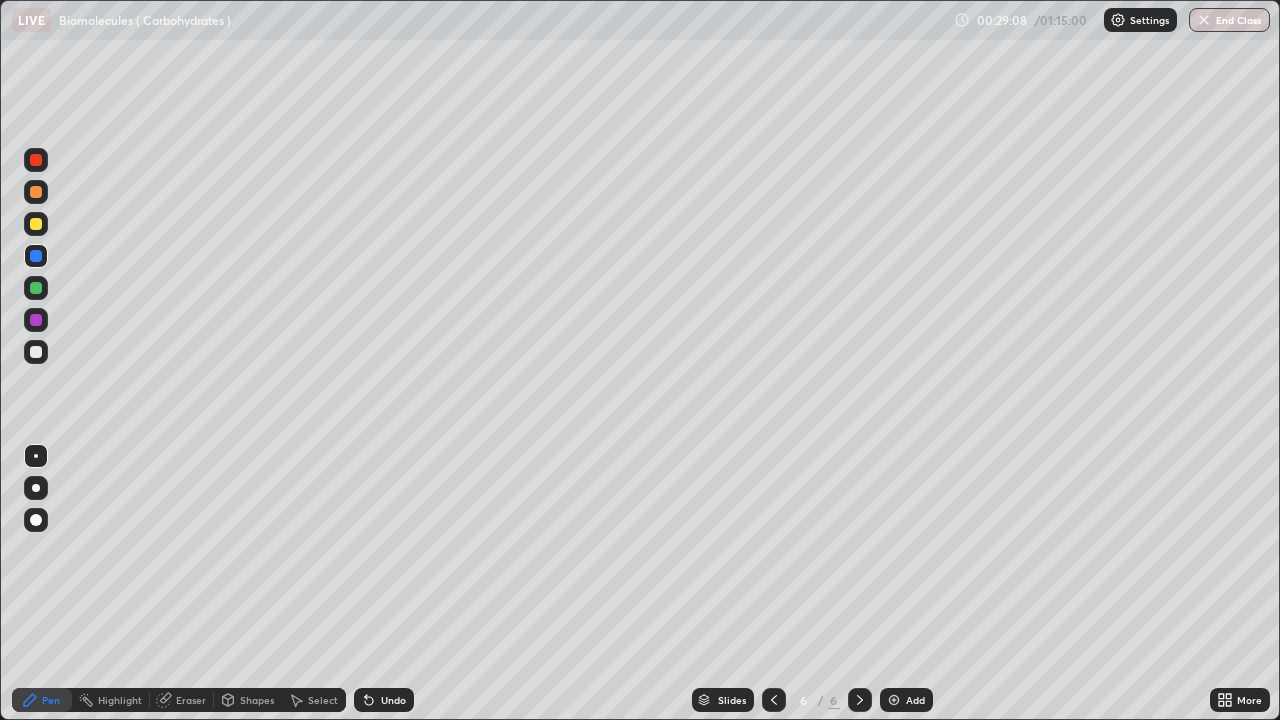 click at bounding box center (860, 700) 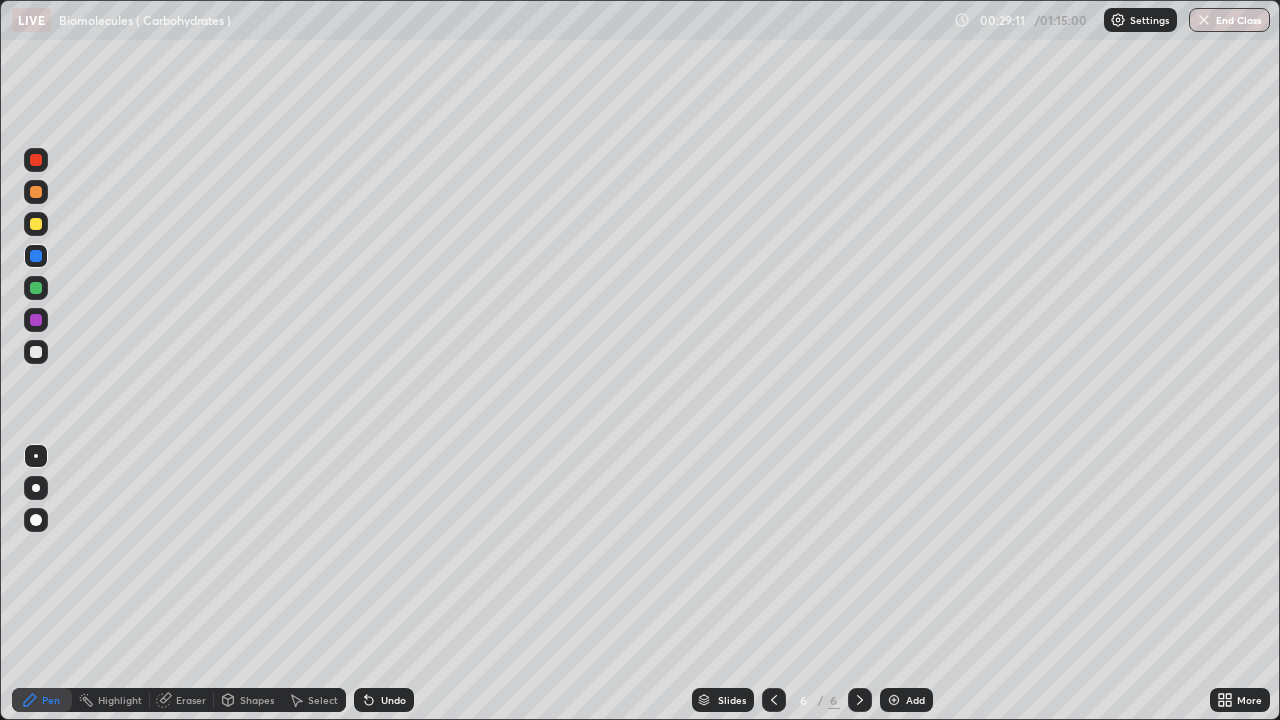click at bounding box center (36, 288) 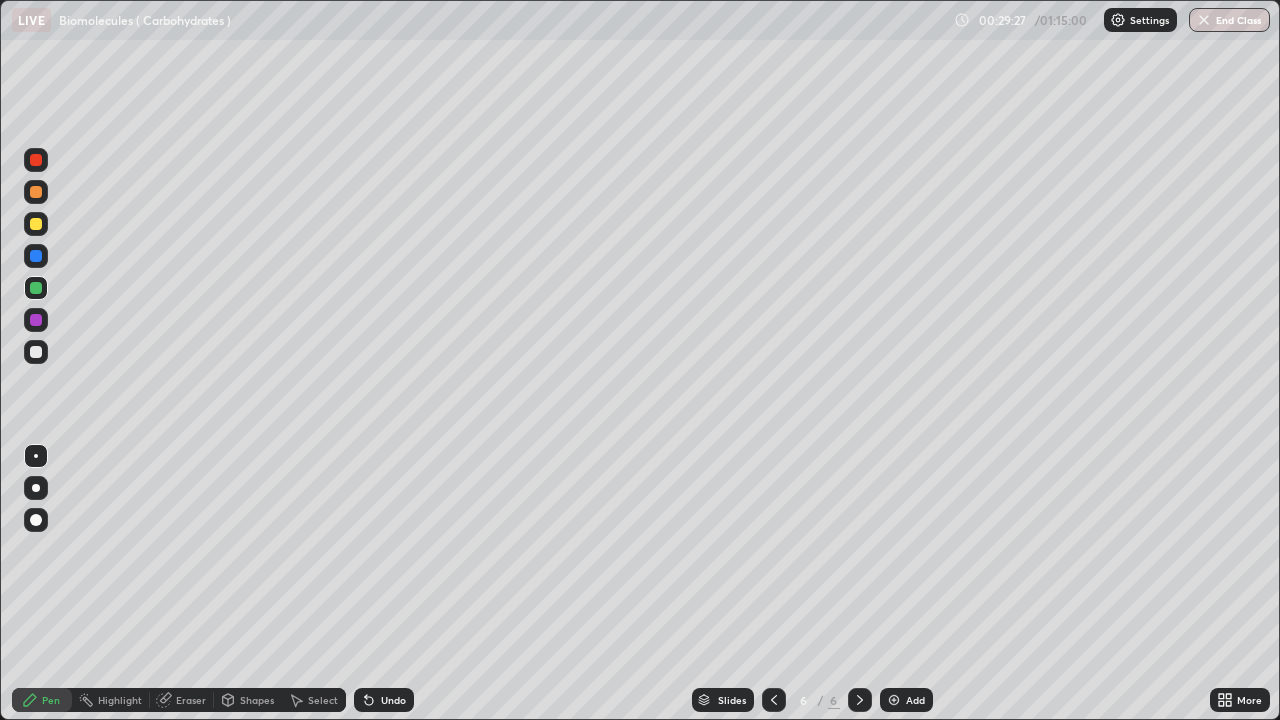 click on "Highlight" at bounding box center (111, 700) 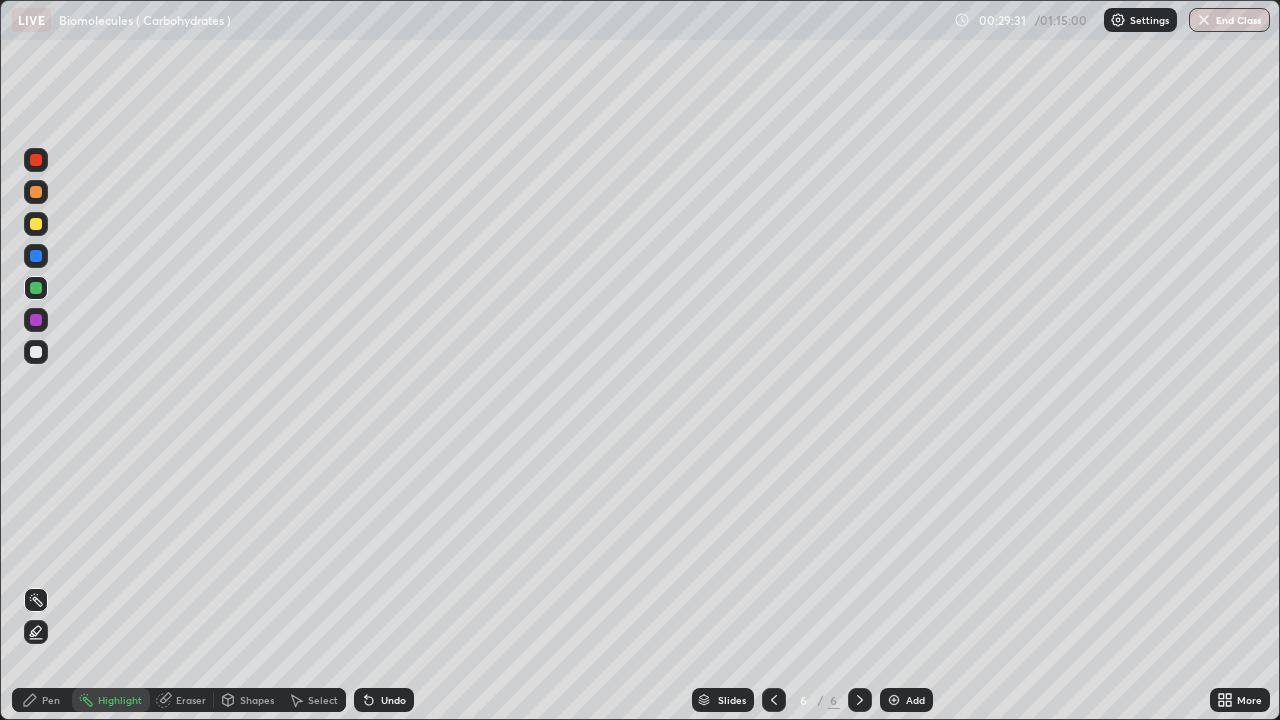 click on "Eraser" at bounding box center [182, 700] 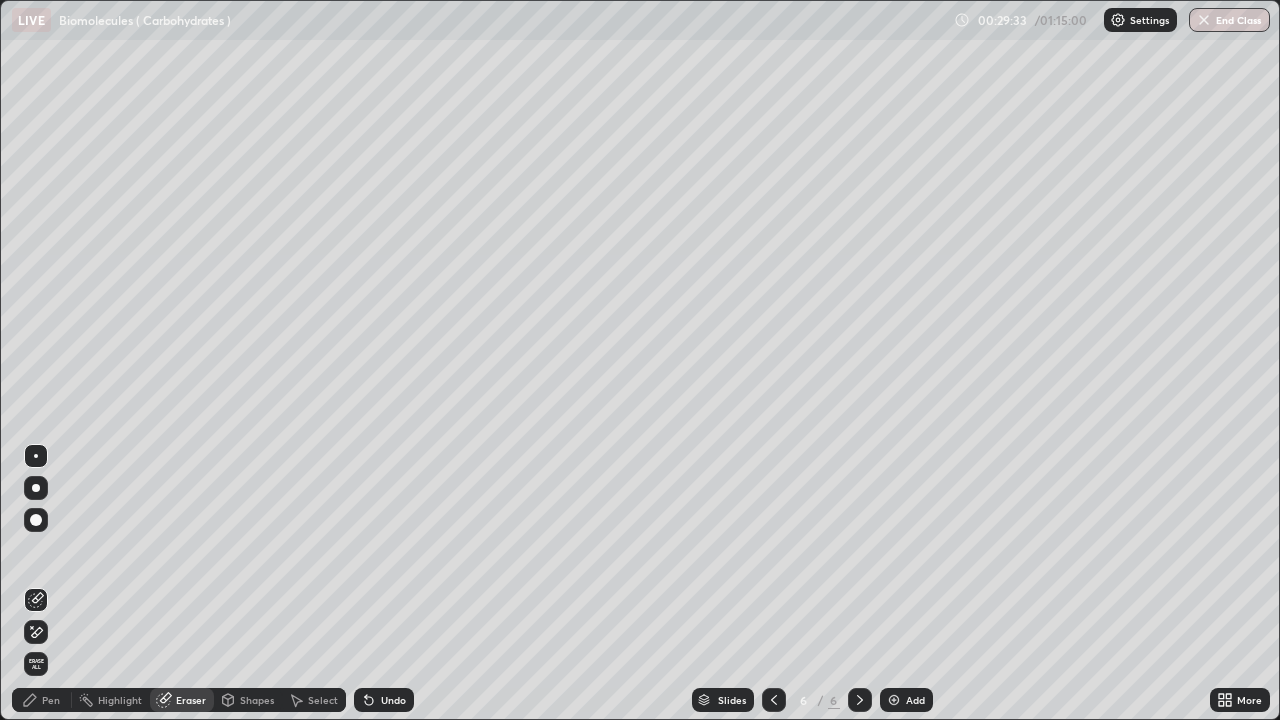 click on "Pen" at bounding box center [42, 700] 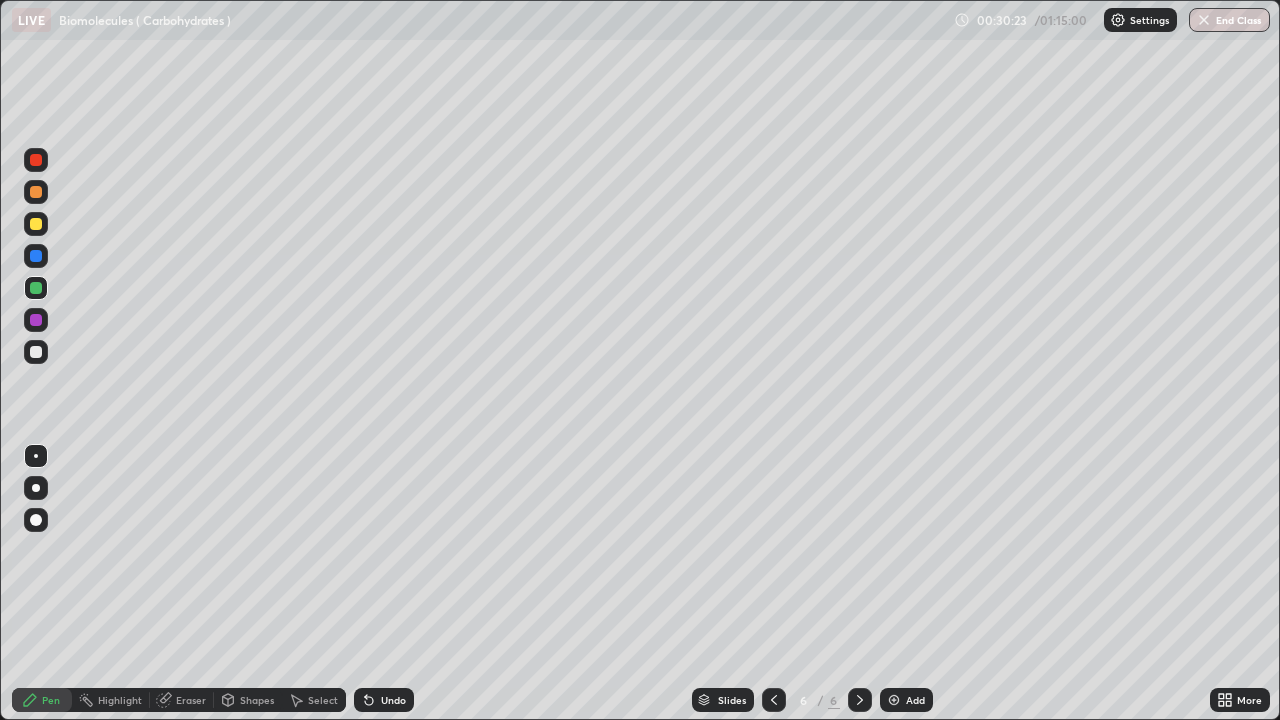click on "Eraser" at bounding box center [191, 700] 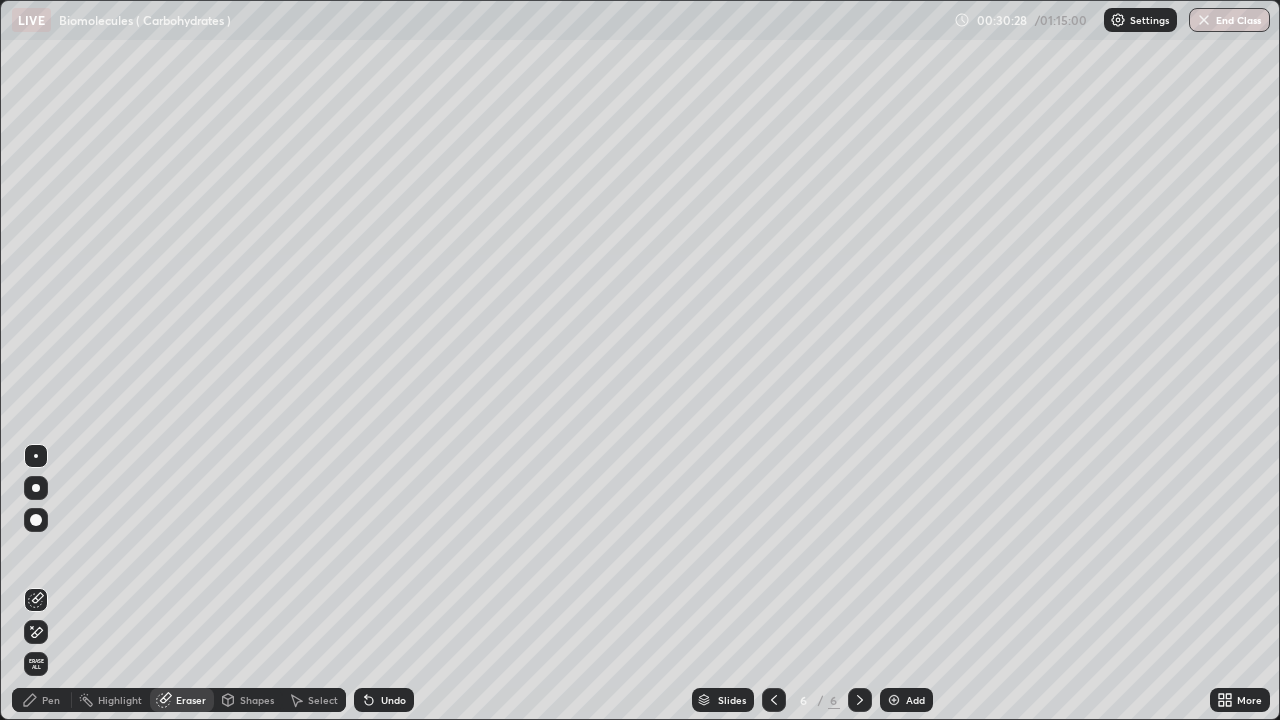 click on "Pen" at bounding box center [51, 700] 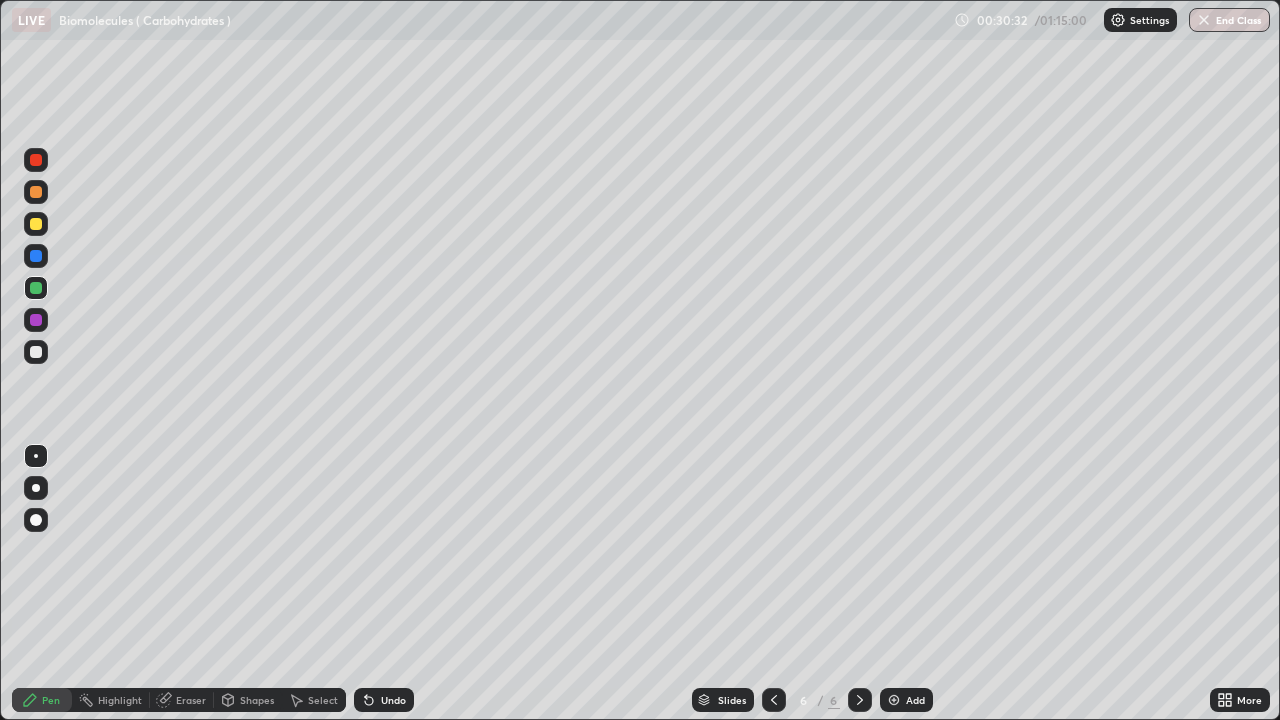 click on "Eraser" at bounding box center [191, 700] 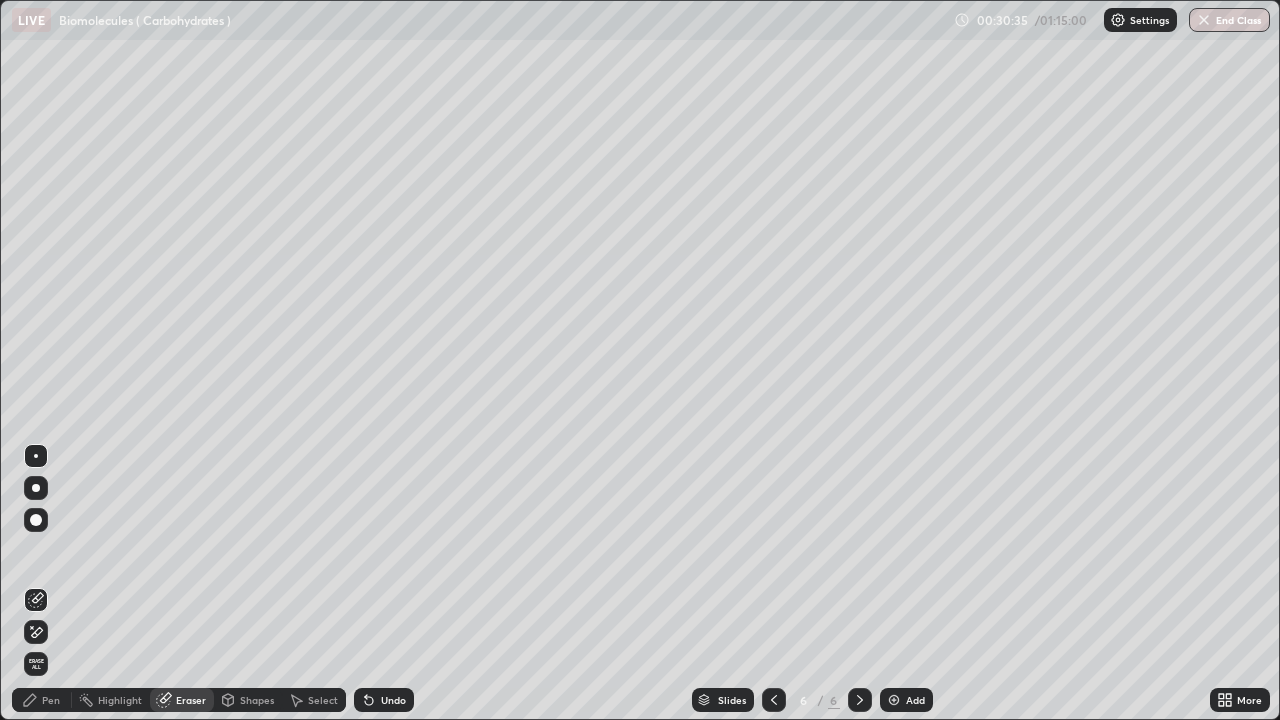 click on "Pen" at bounding box center [51, 700] 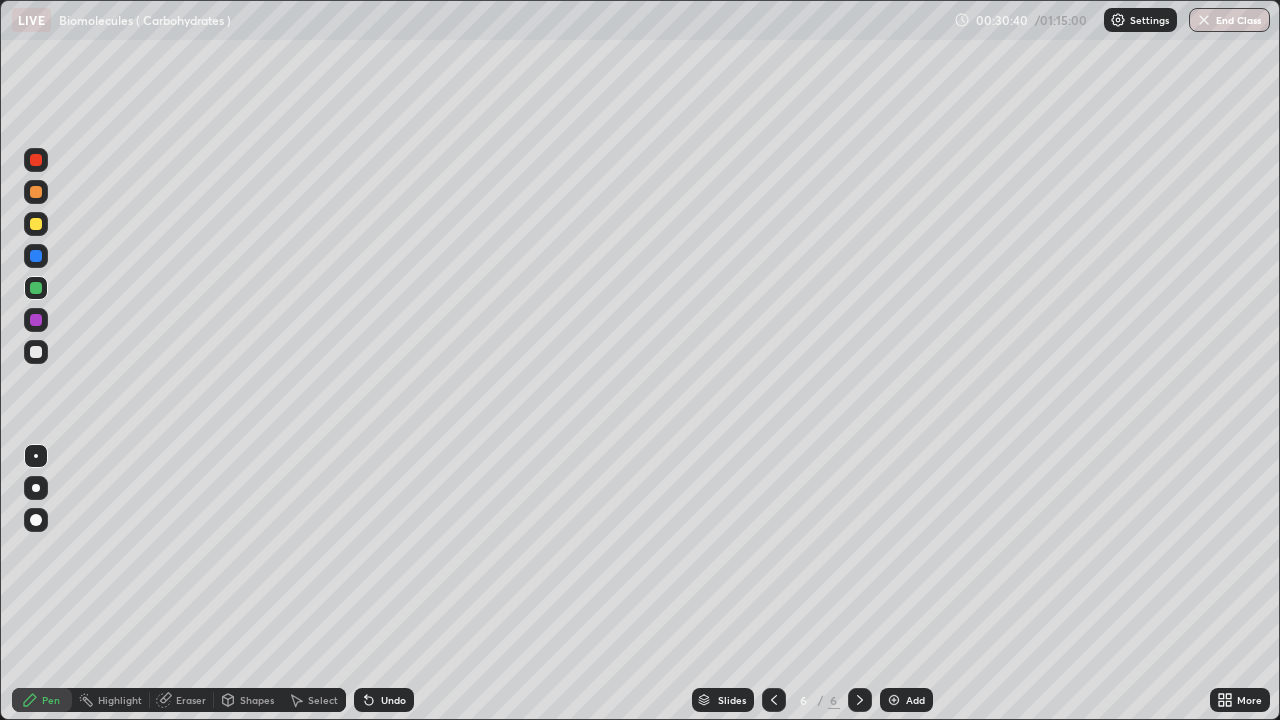 click at bounding box center (36, 224) 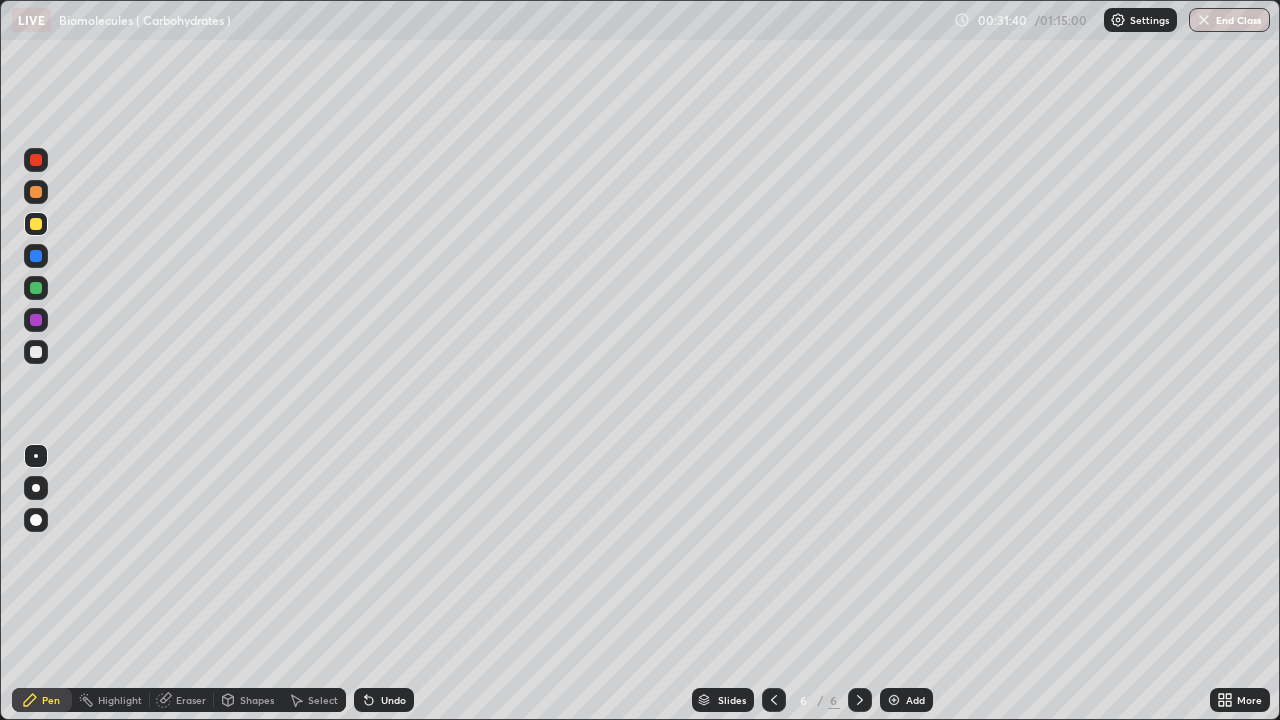click 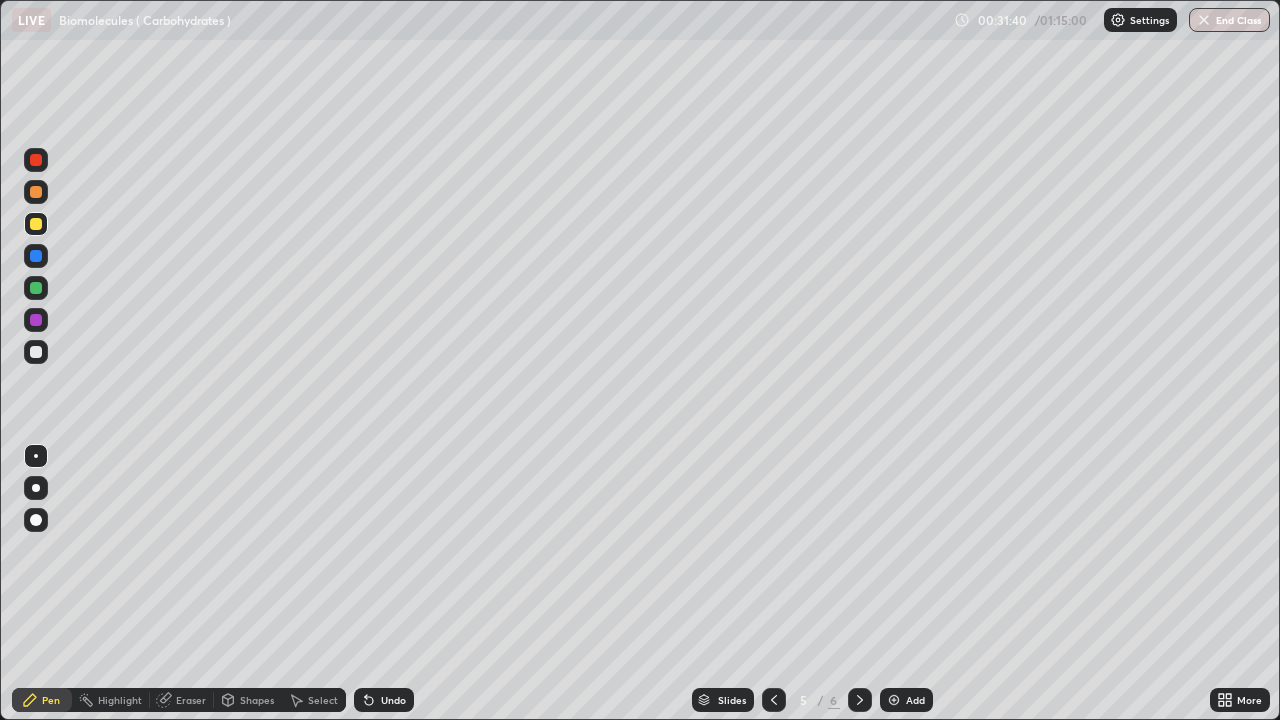 click 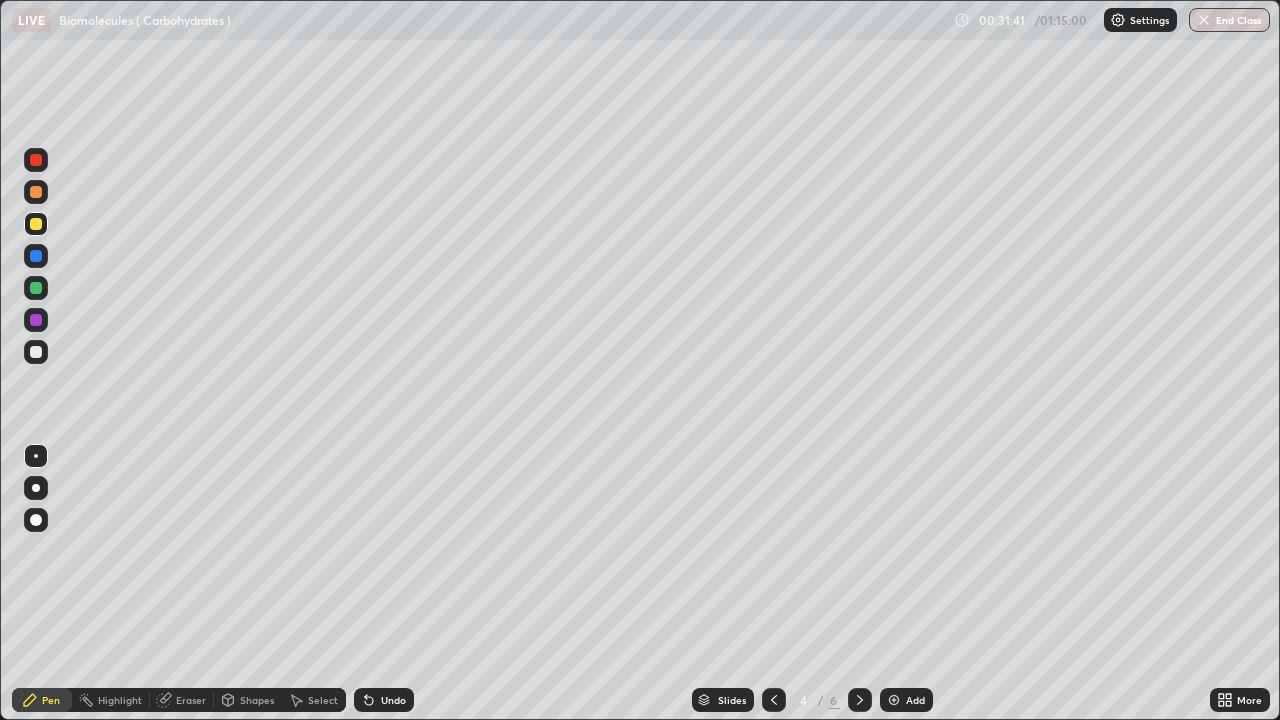 click 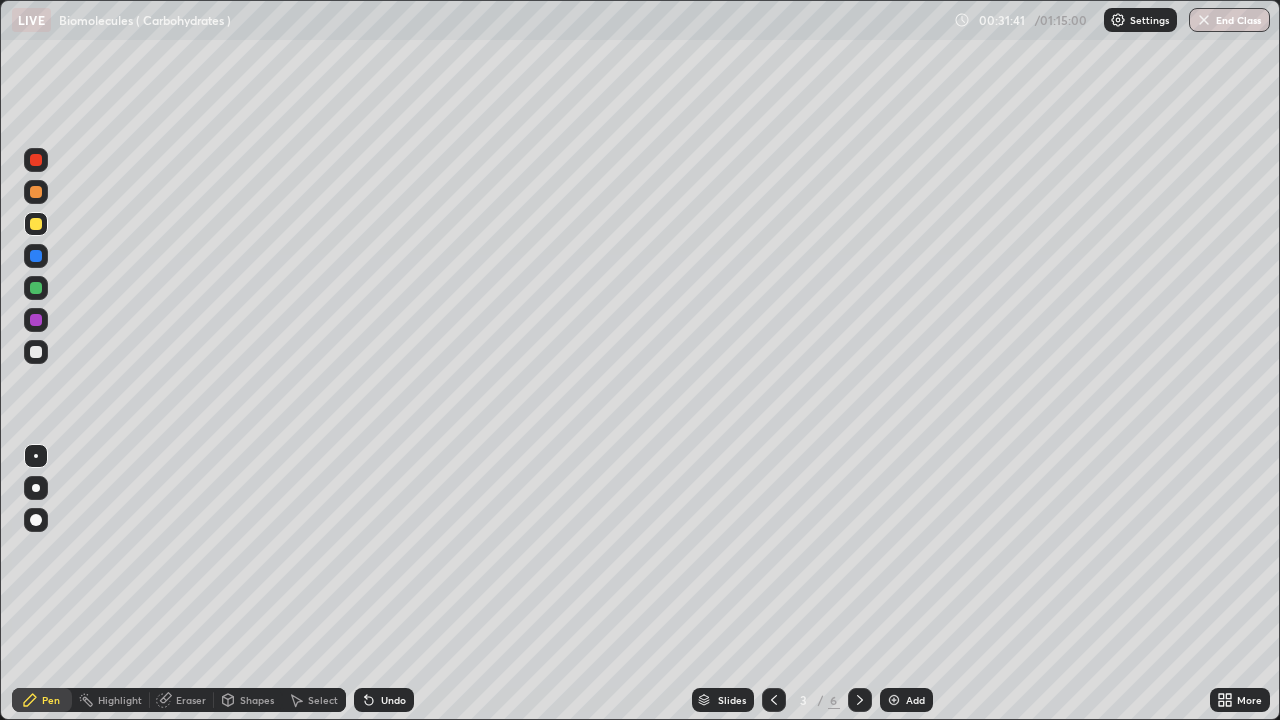 click 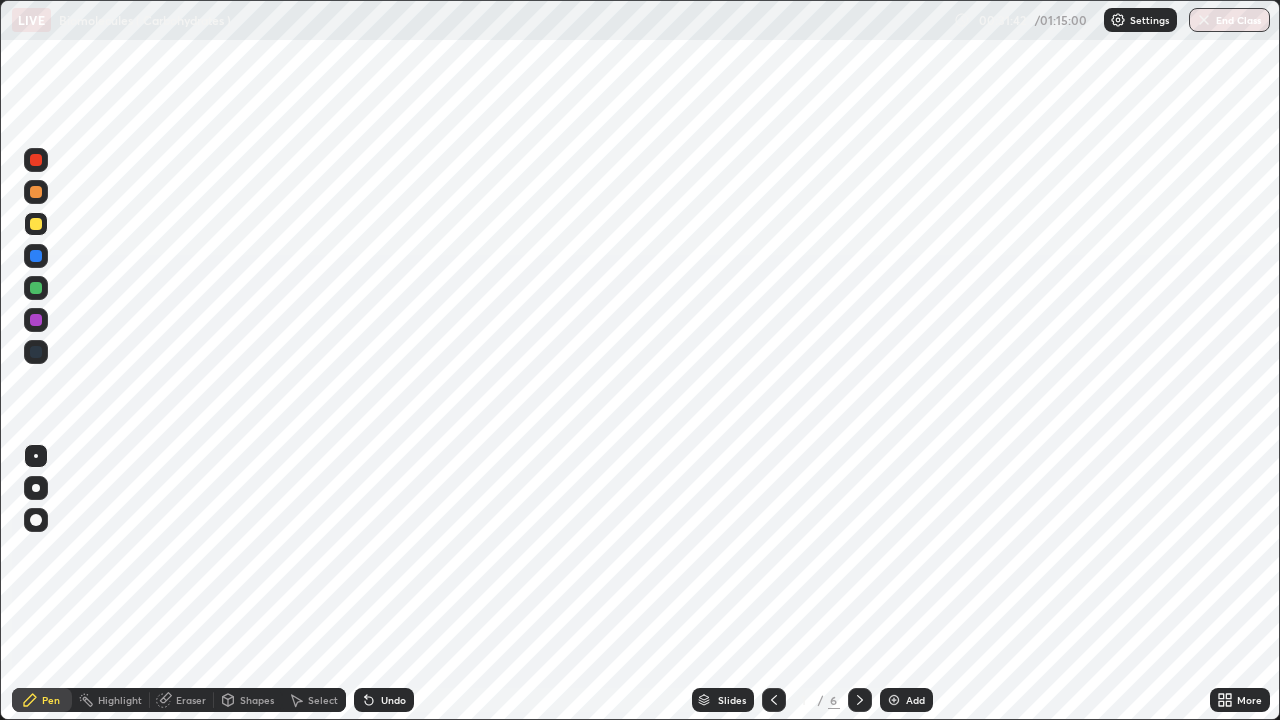click 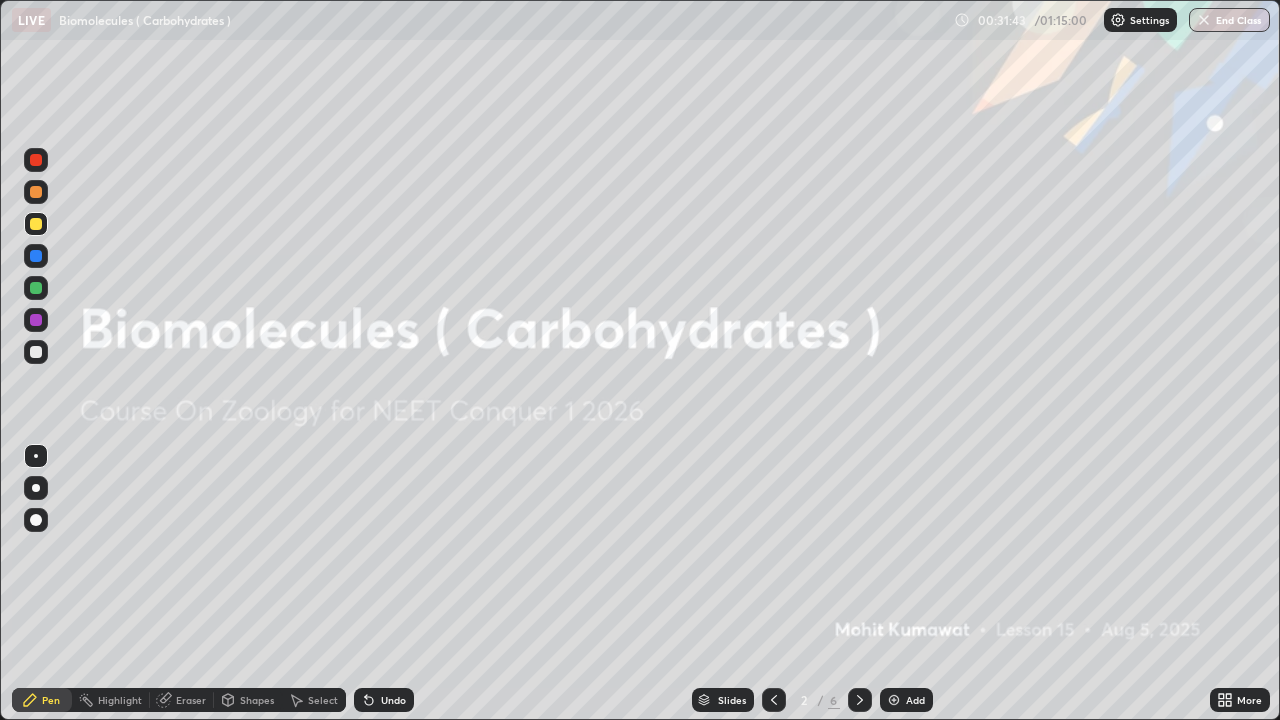 click 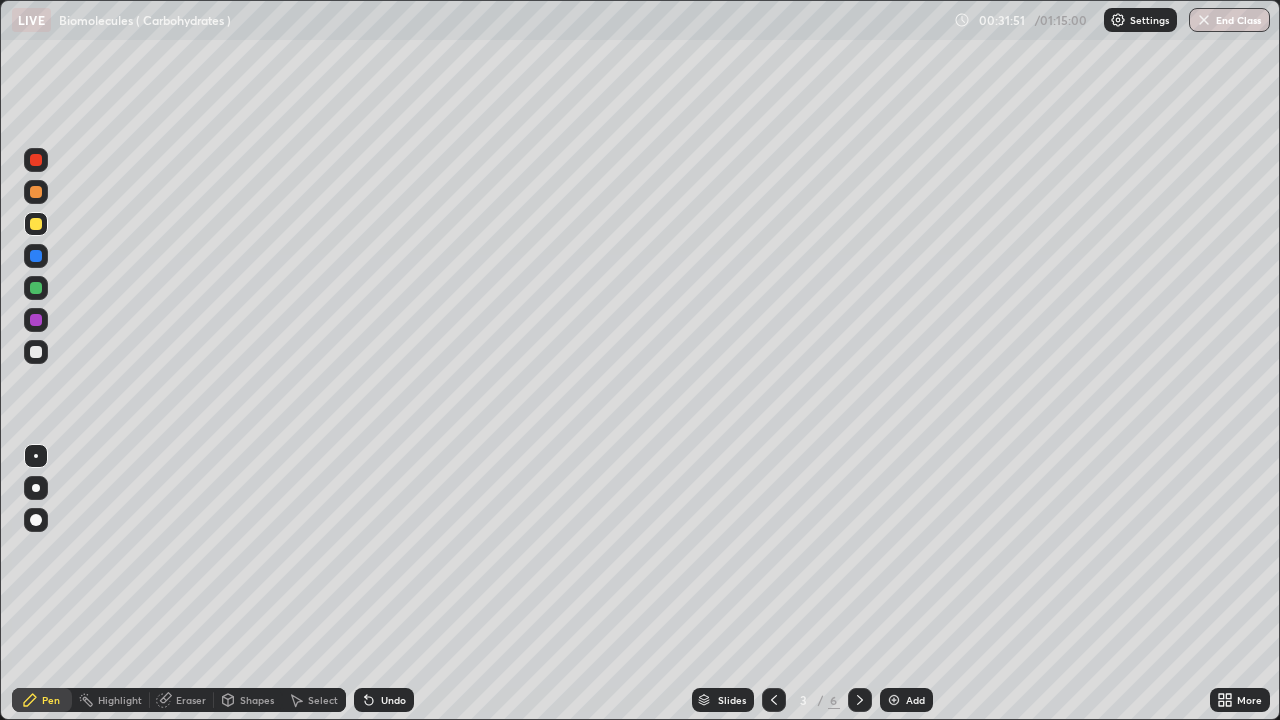 click at bounding box center (36, 256) 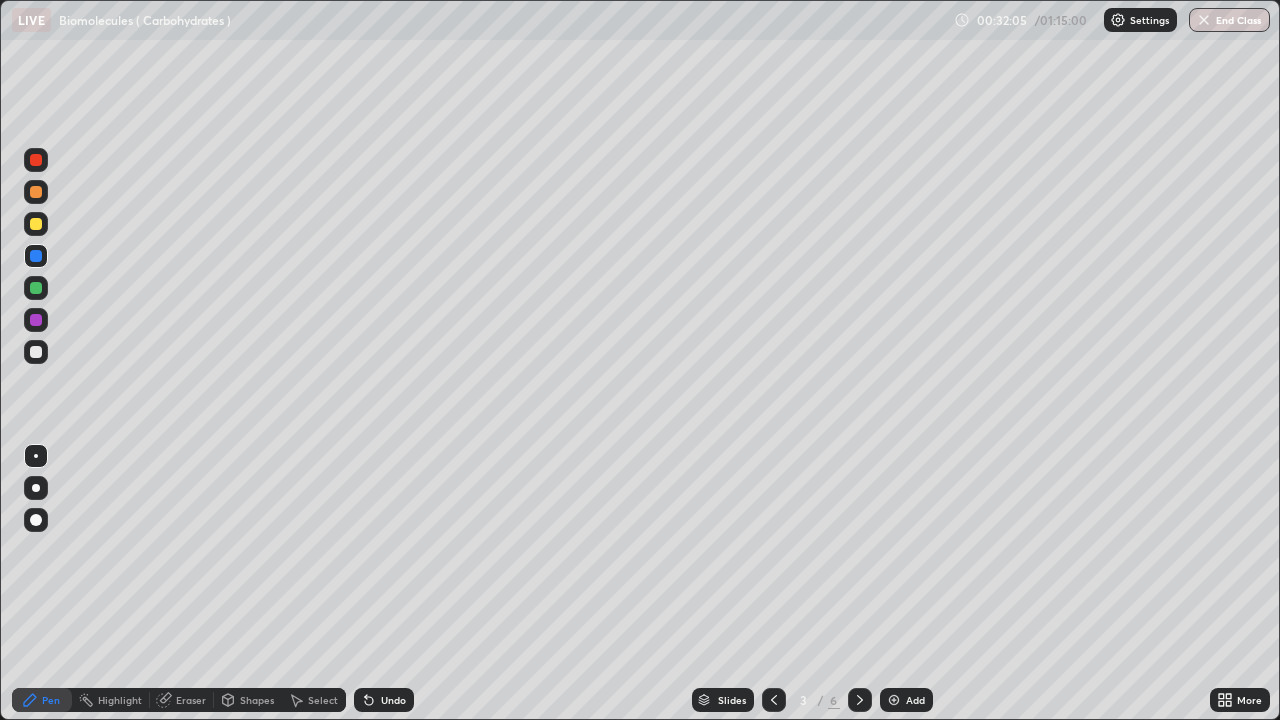 click at bounding box center (36, 192) 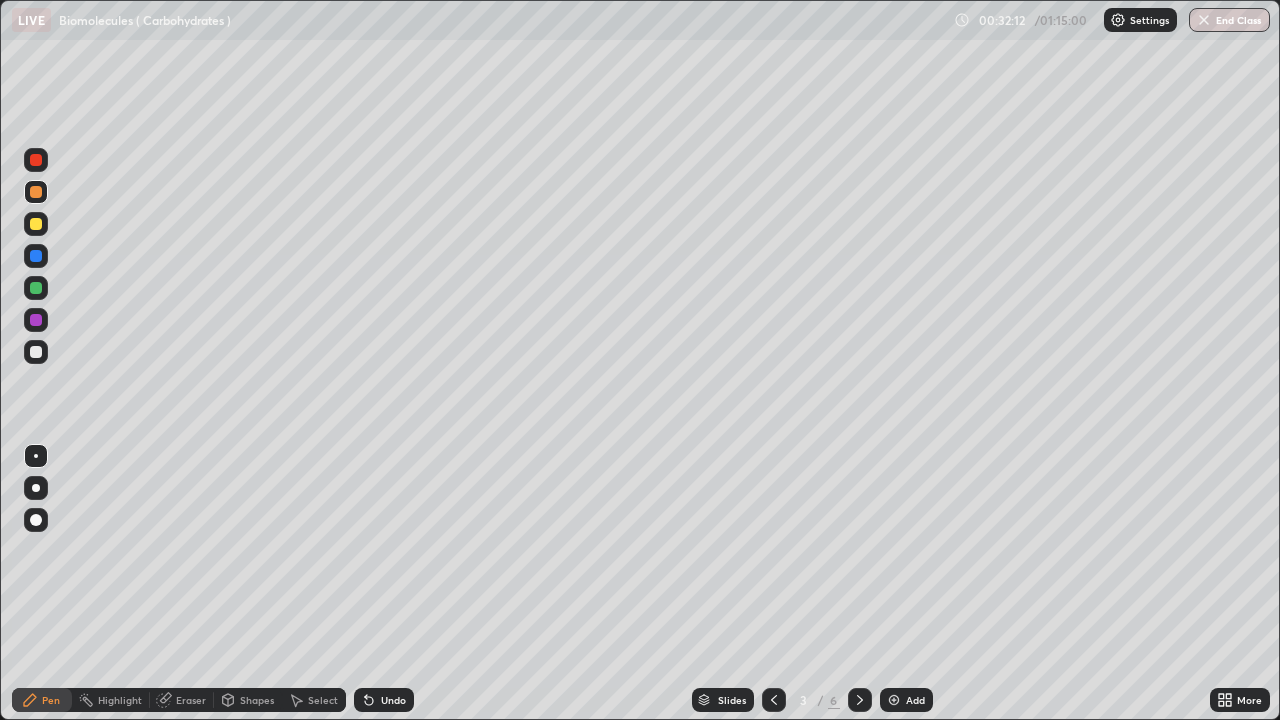 click at bounding box center [36, 256] 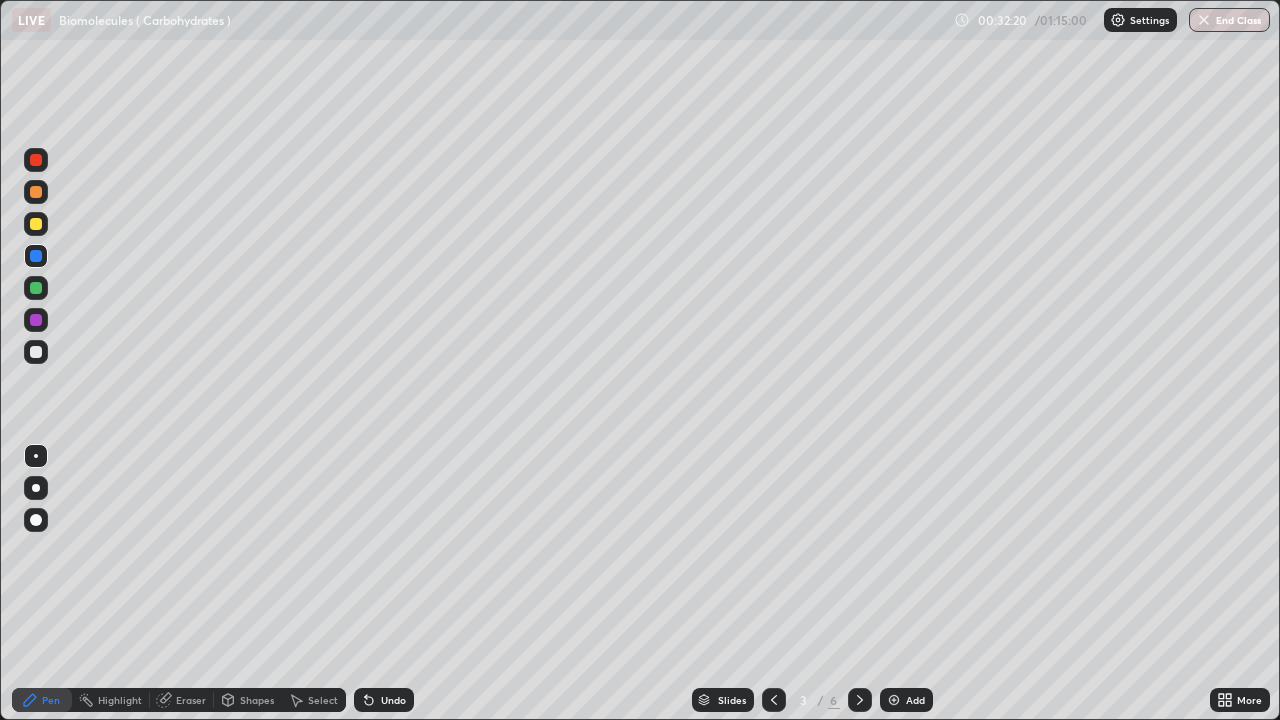 click on "Eraser" at bounding box center [191, 700] 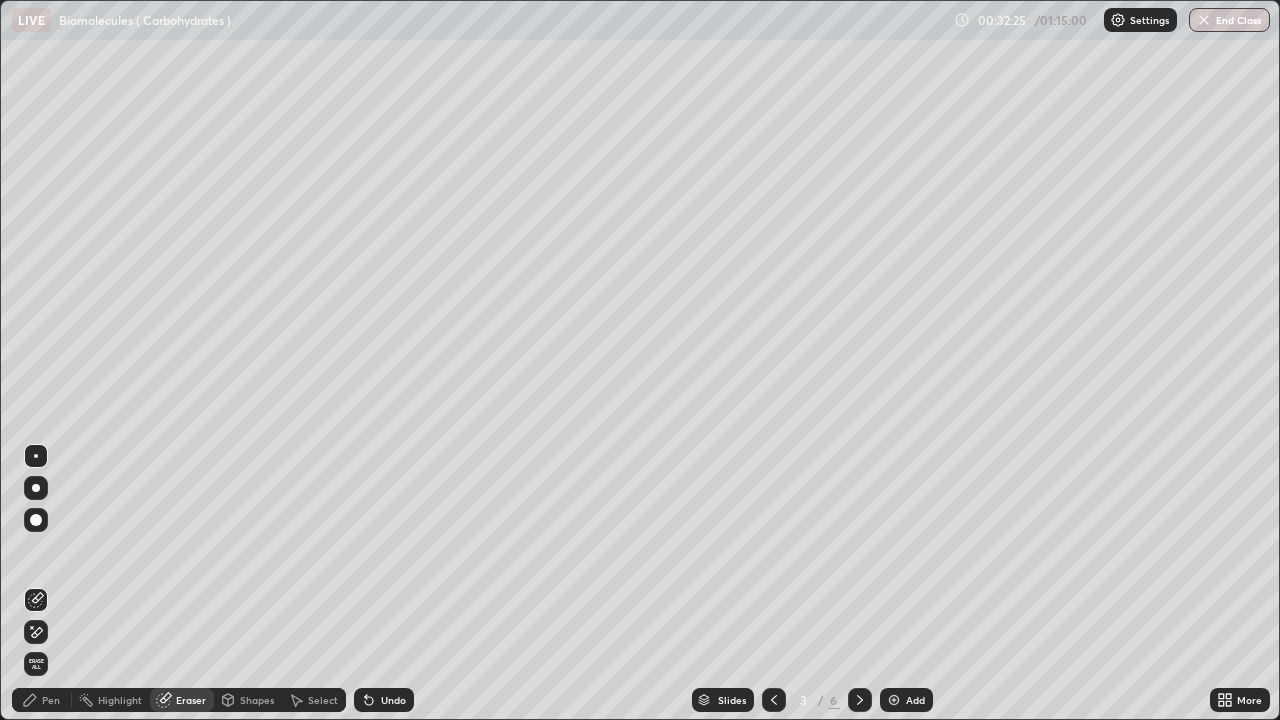 click on "Pen" at bounding box center (51, 700) 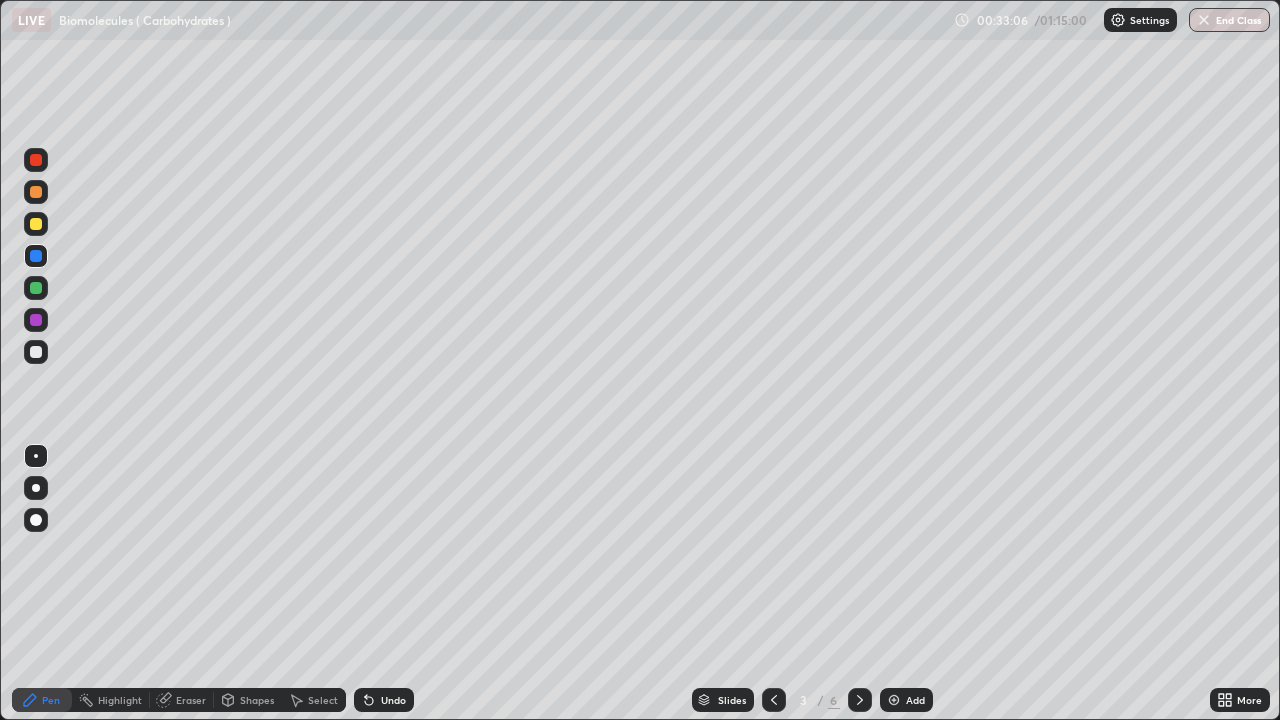 click at bounding box center [36, 224] 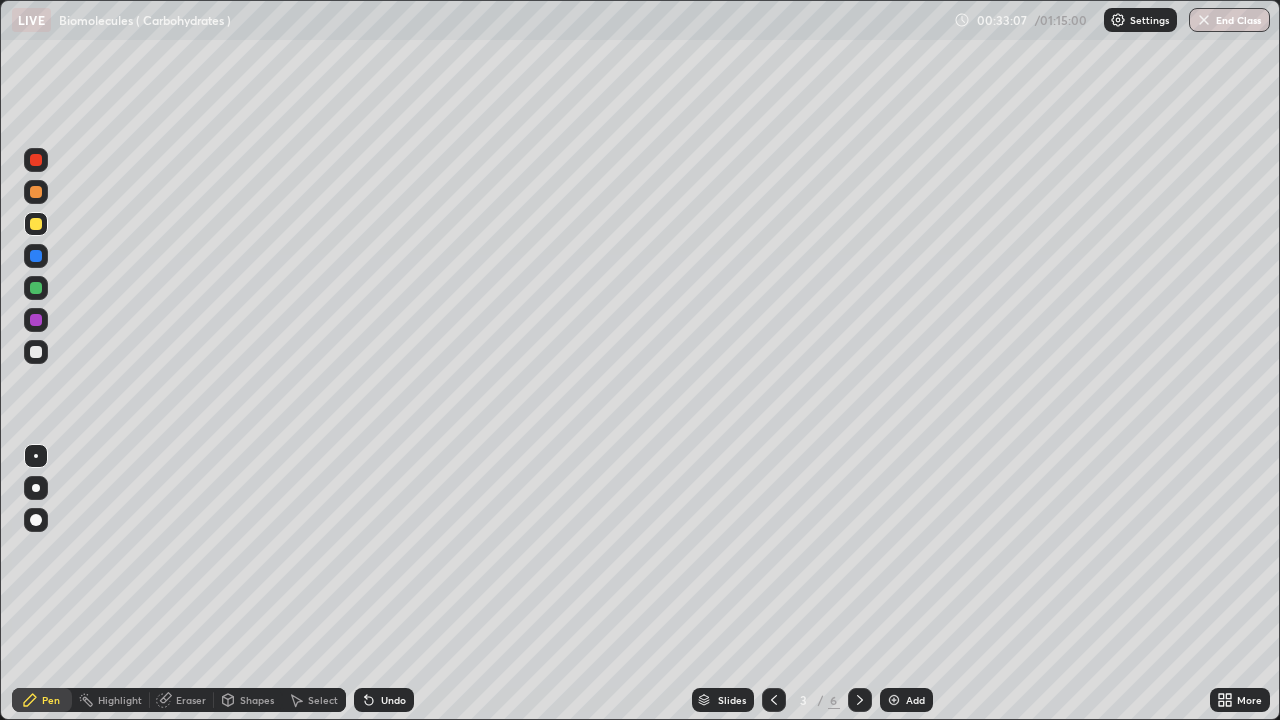 click at bounding box center [36, 192] 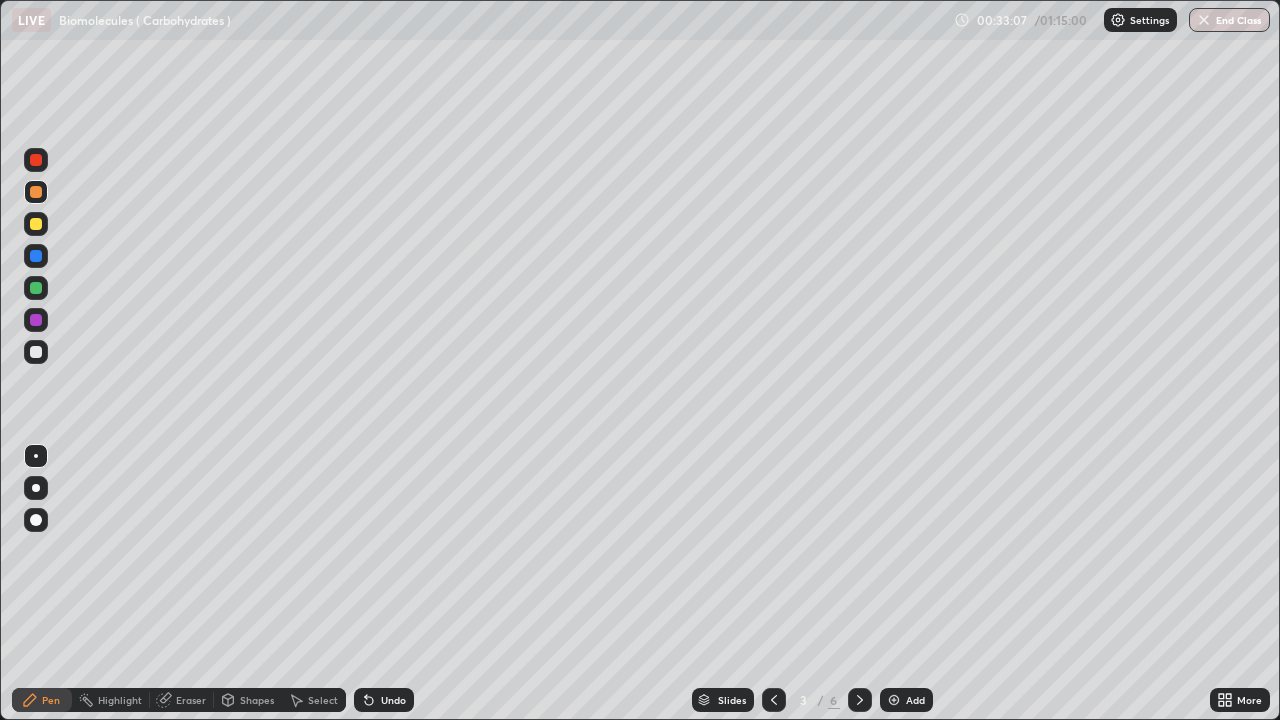 click at bounding box center [36, 160] 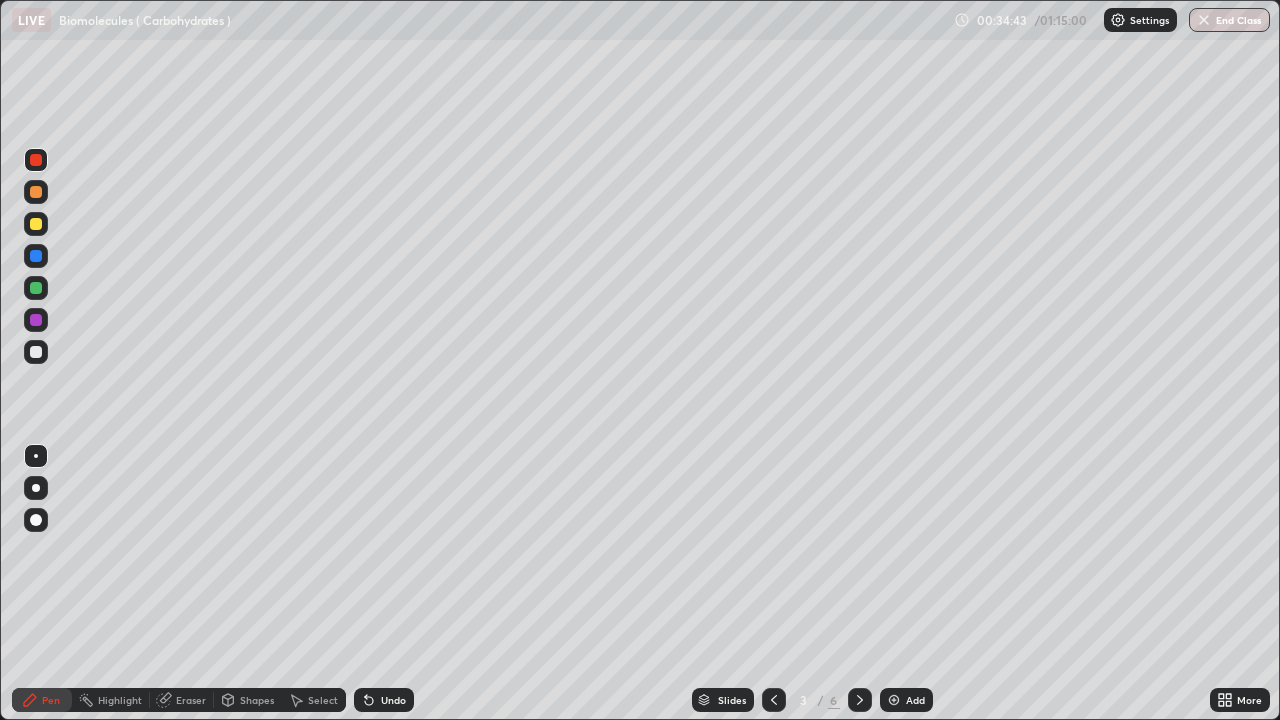 click at bounding box center [36, 352] 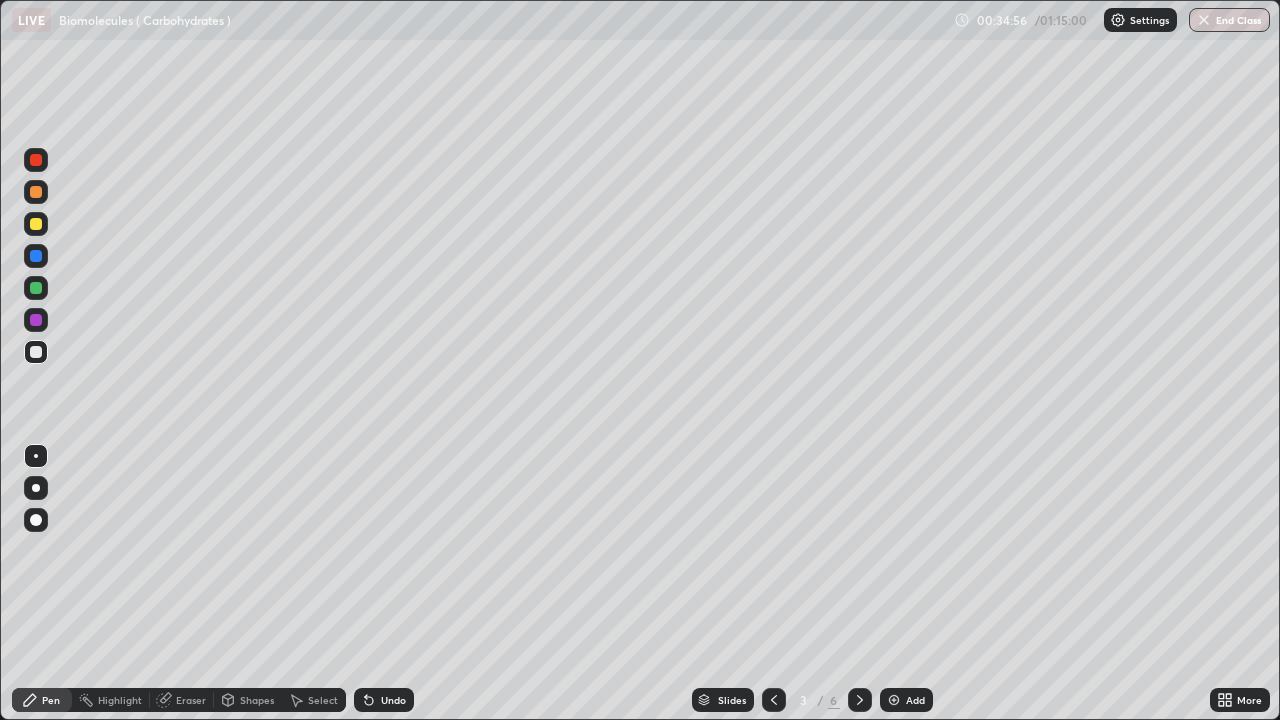 click at bounding box center [36, 288] 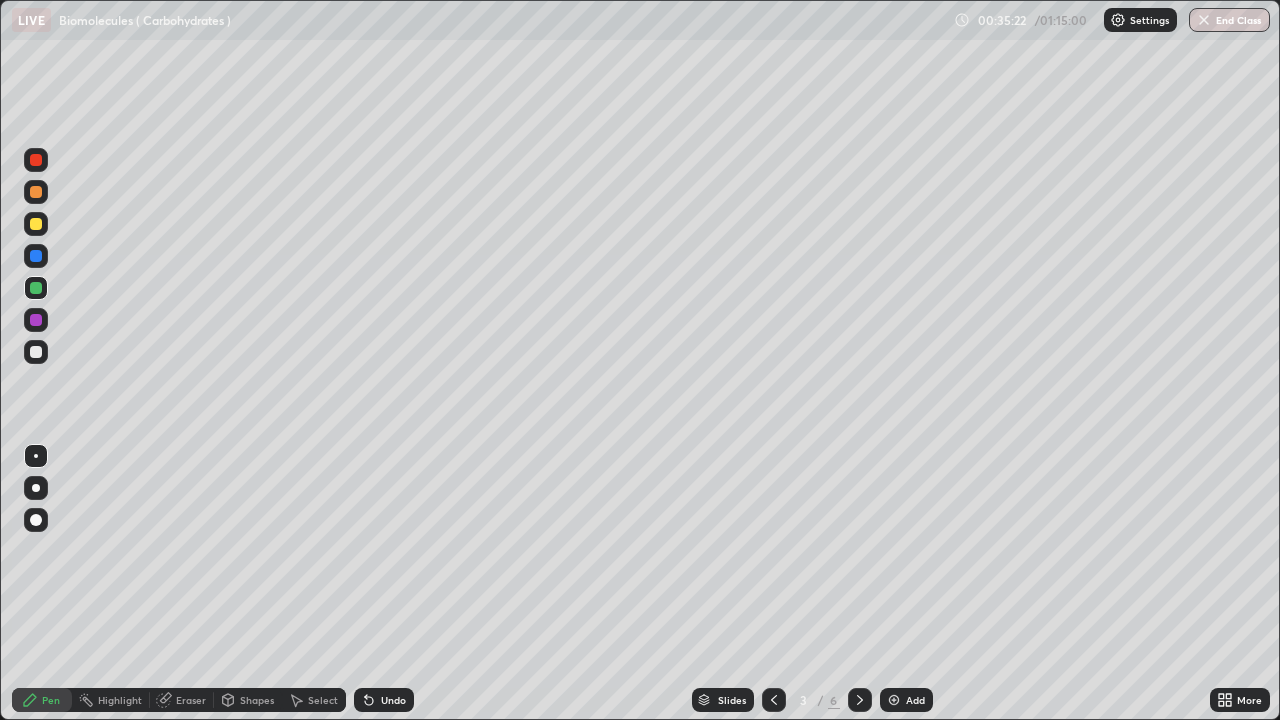 click on "Eraser" at bounding box center (191, 700) 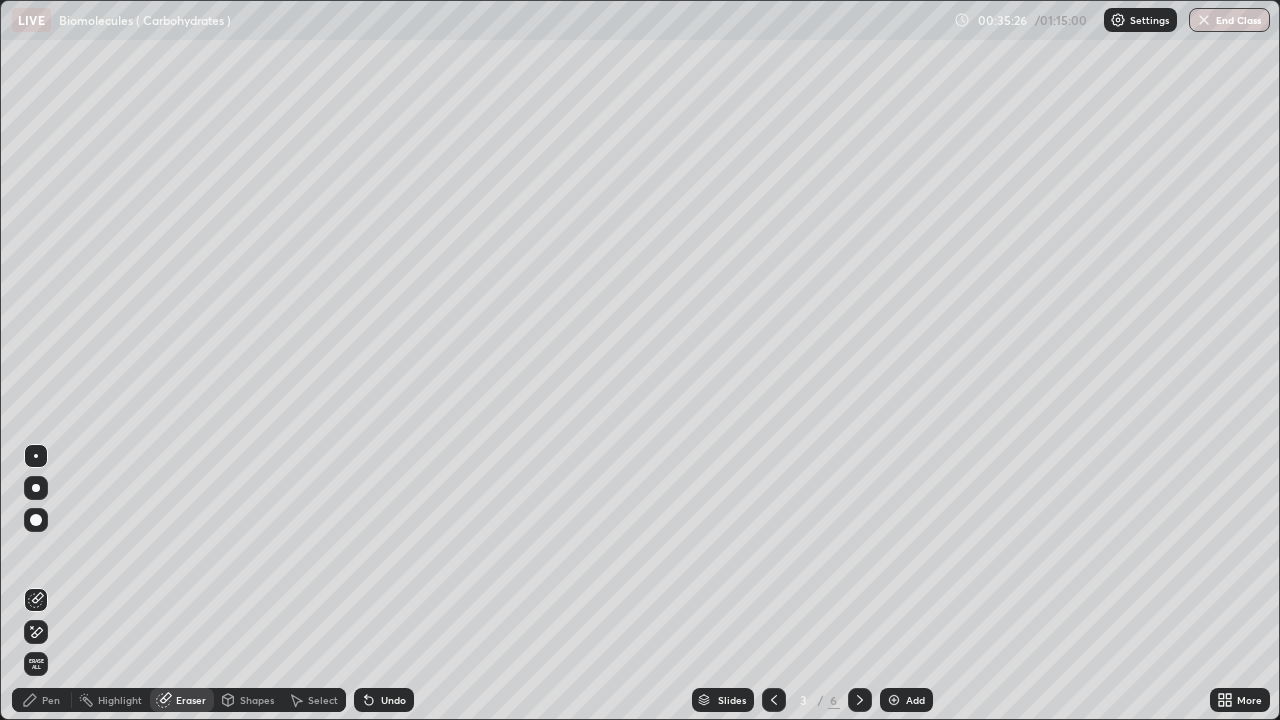 click on "Pen" at bounding box center (51, 700) 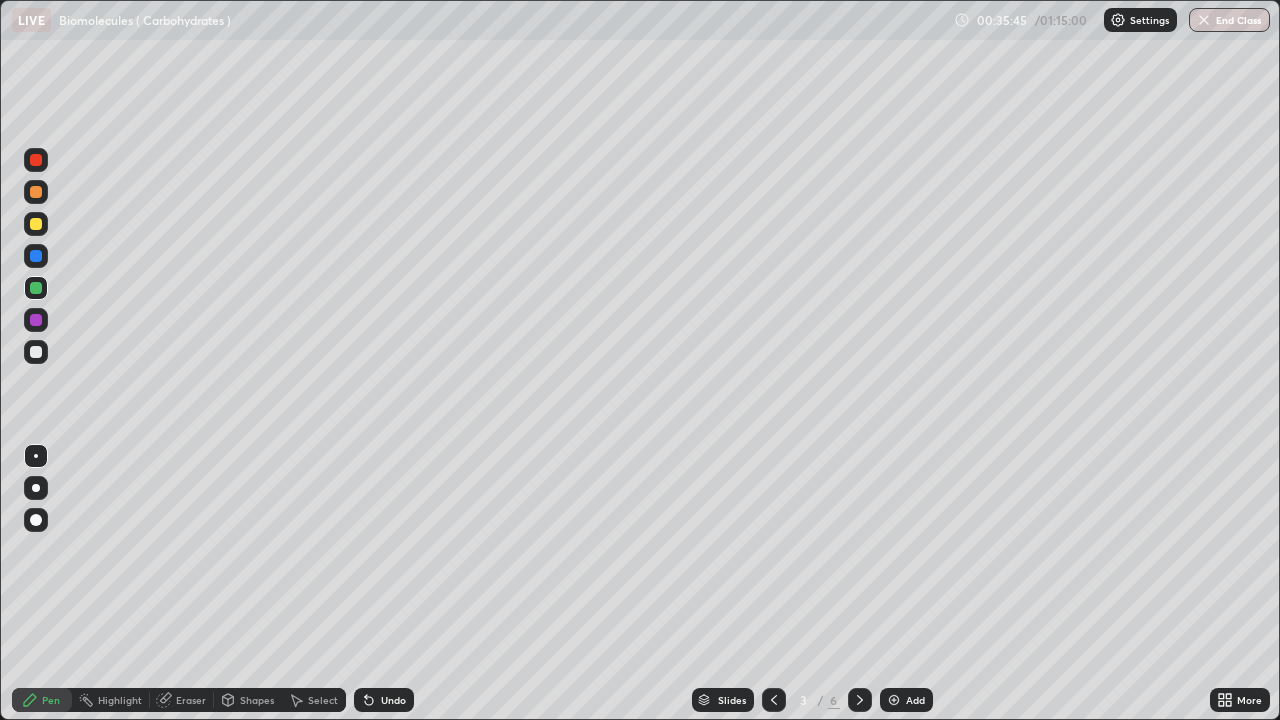 click at bounding box center [36, 224] 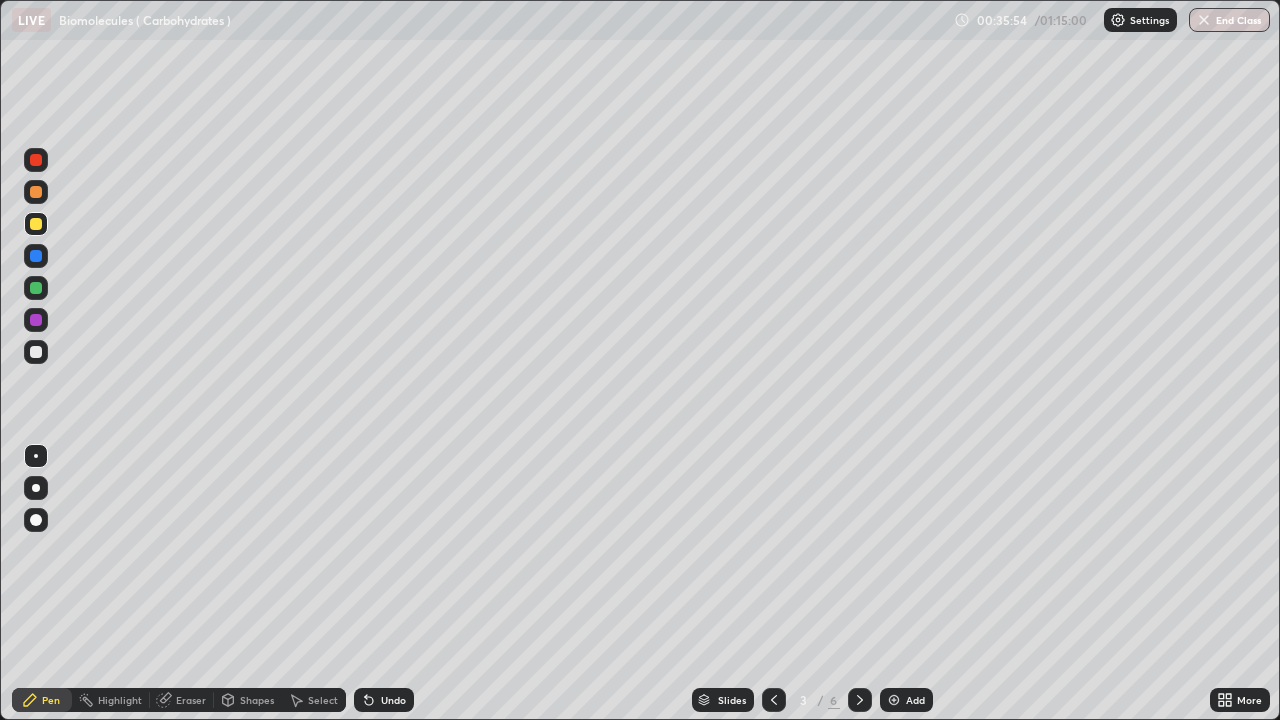 click 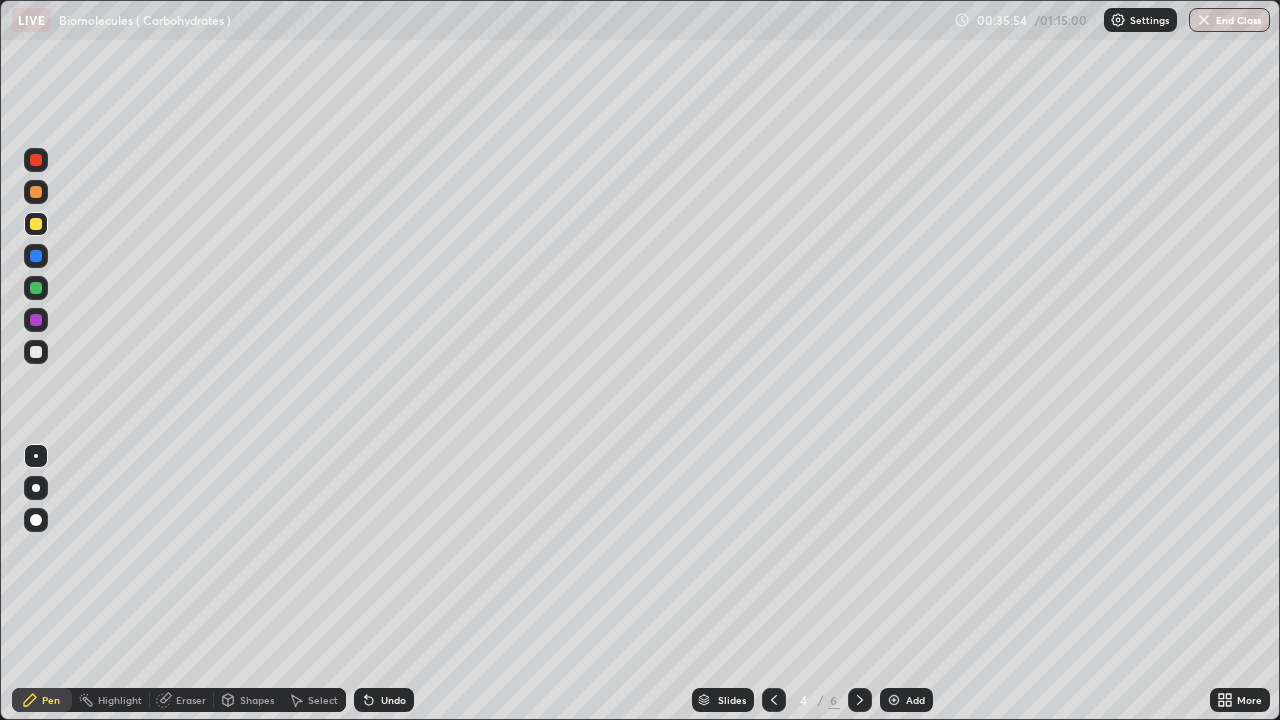 click 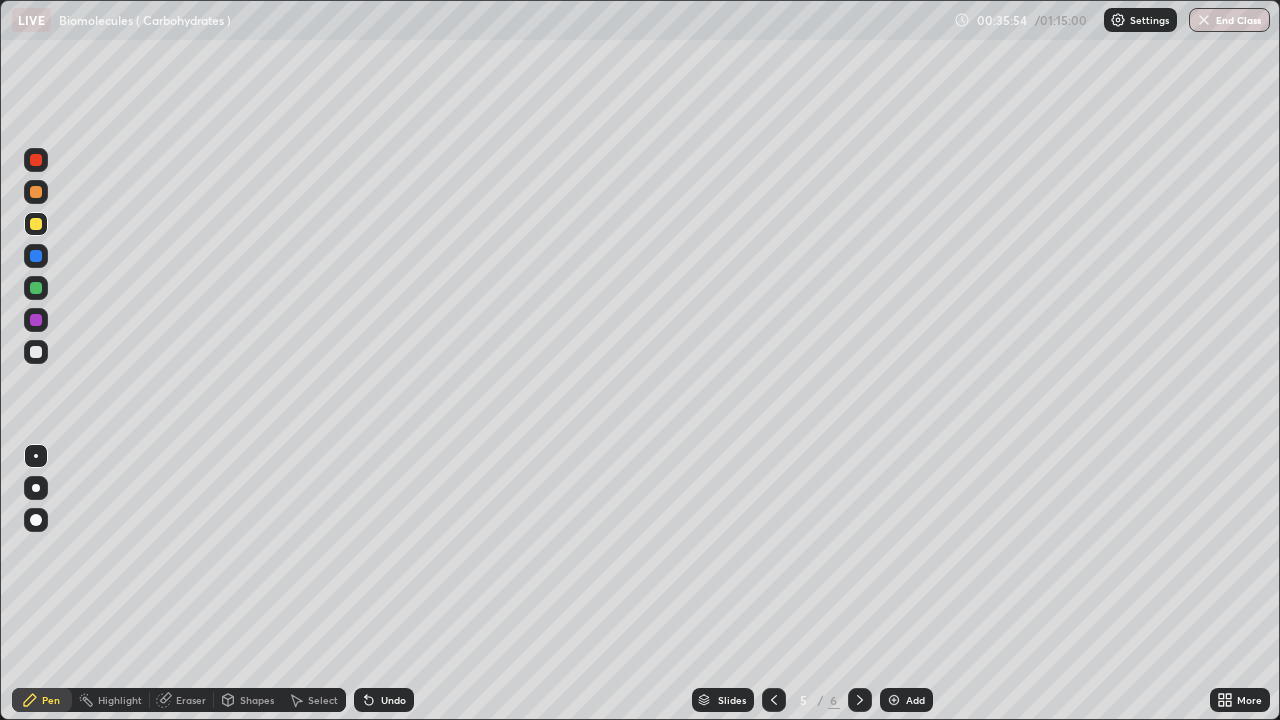click 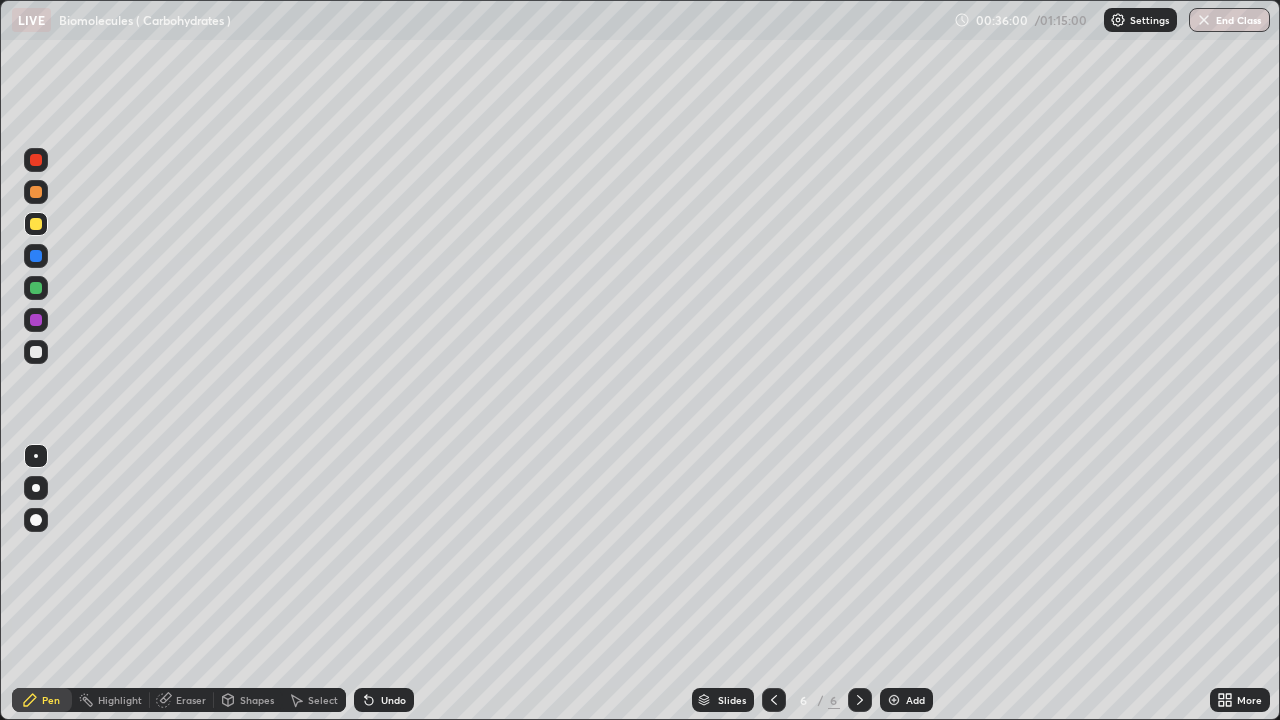 click 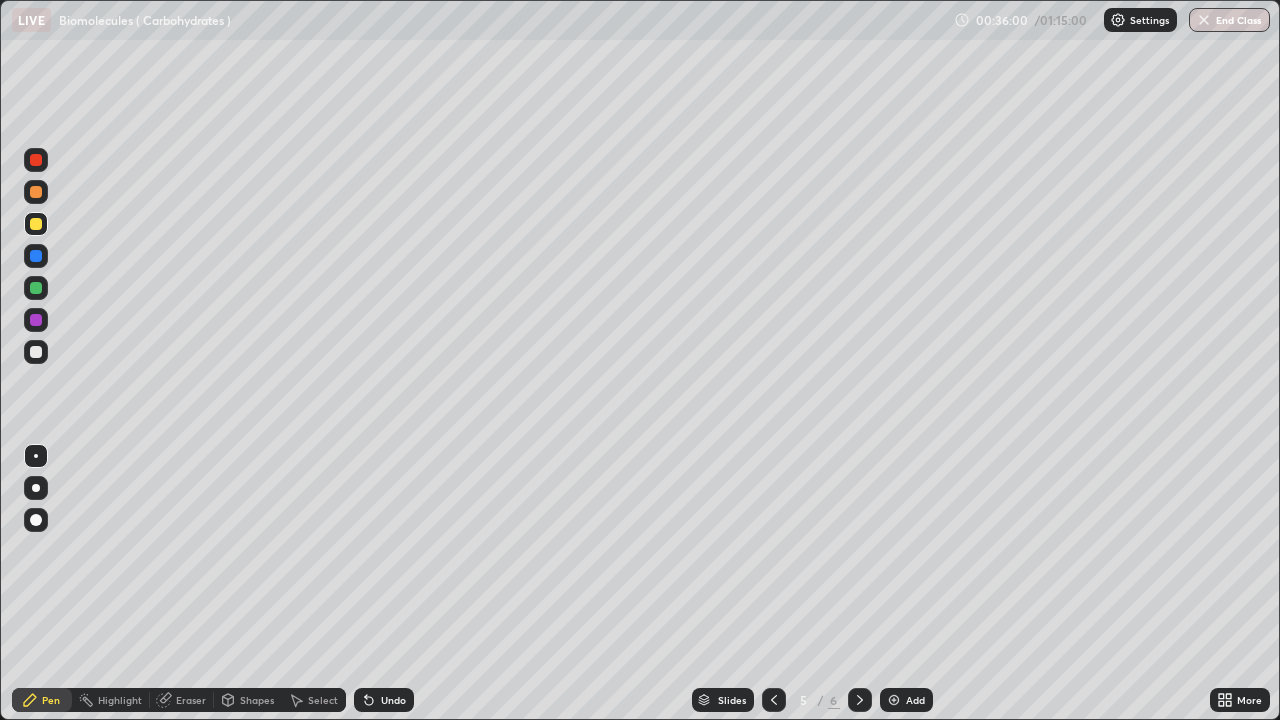 click at bounding box center [774, 700] 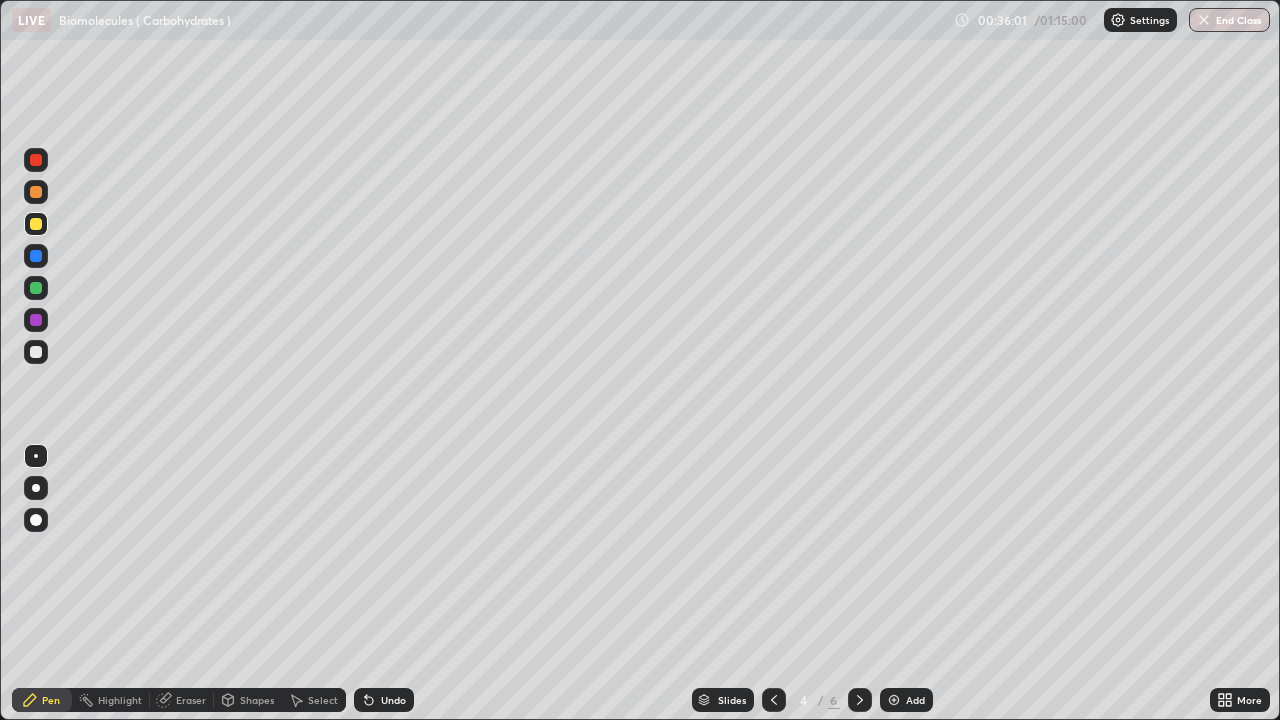 click at bounding box center [774, 700] 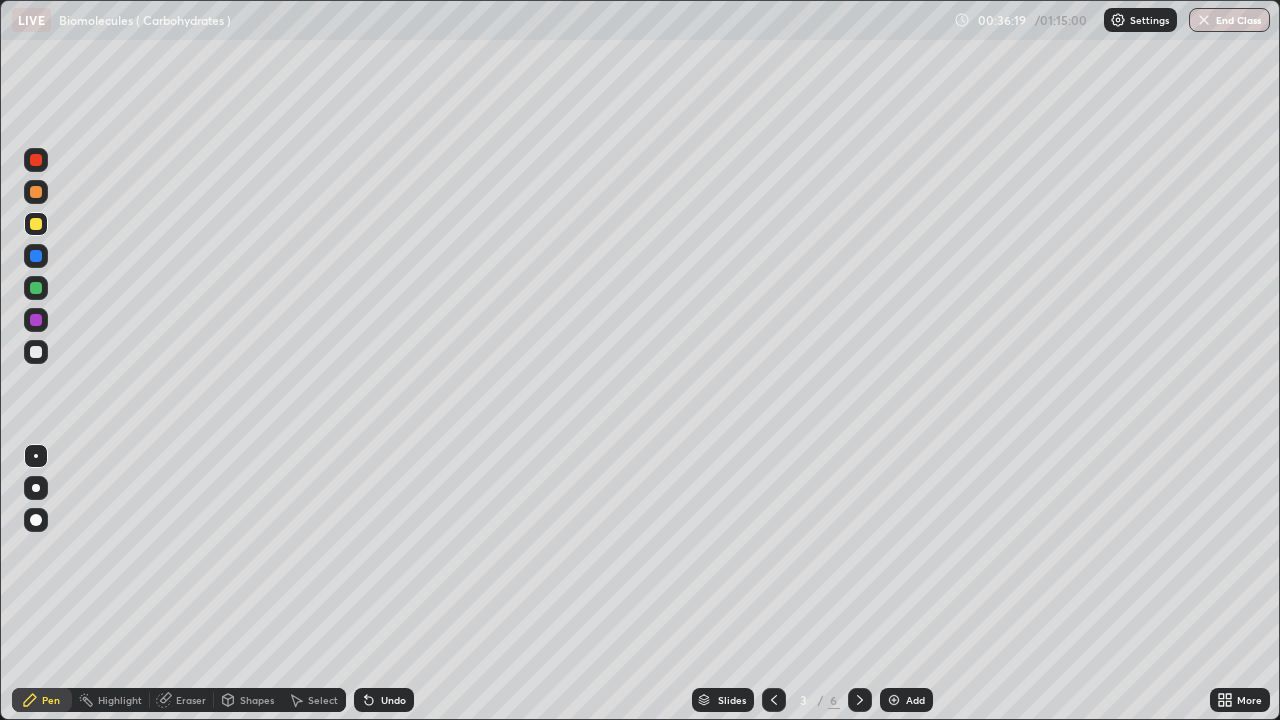 click at bounding box center [36, 352] 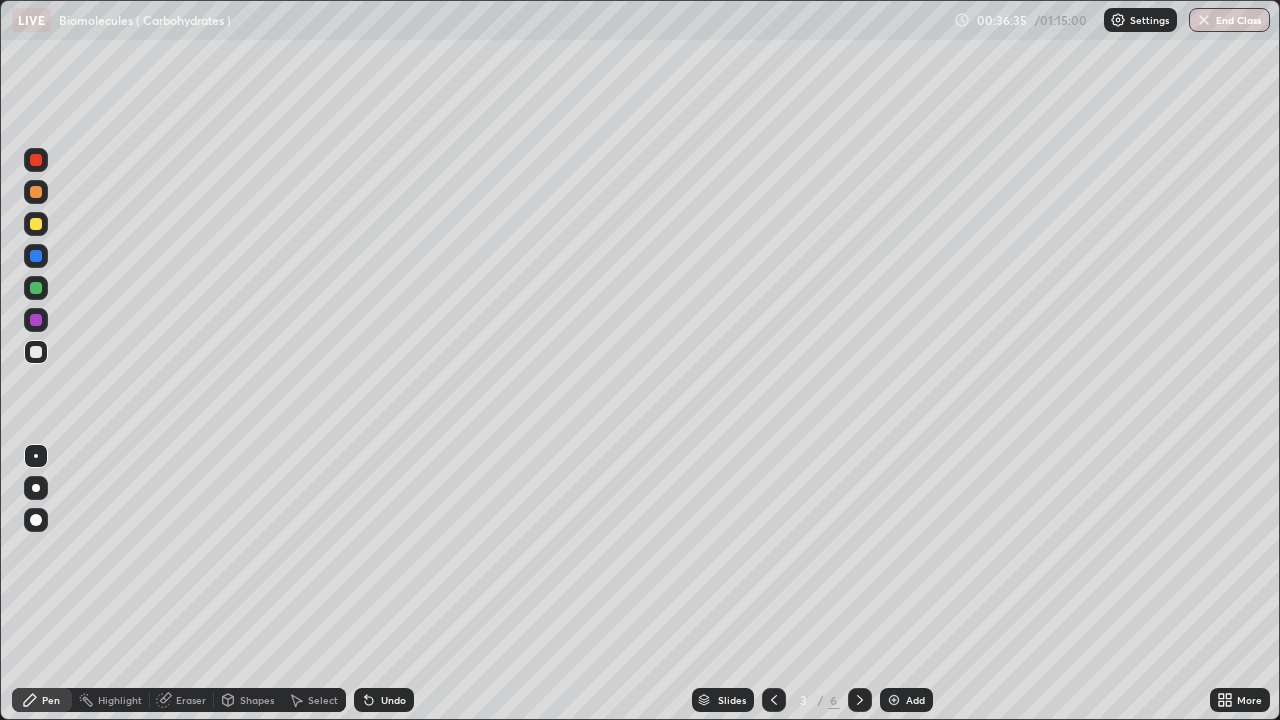 click at bounding box center [36, 288] 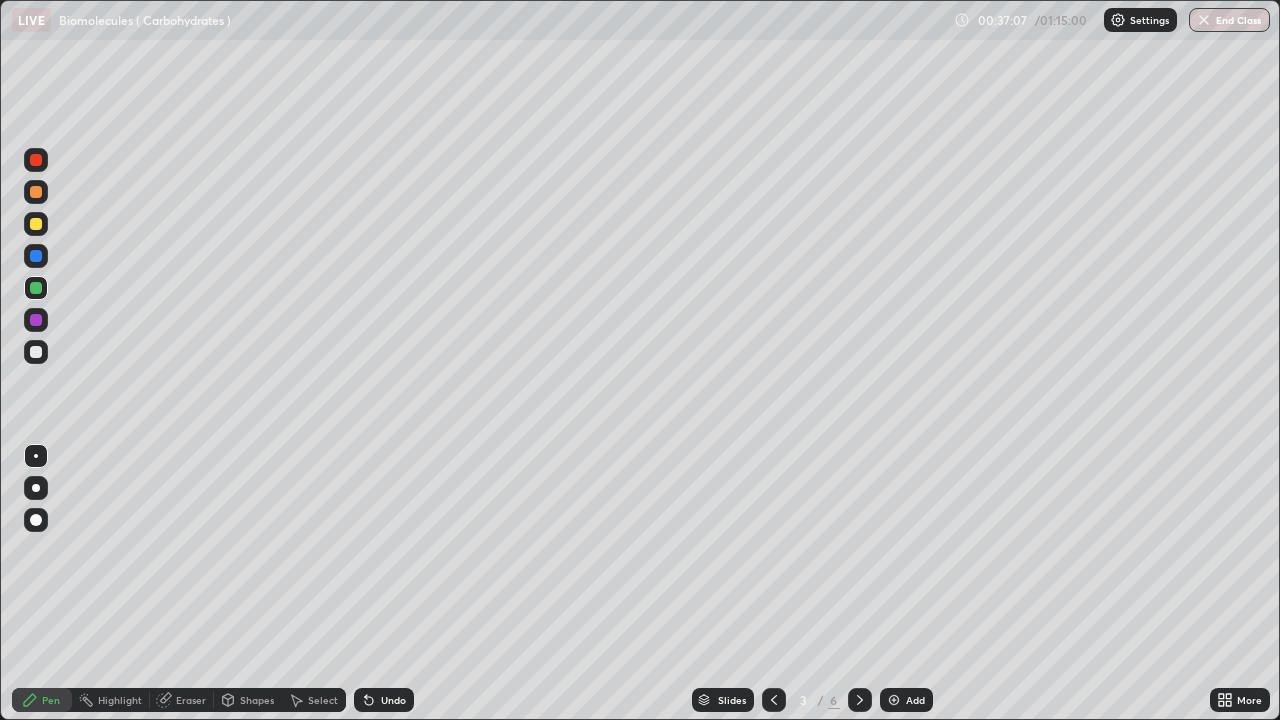 click at bounding box center [36, 320] 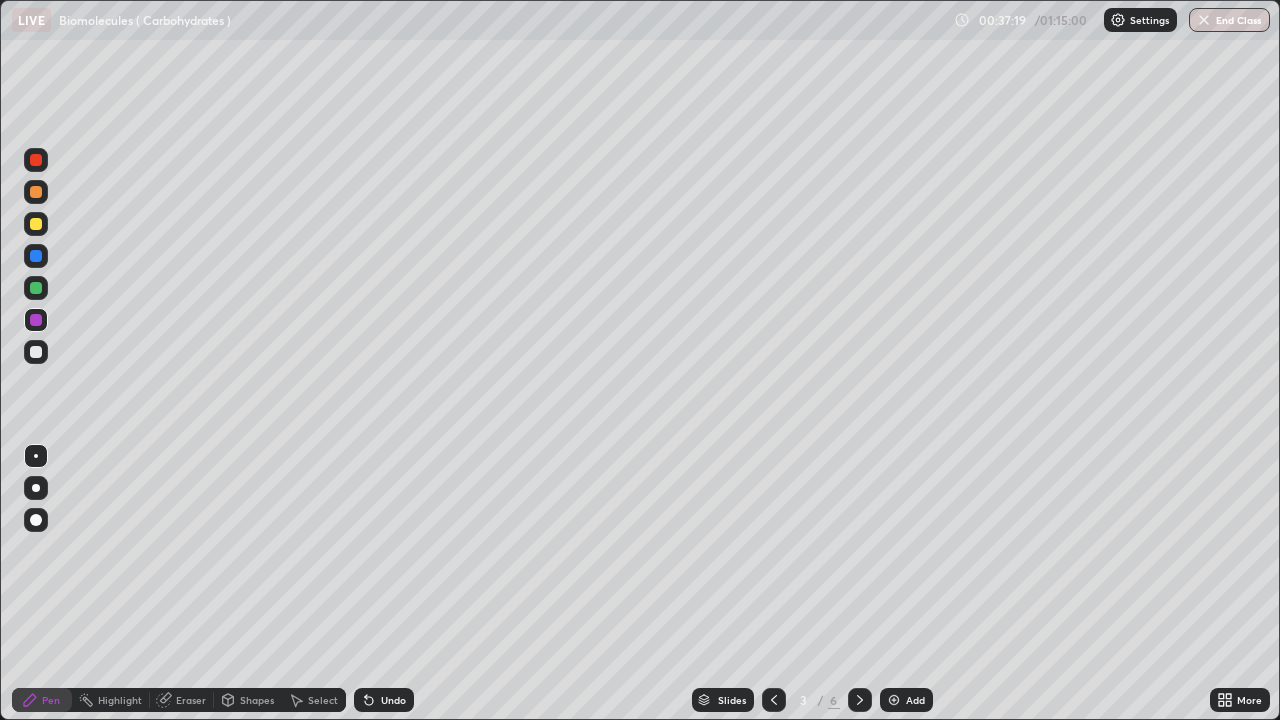 click at bounding box center (36, 288) 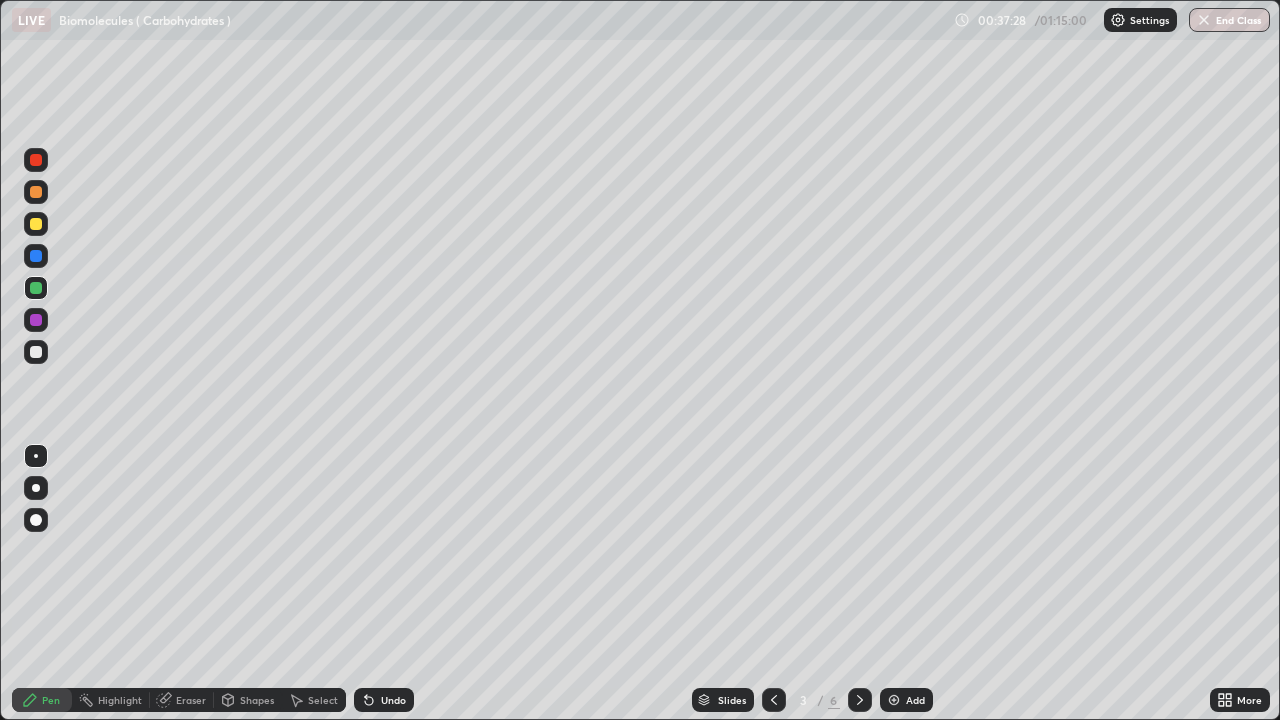click at bounding box center [36, 352] 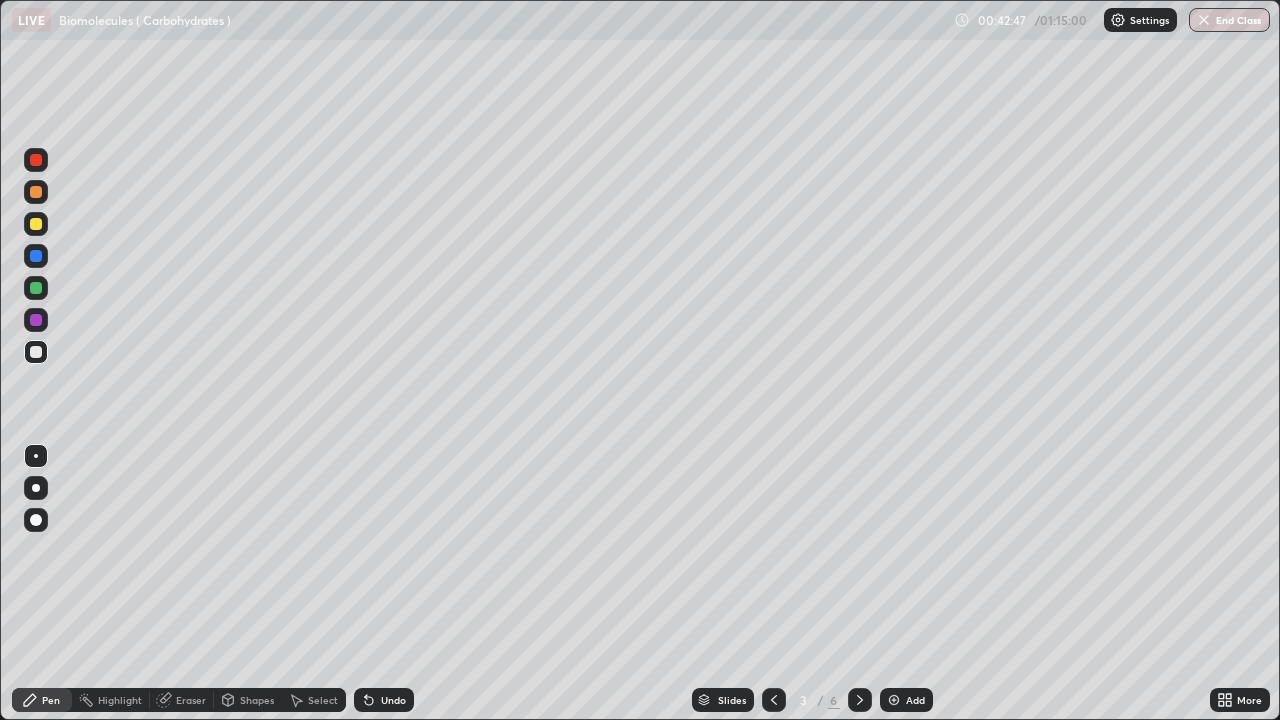 click 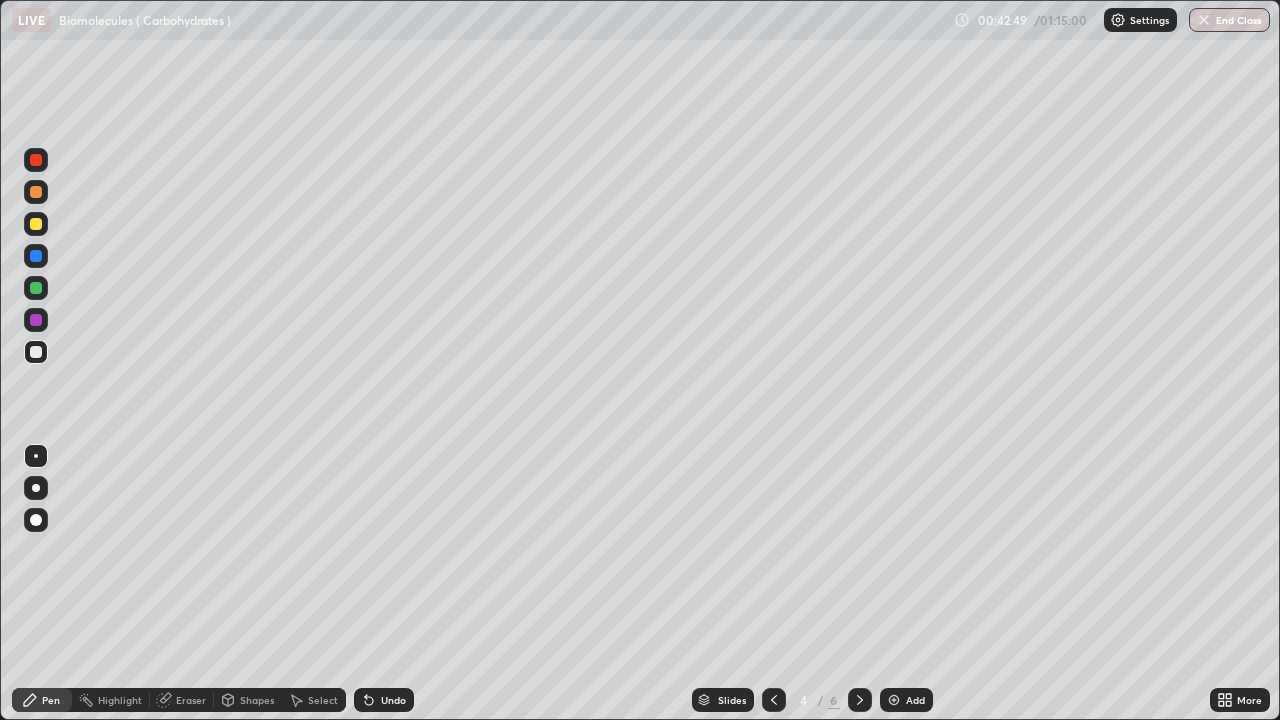 click 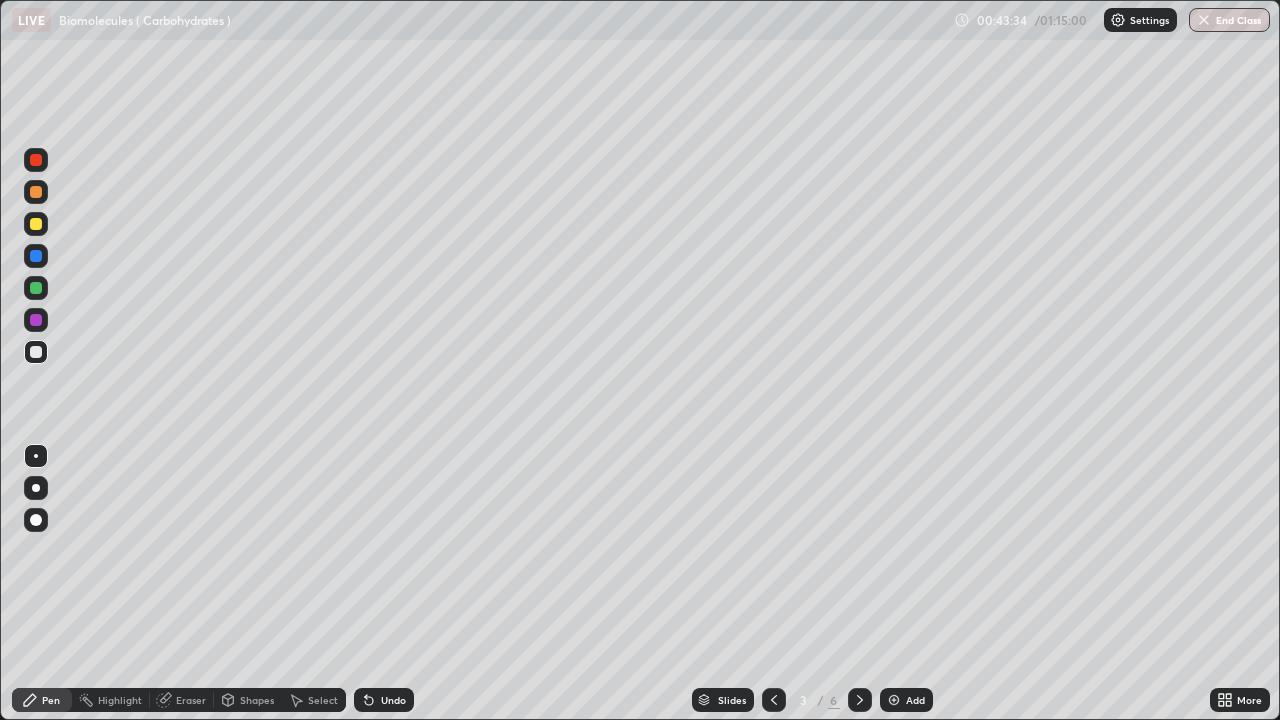 click at bounding box center [860, 700] 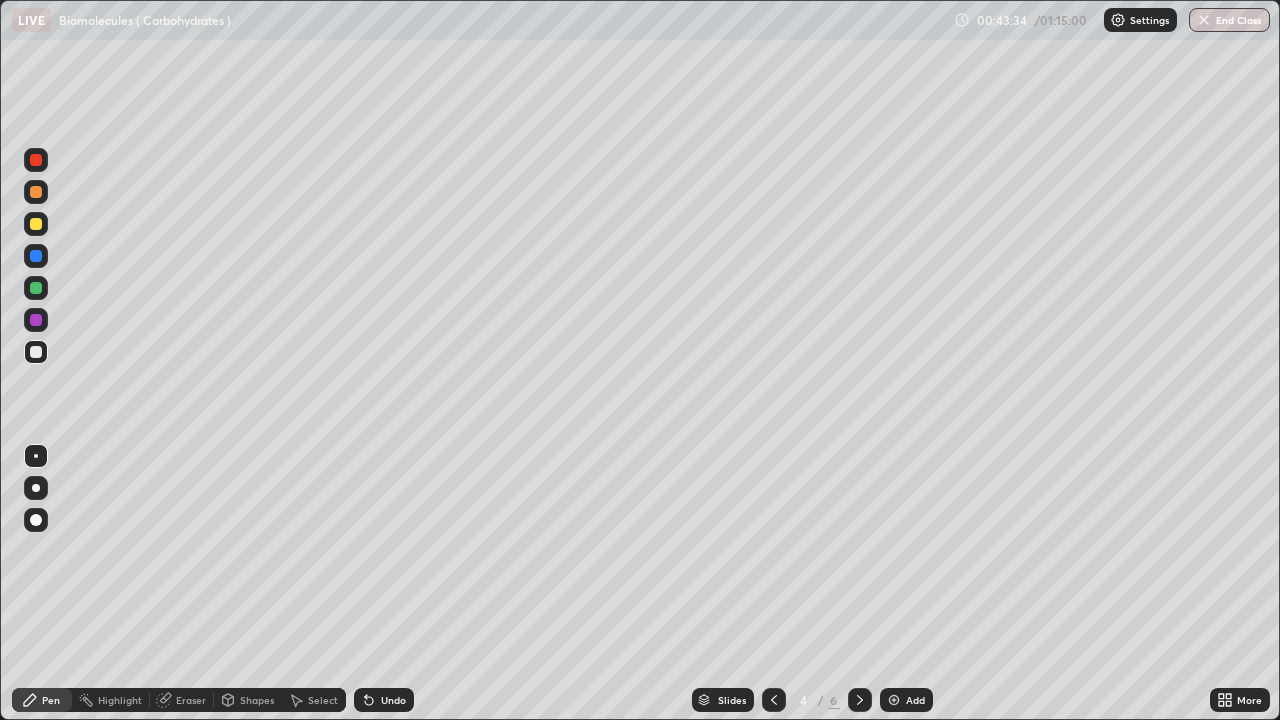 click 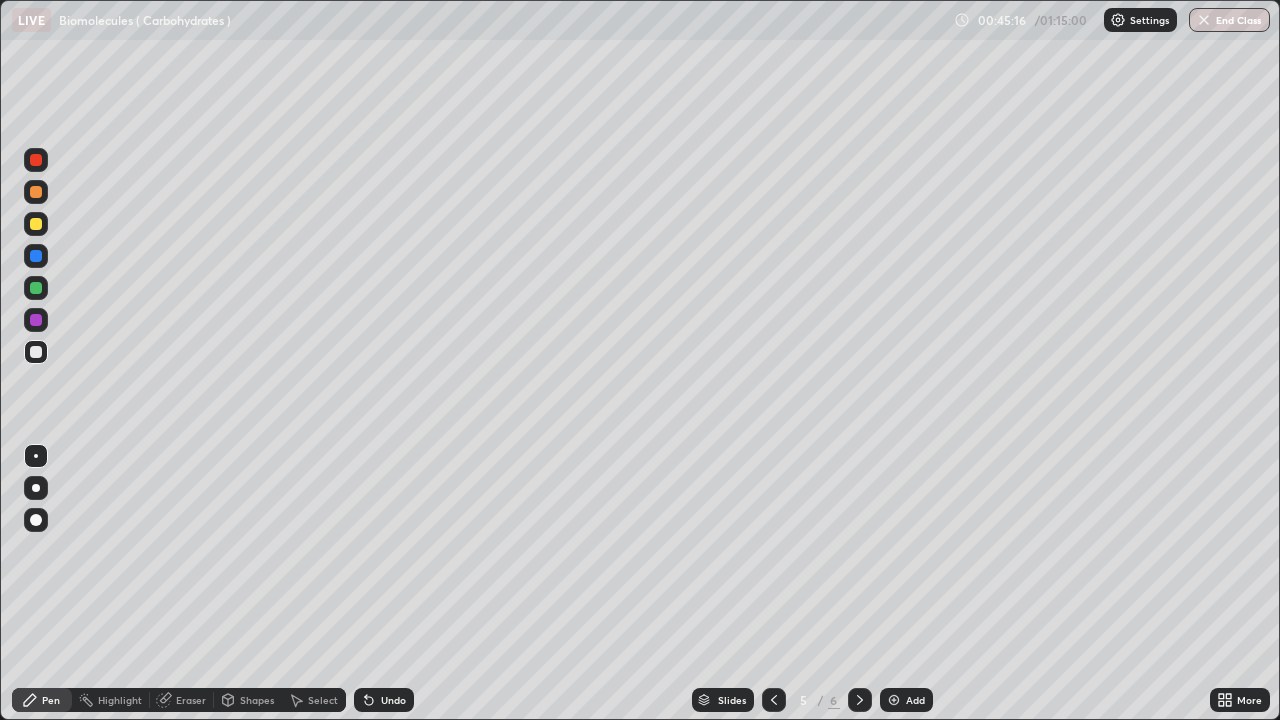 click at bounding box center (860, 700) 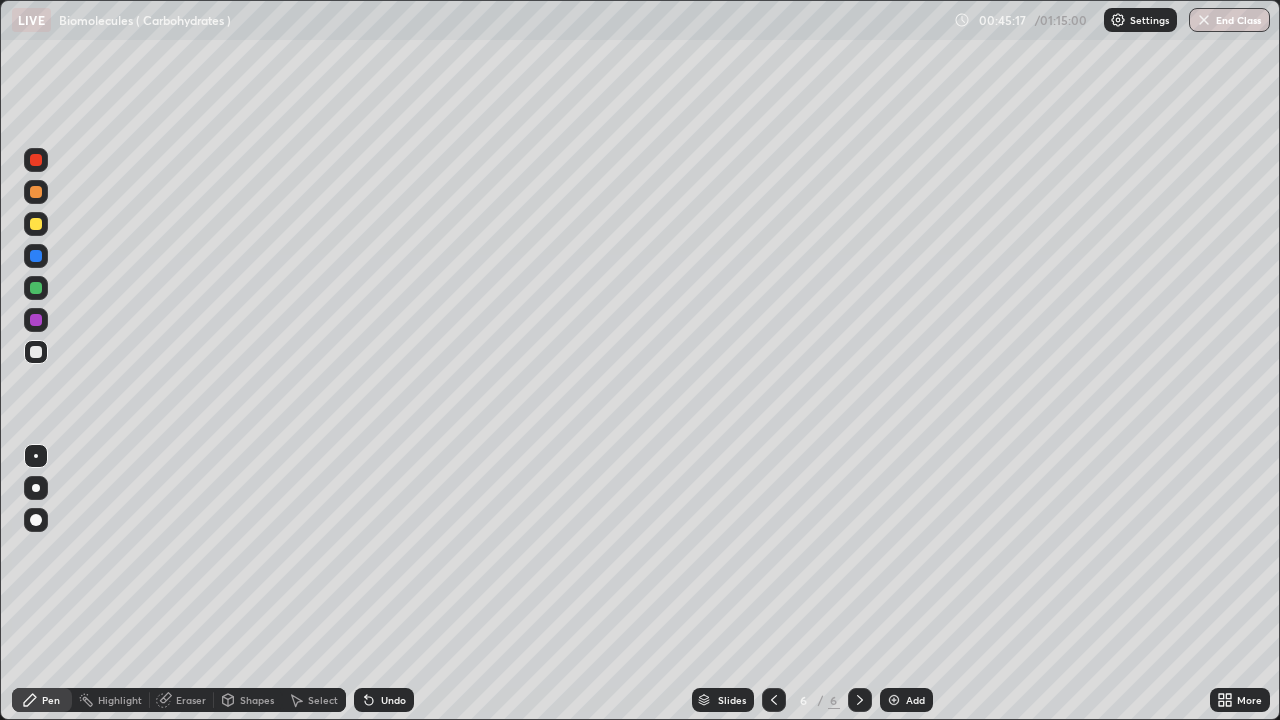click on "Add" at bounding box center (906, 700) 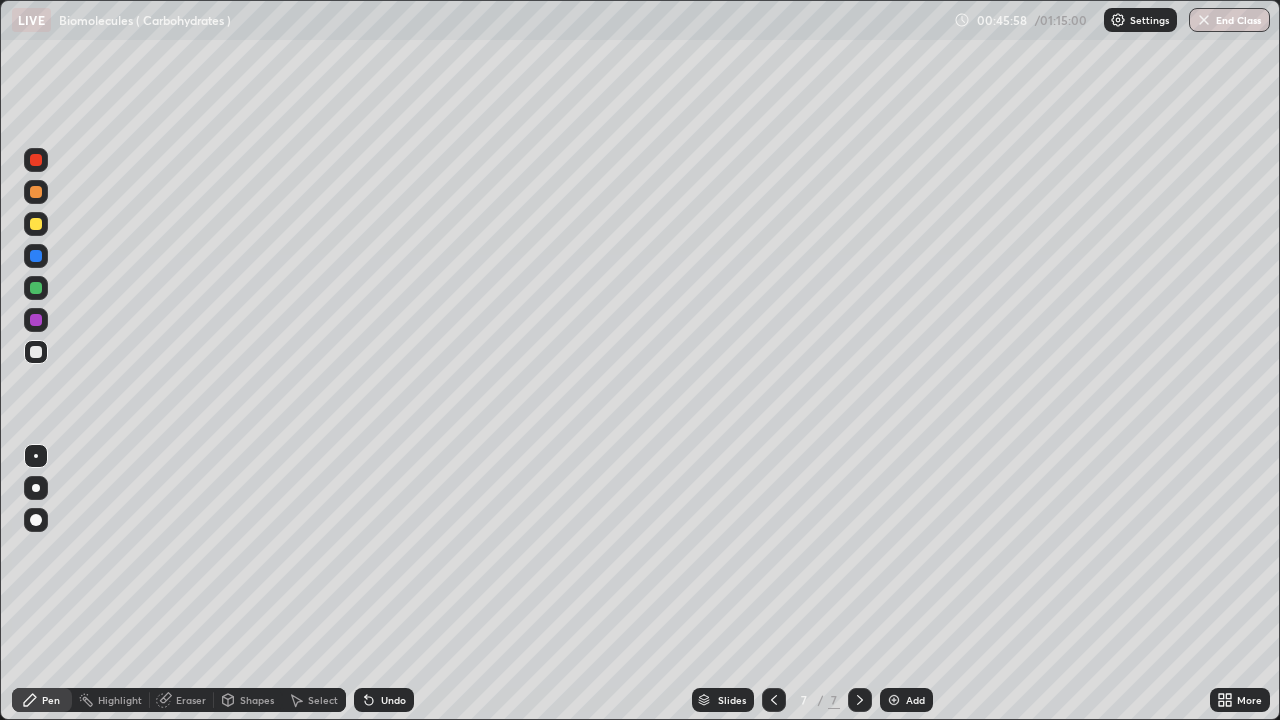 click at bounding box center [36, 320] 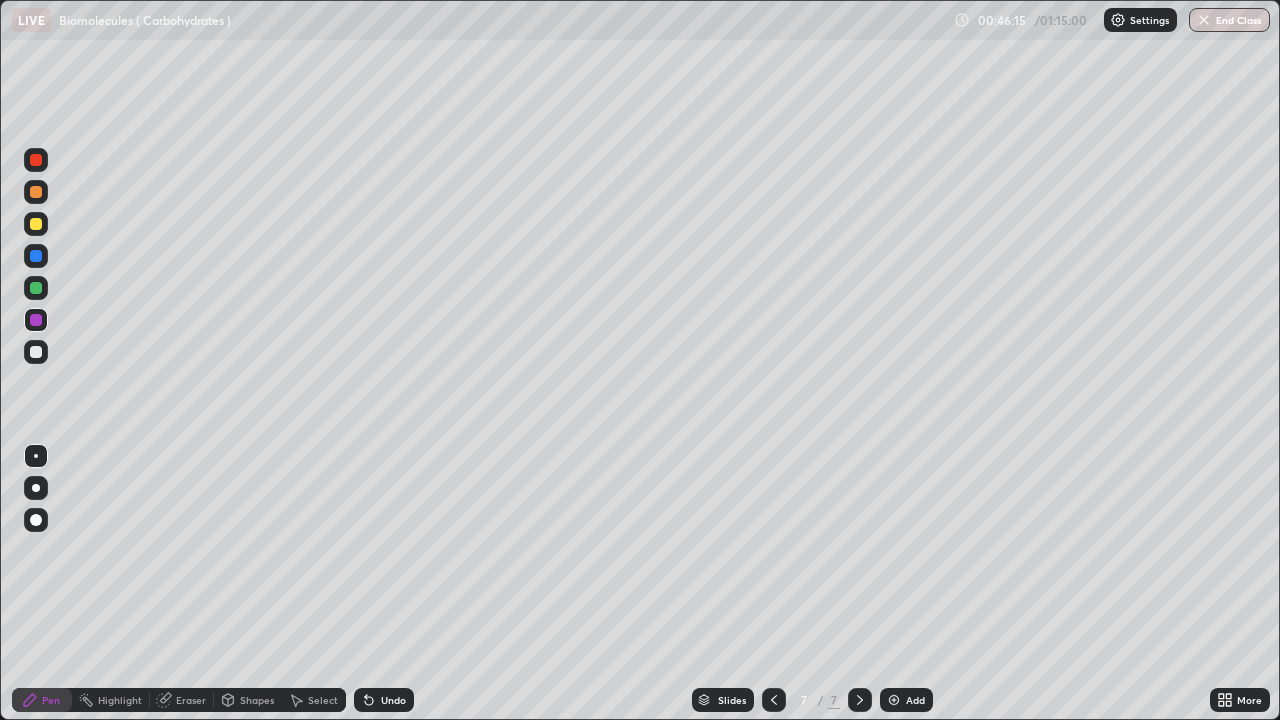 click at bounding box center (36, 352) 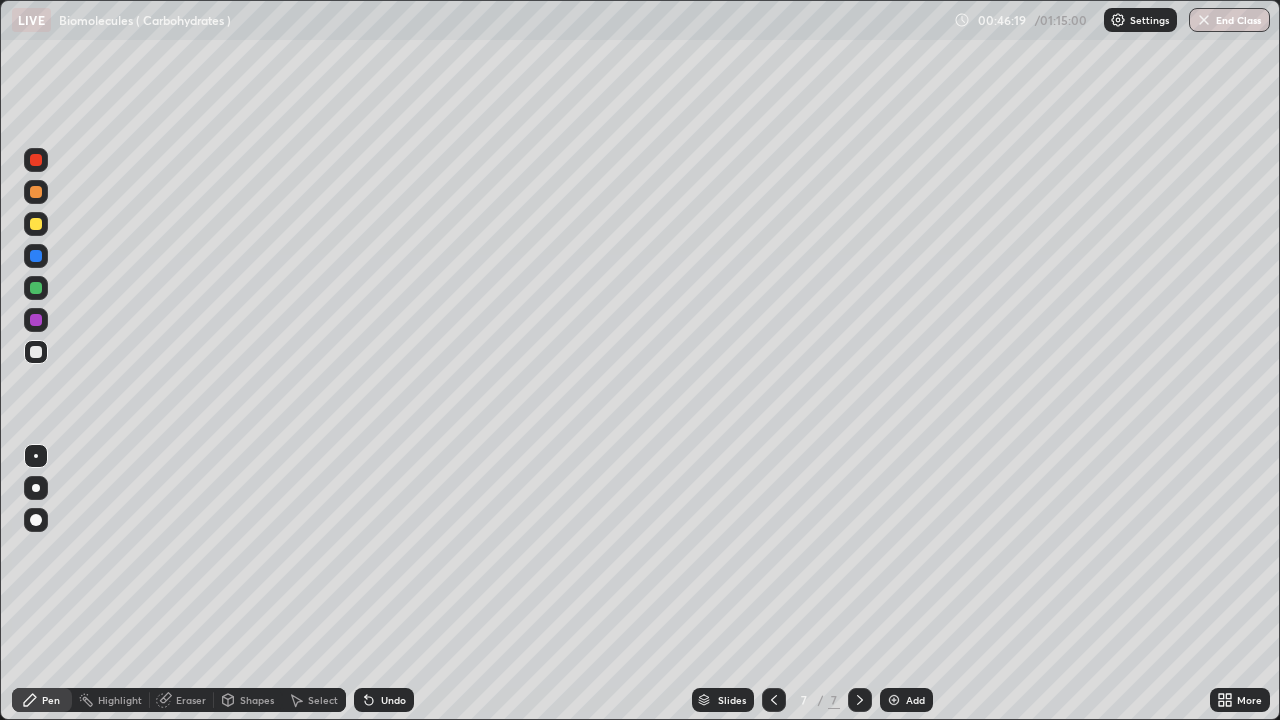 click at bounding box center (36, 320) 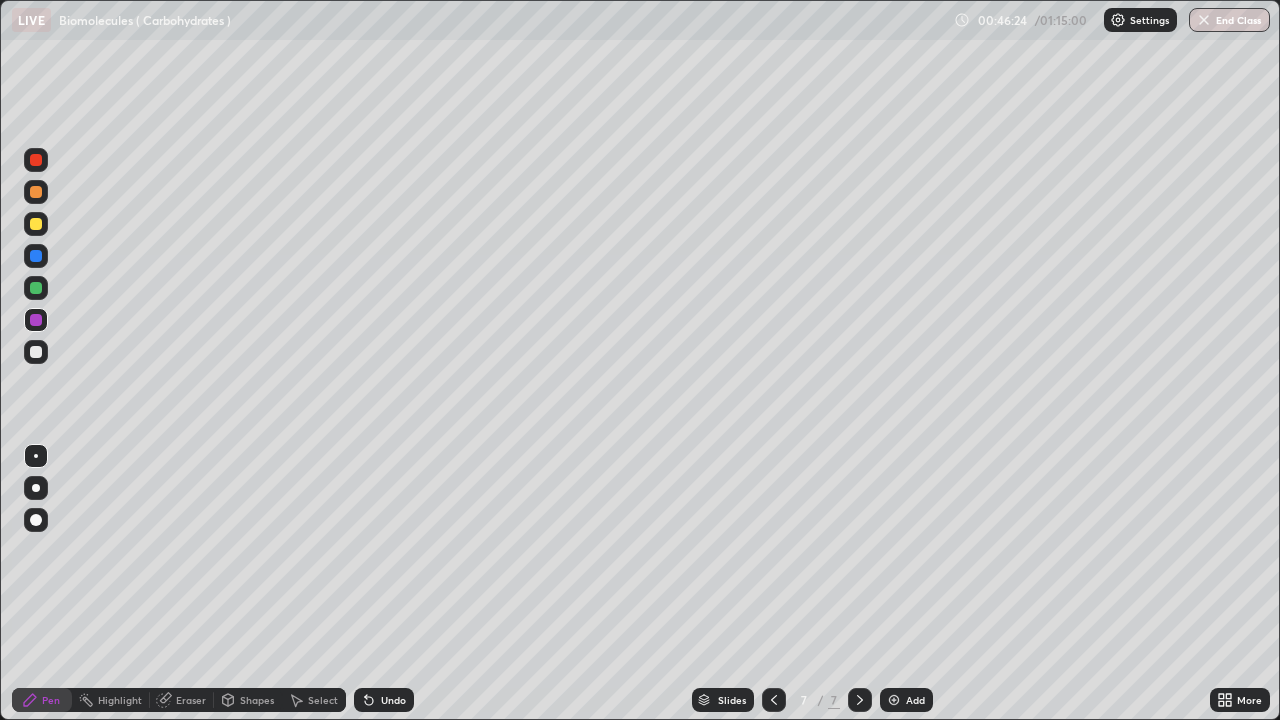 click at bounding box center [36, 352] 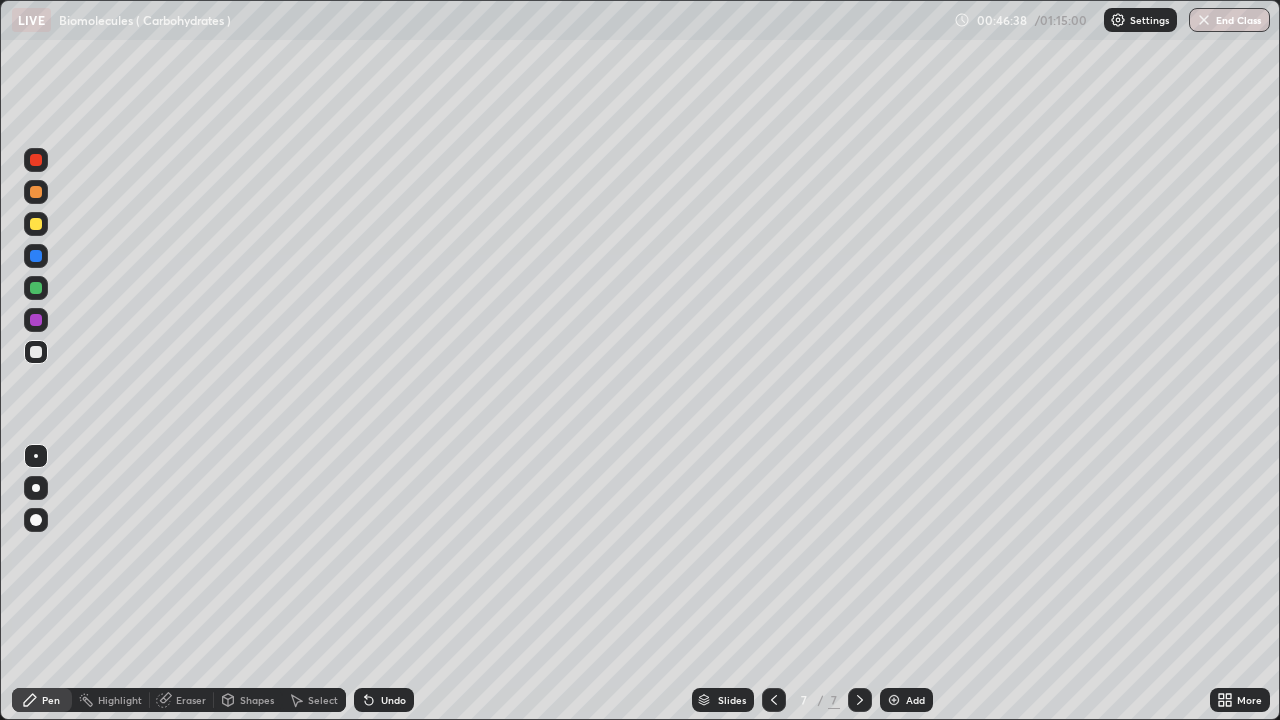 click at bounding box center (36, 288) 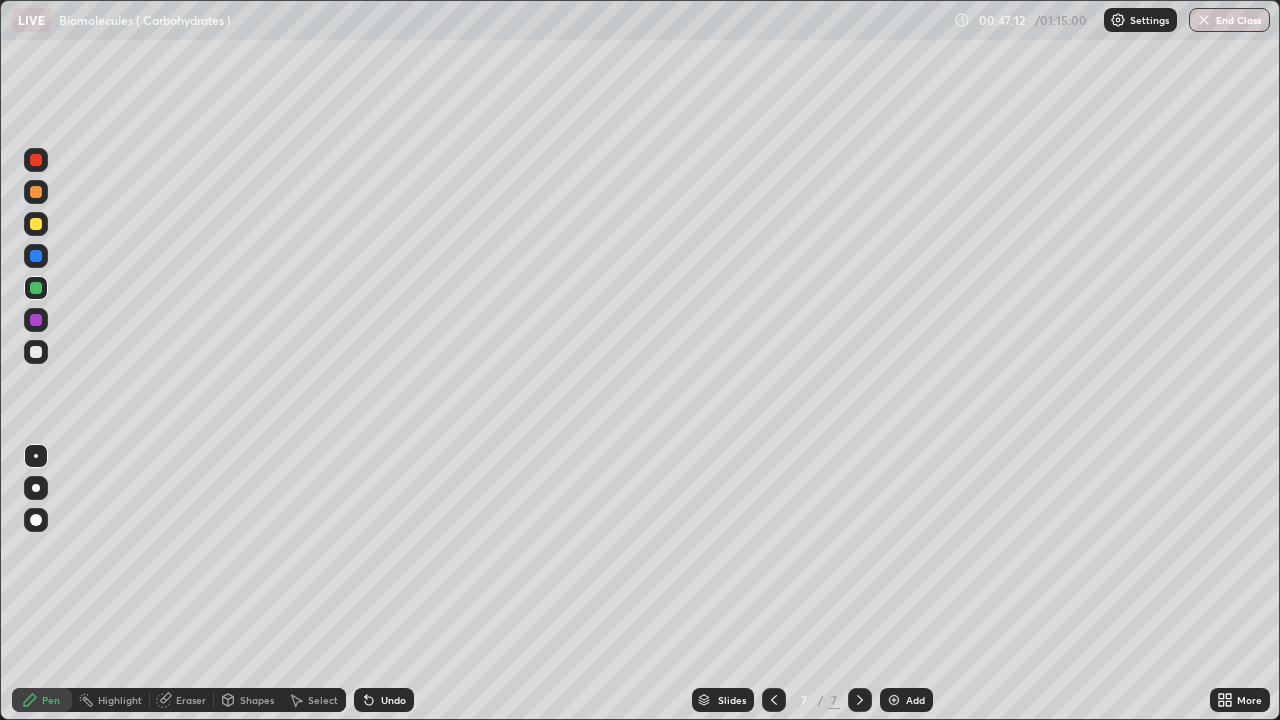 click at bounding box center [36, 224] 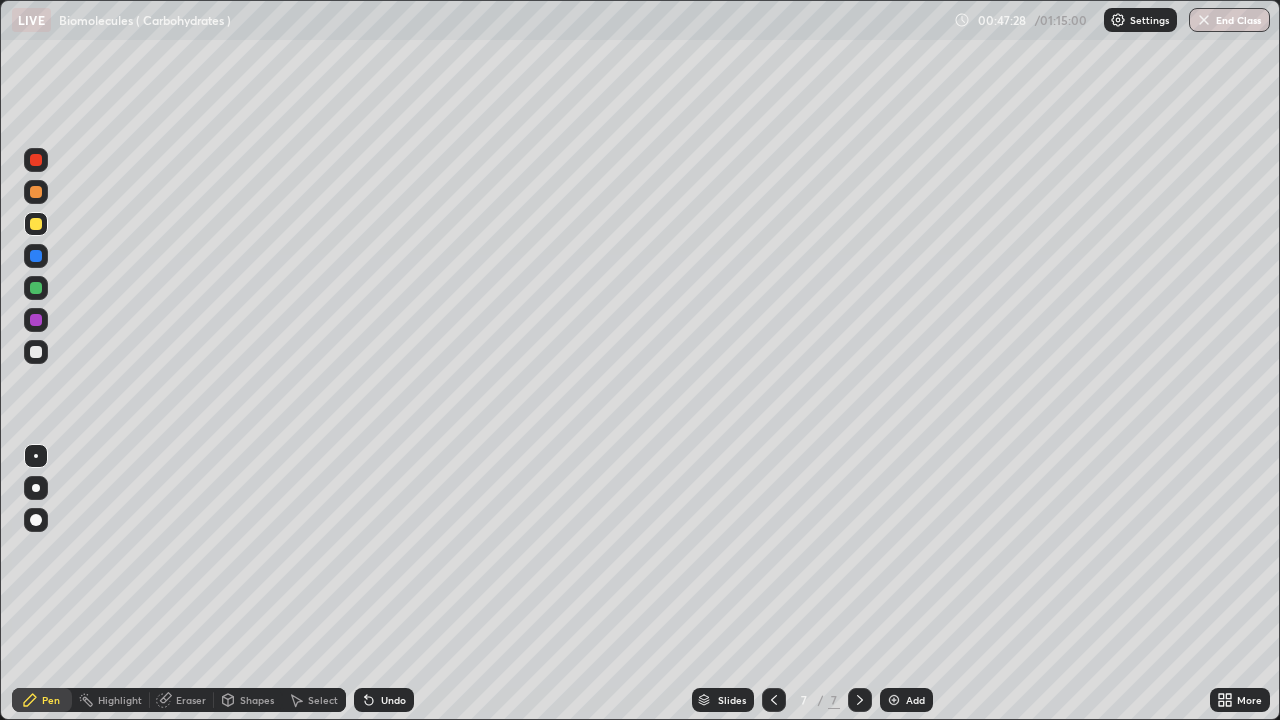 click at bounding box center (36, 256) 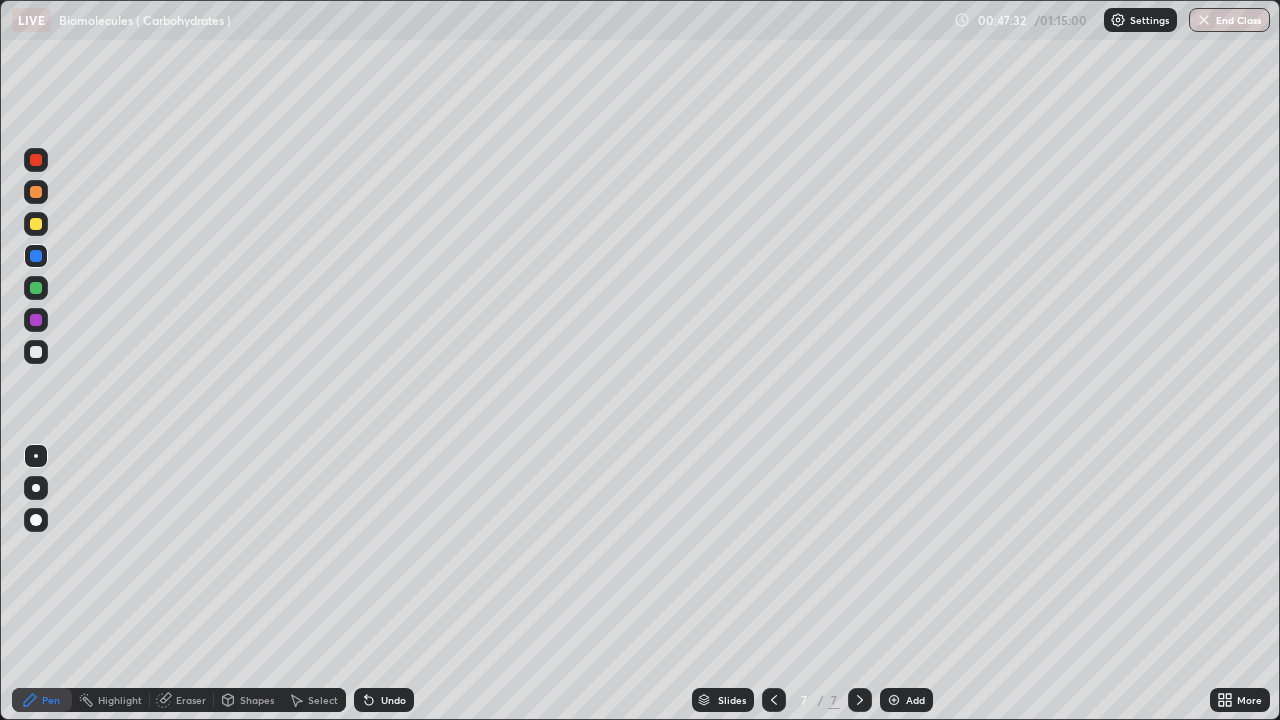 click at bounding box center (36, 192) 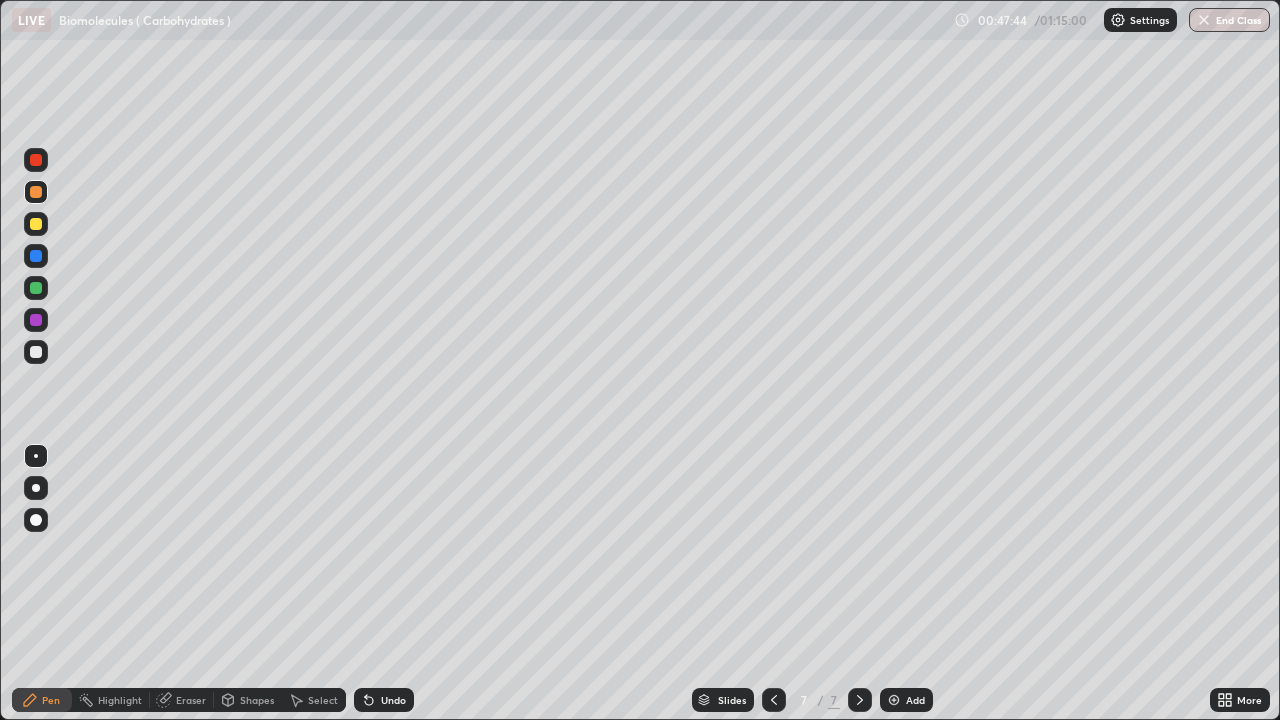 click at bounding box center [36, 288] 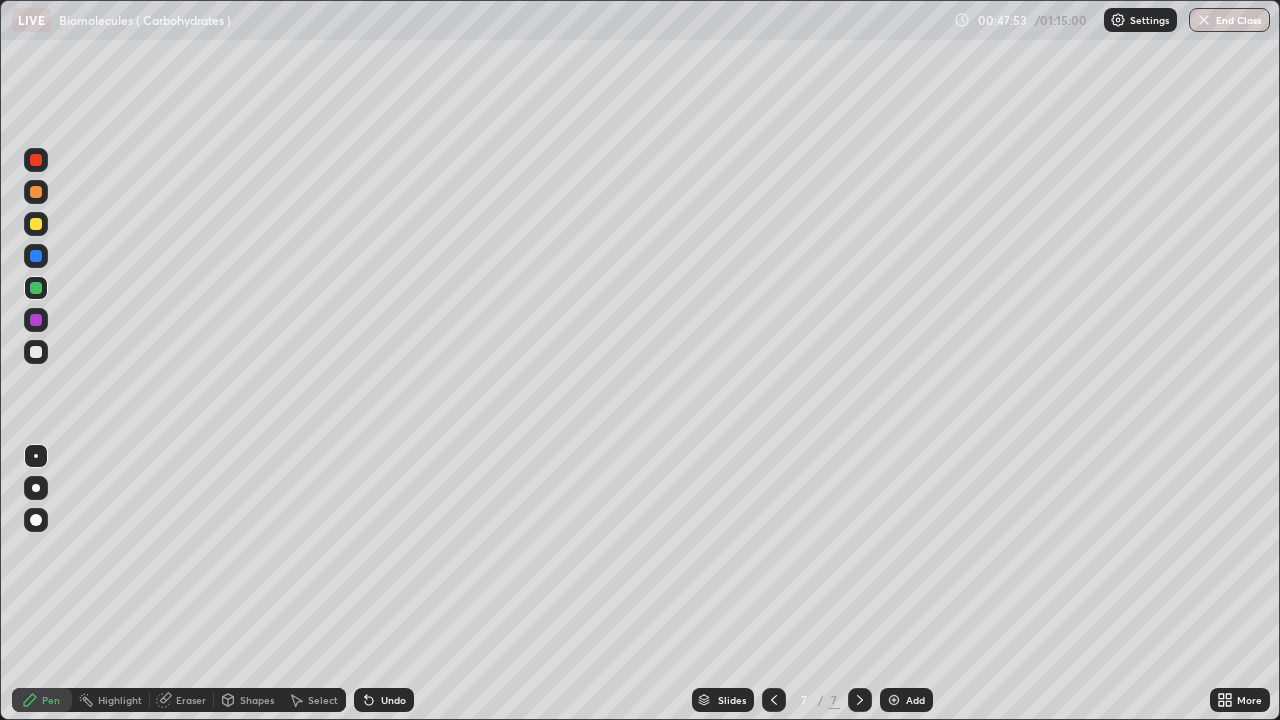 click at bounding box center [36, 224] 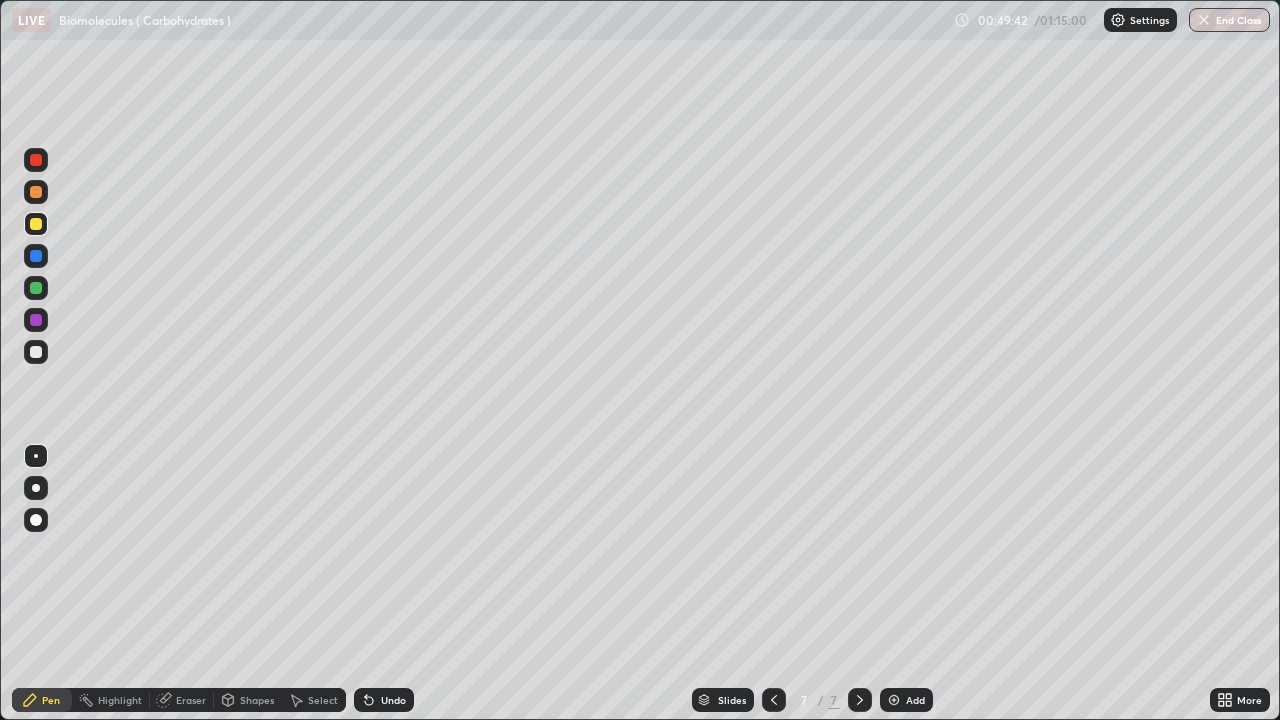 click at bounding box center [860, 700] 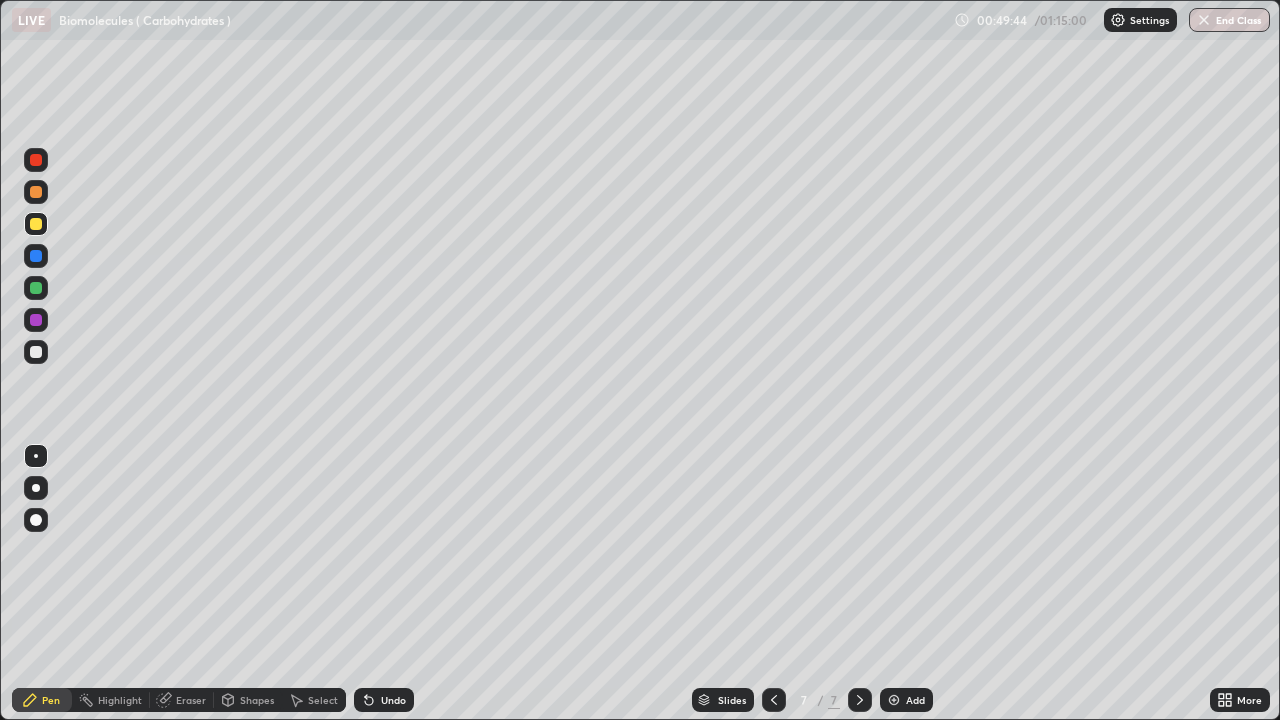 click on "Add" at bounding box center [906, 700] 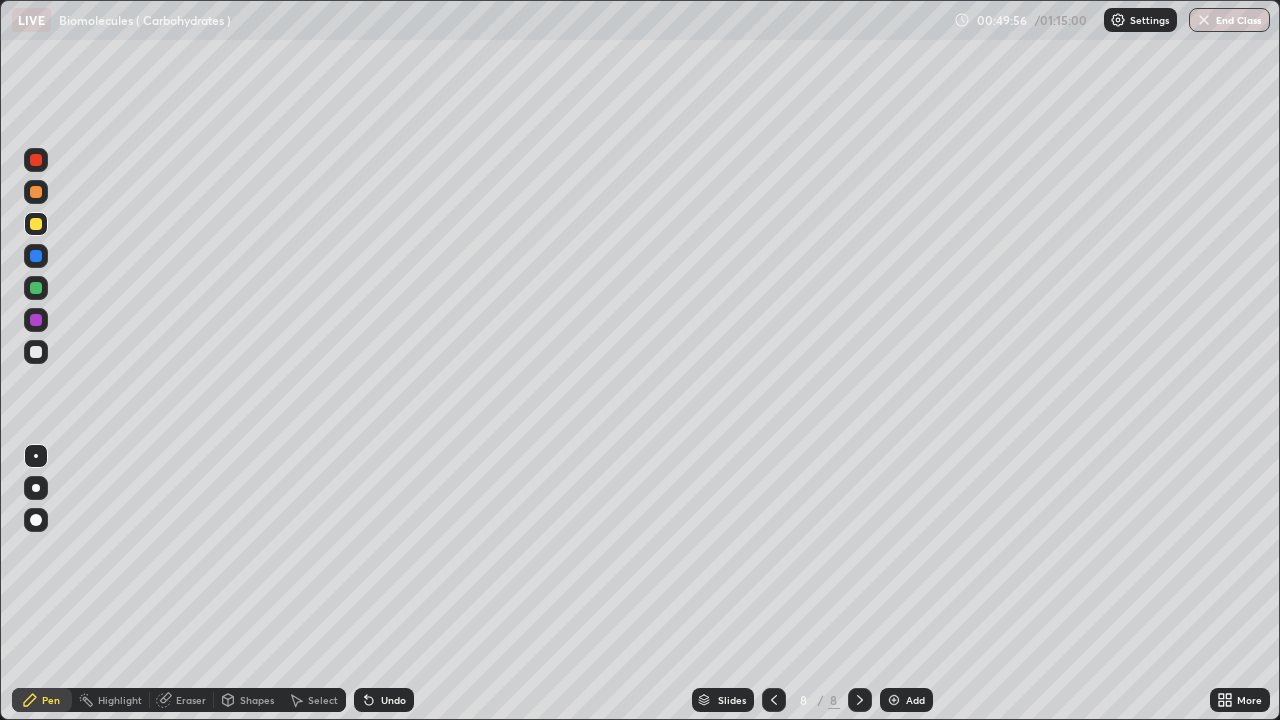 click at bounding box center (36, 288) 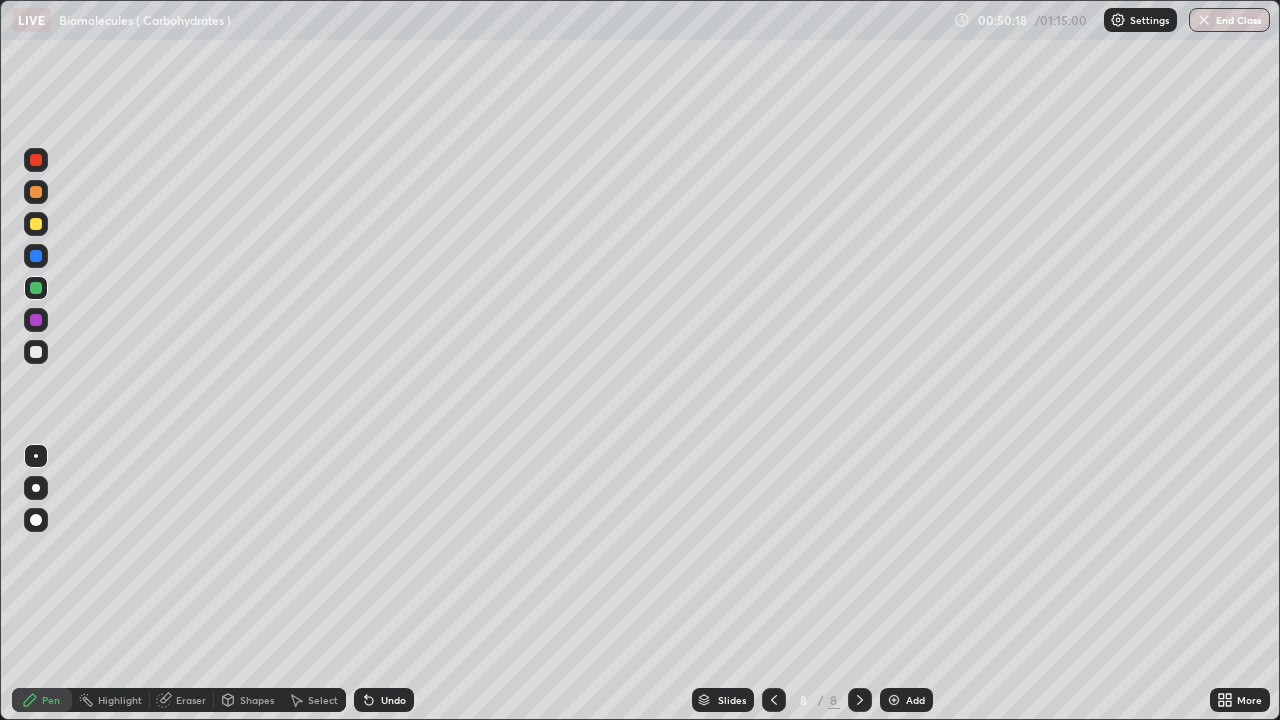 click at bounding box center (36, 320) 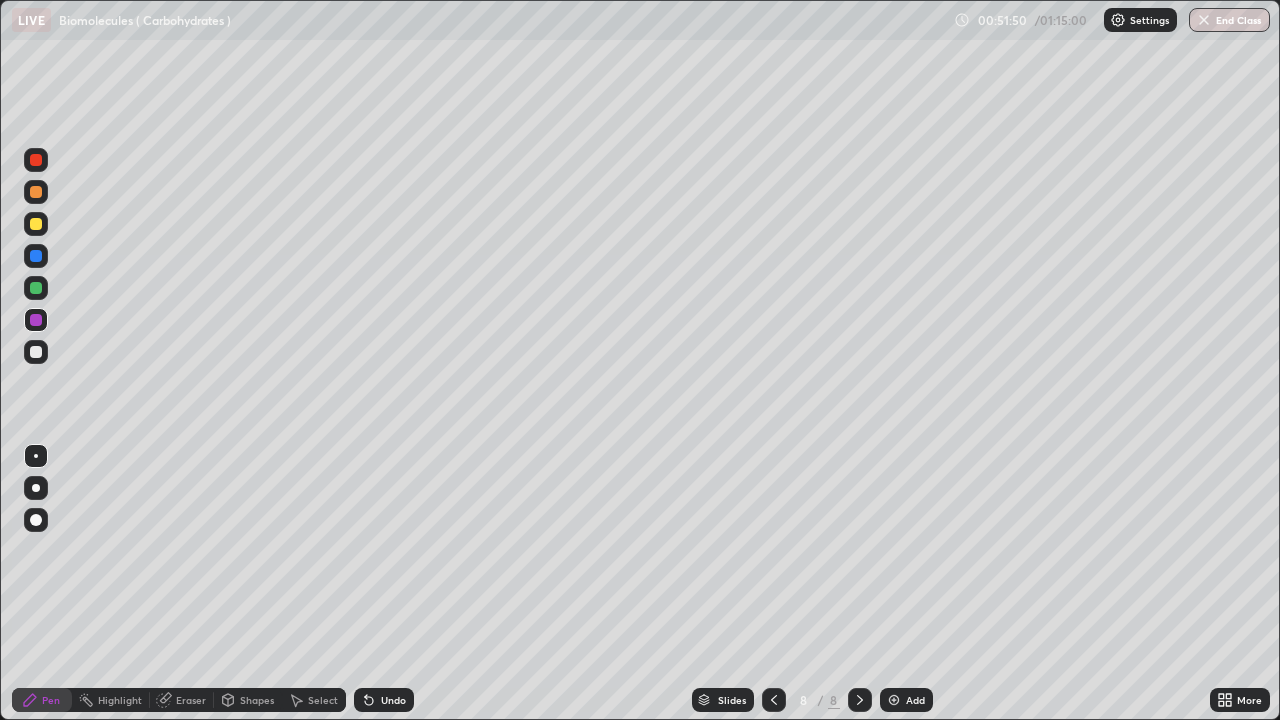 click at bounding box center [36, 352] 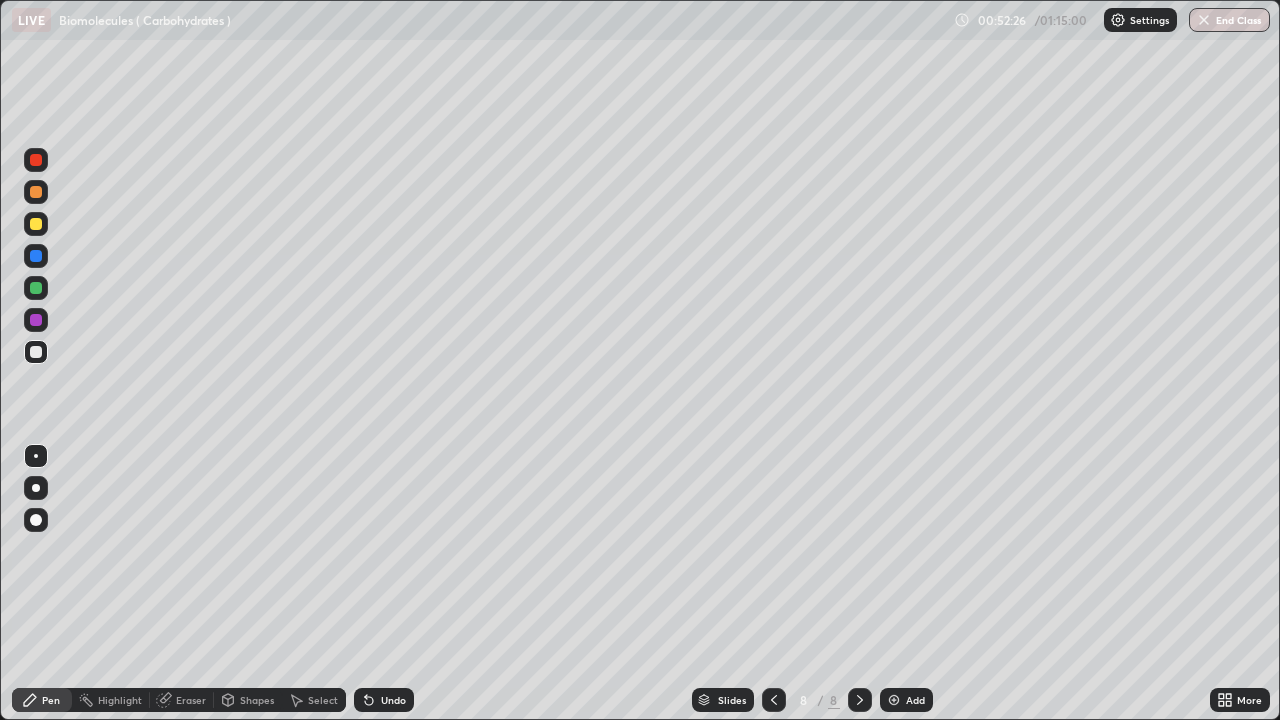 click on "Eraser" at bounding box center (191, 700) 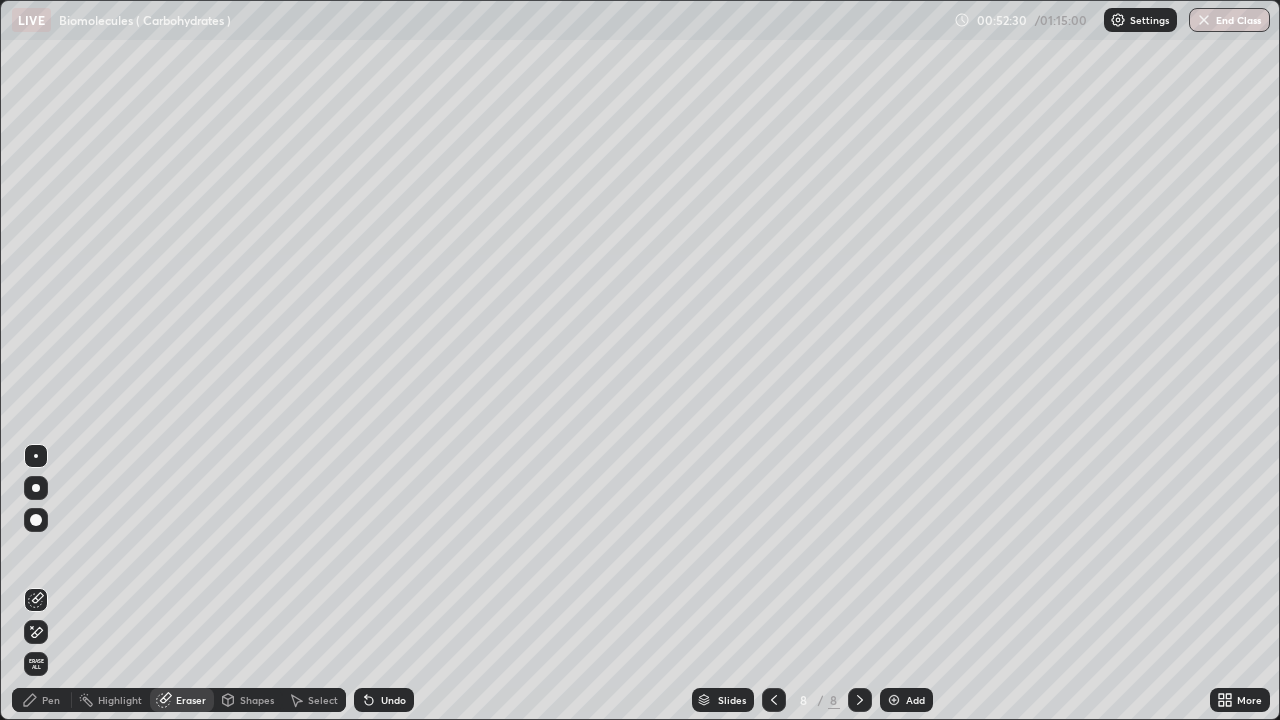 click on "Pen" at bounding box center [51, 700] 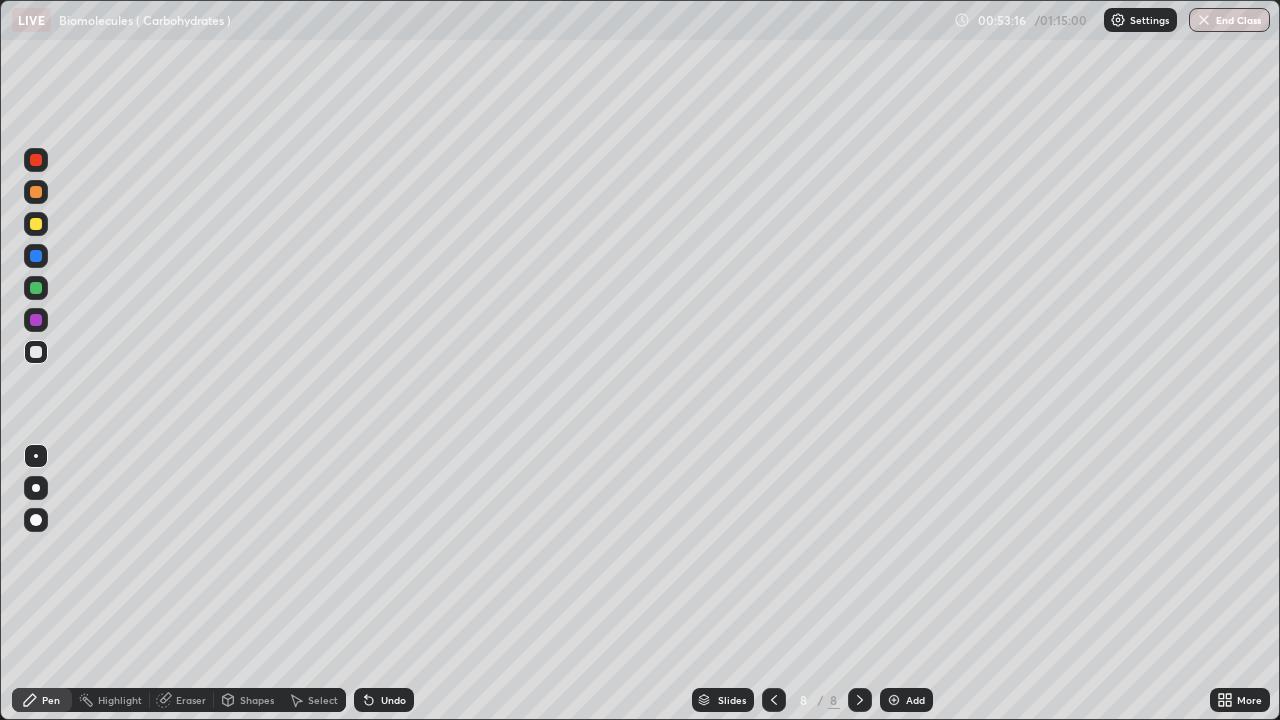 click at bounding box center [36, 288] 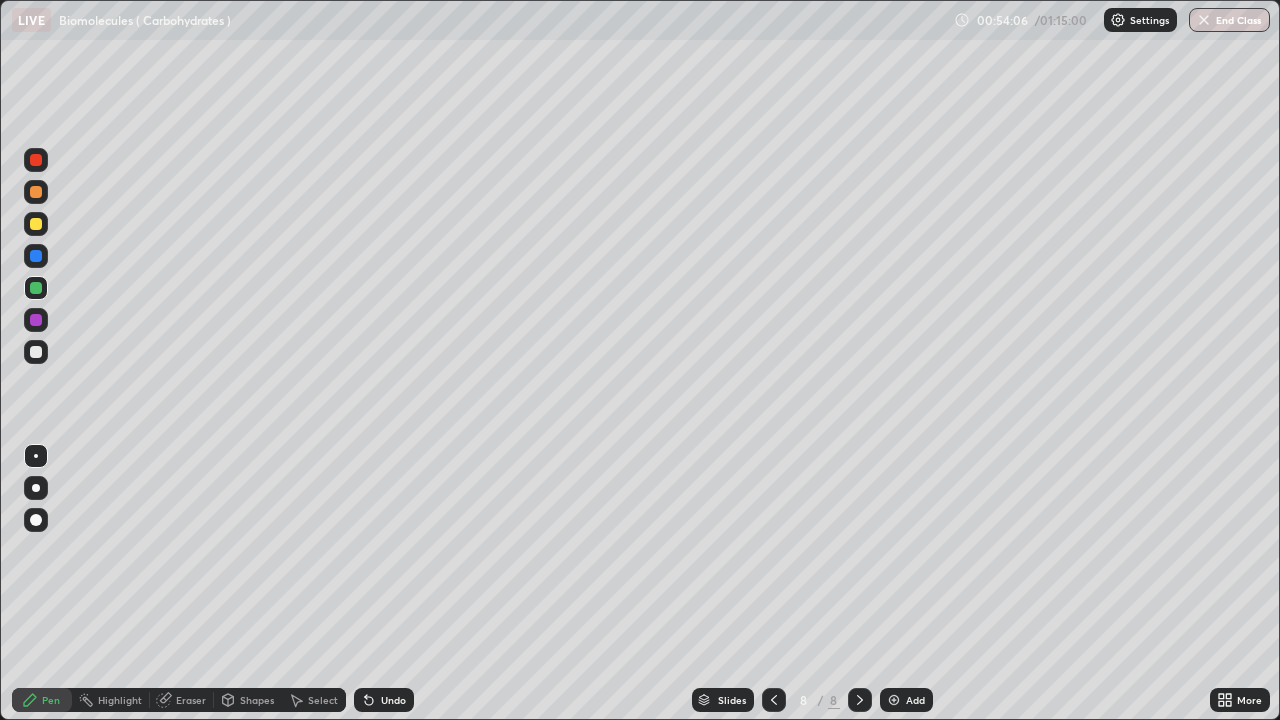 click on "Eraser" at bounding box center (191, 700) 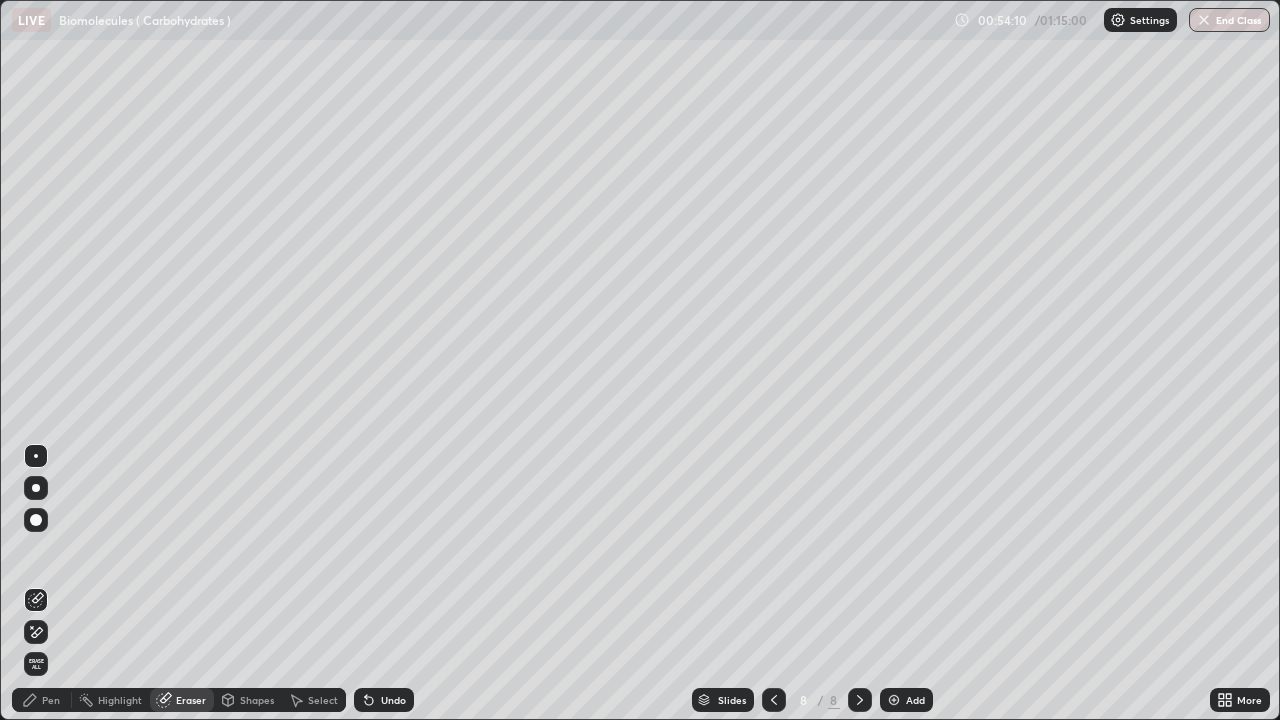 click on "Pen" at bounding box center (42, 700) 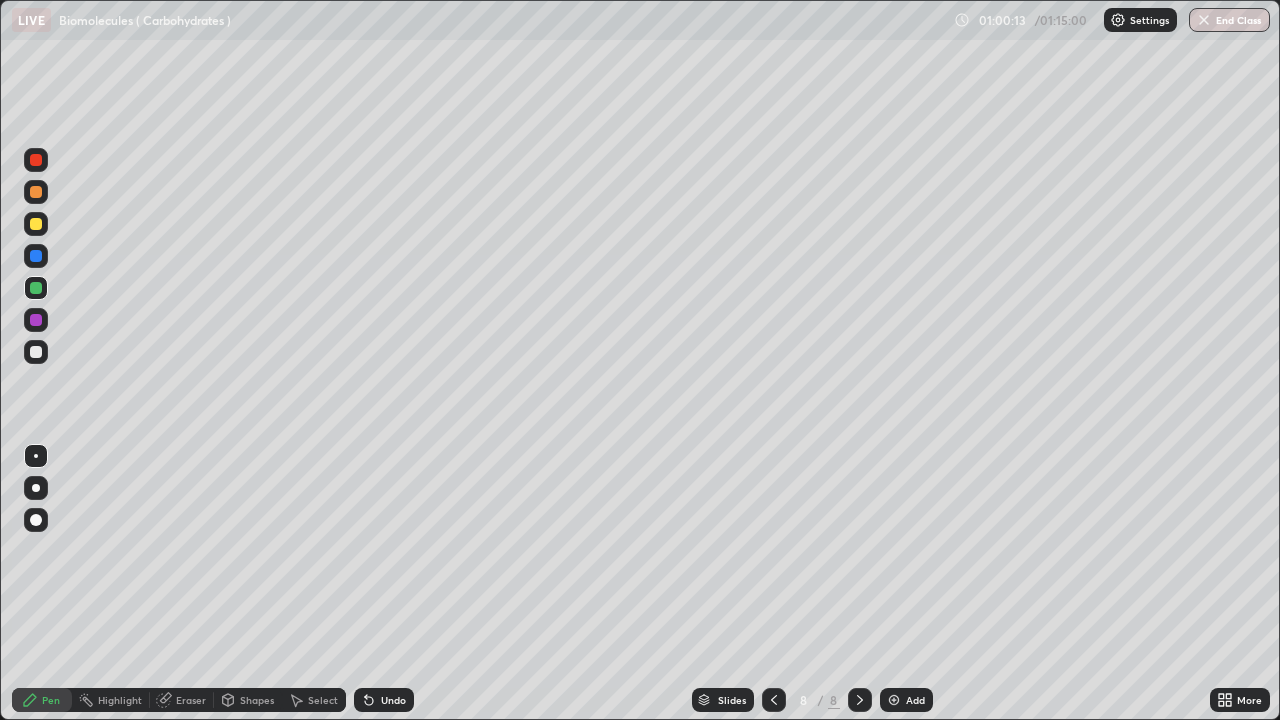 click at bounding box center (860, 700) 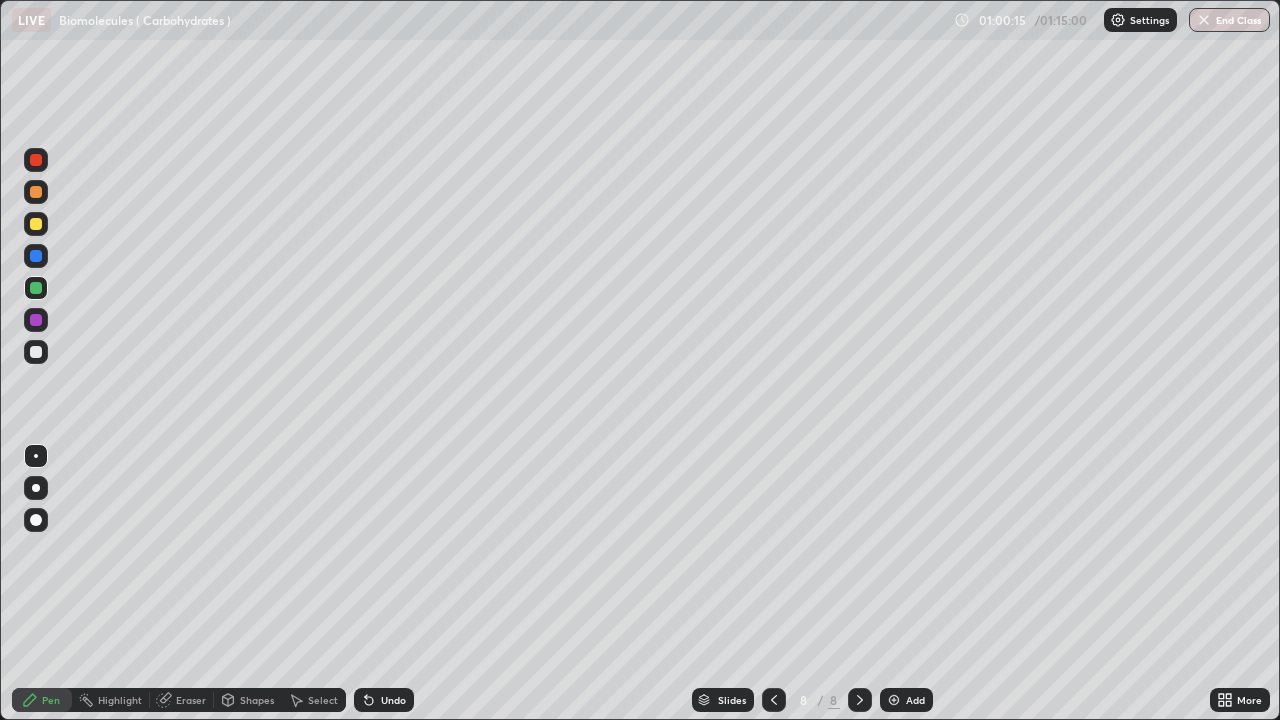 click 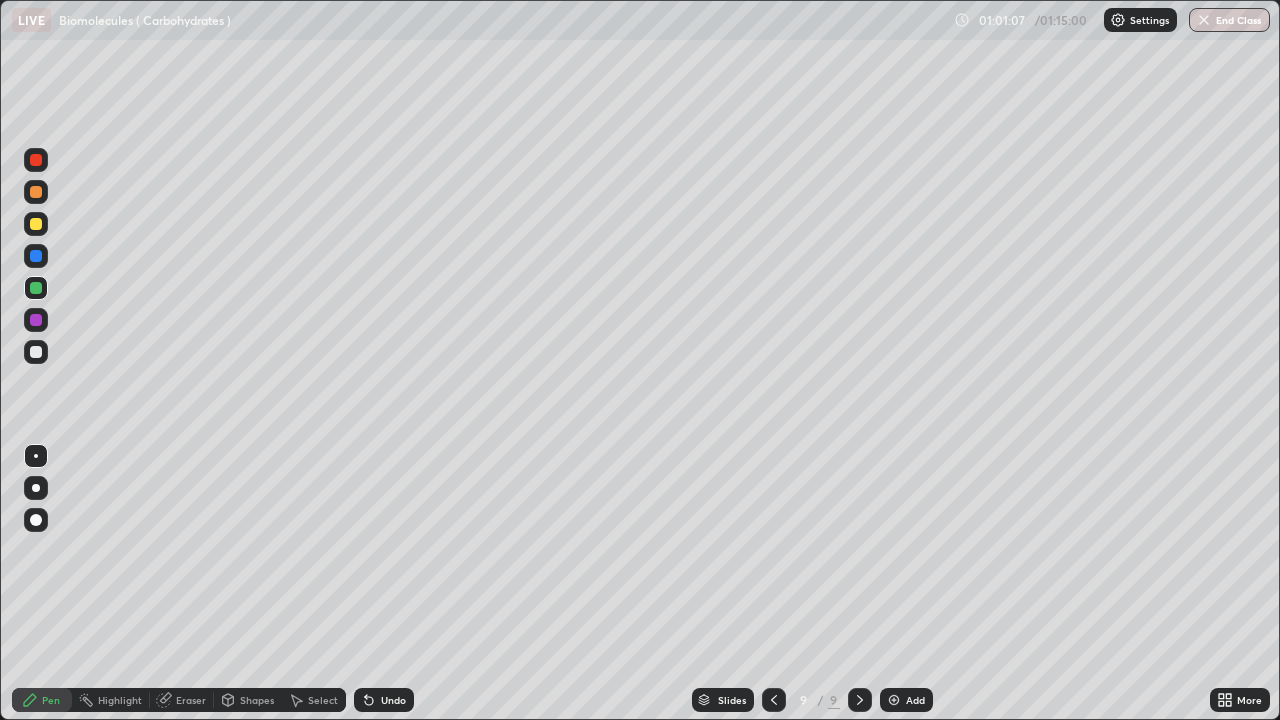 click at bounding box center [36, 320] 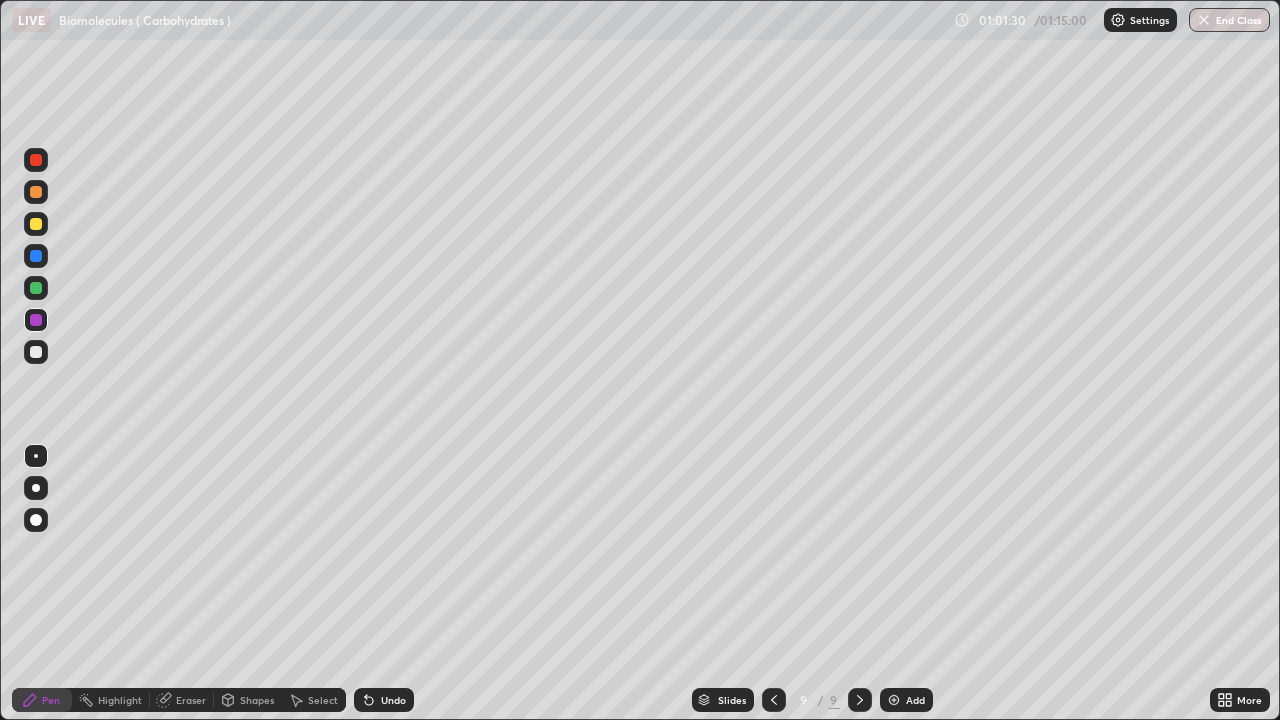 click on "Eraser" at bounding box center [191, 700] 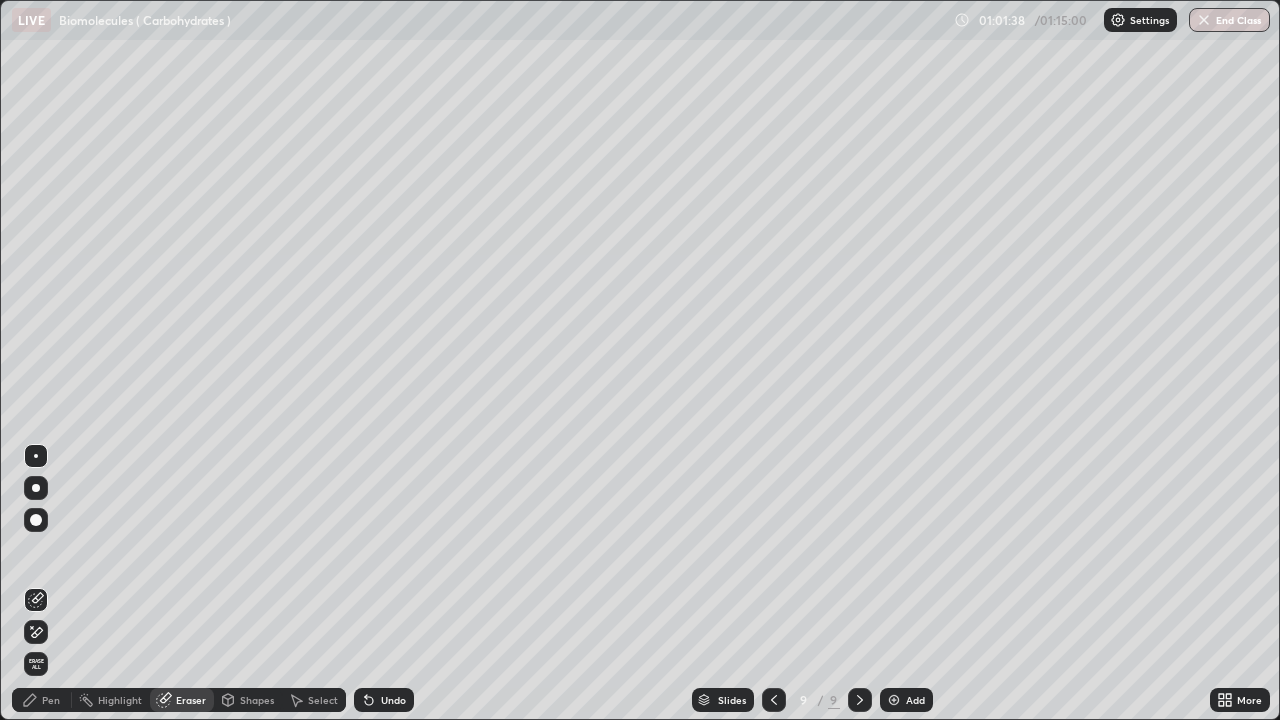 click on "Pen" at bounding box center (51, 700) 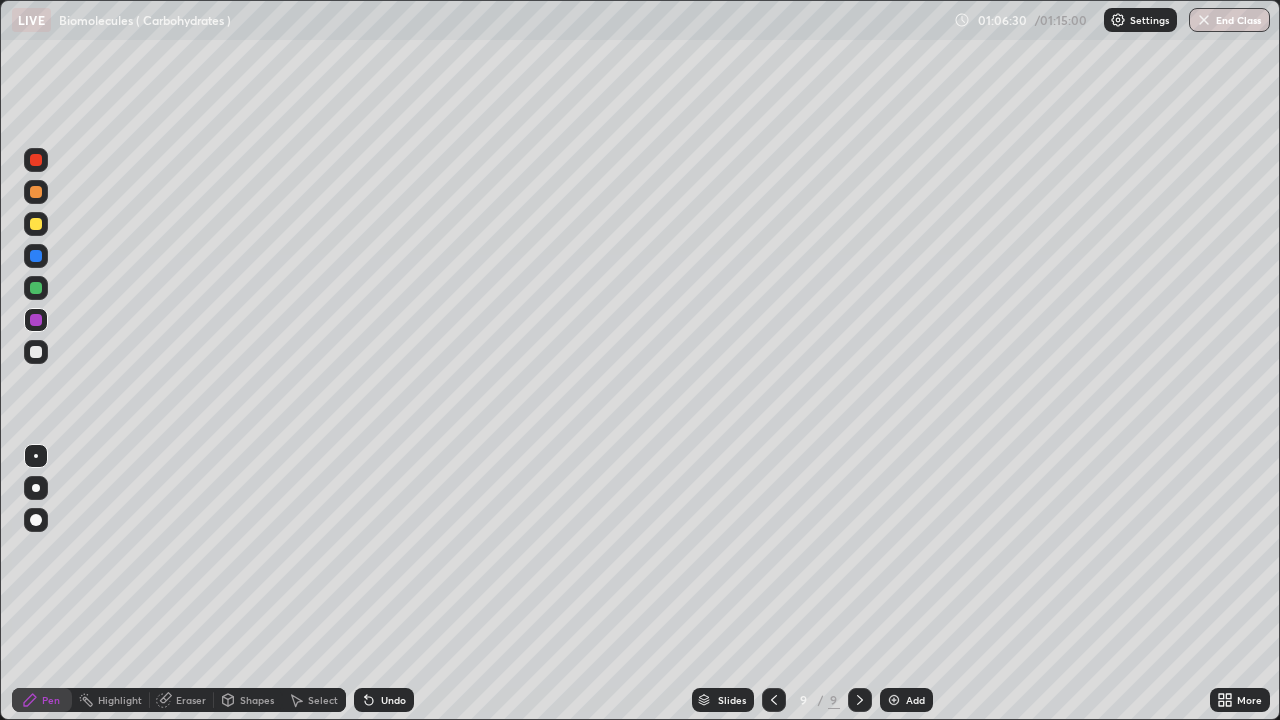 click on "Add" at bounding box center (915, 700) 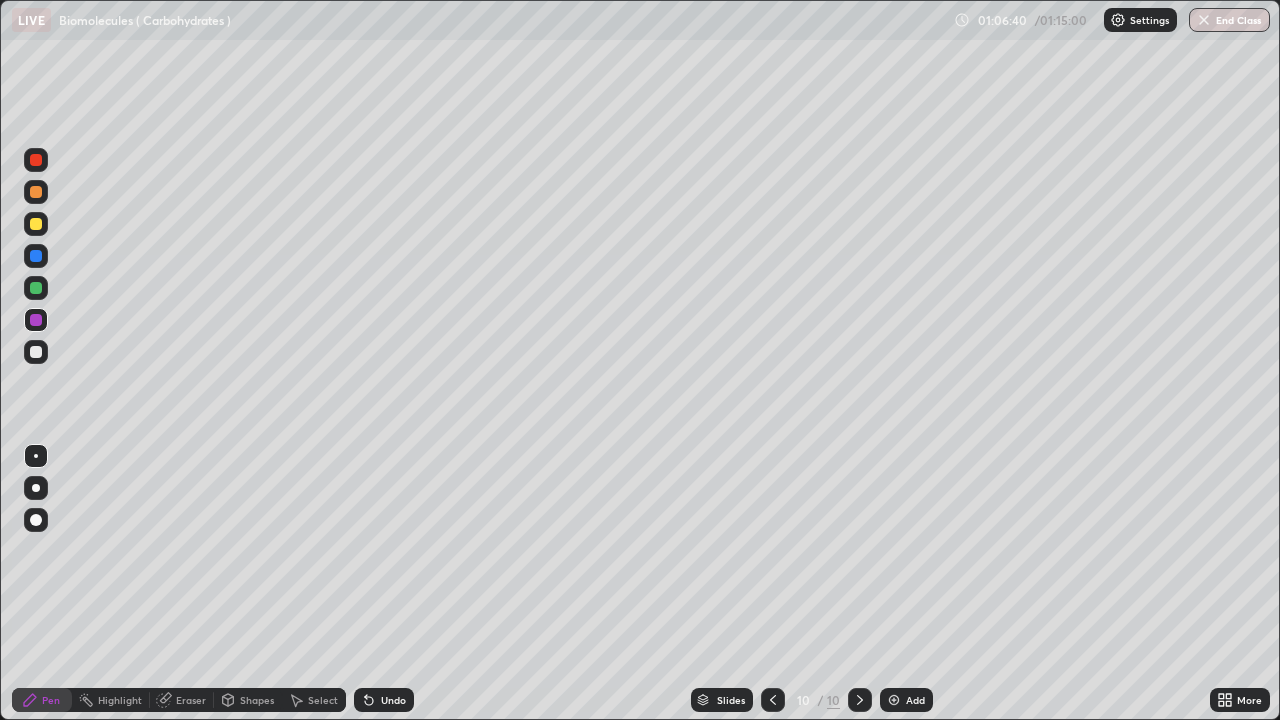 click at bounding box center [36, 288] 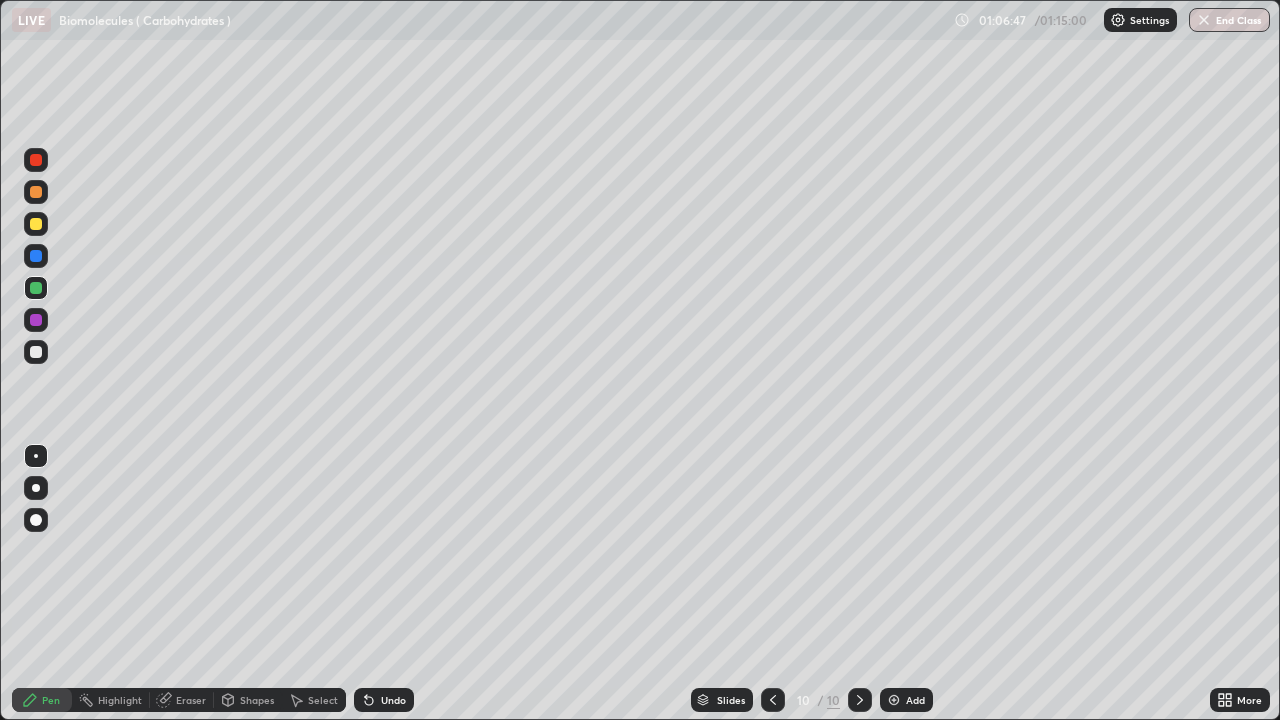 click at bounding box center [36, 224] 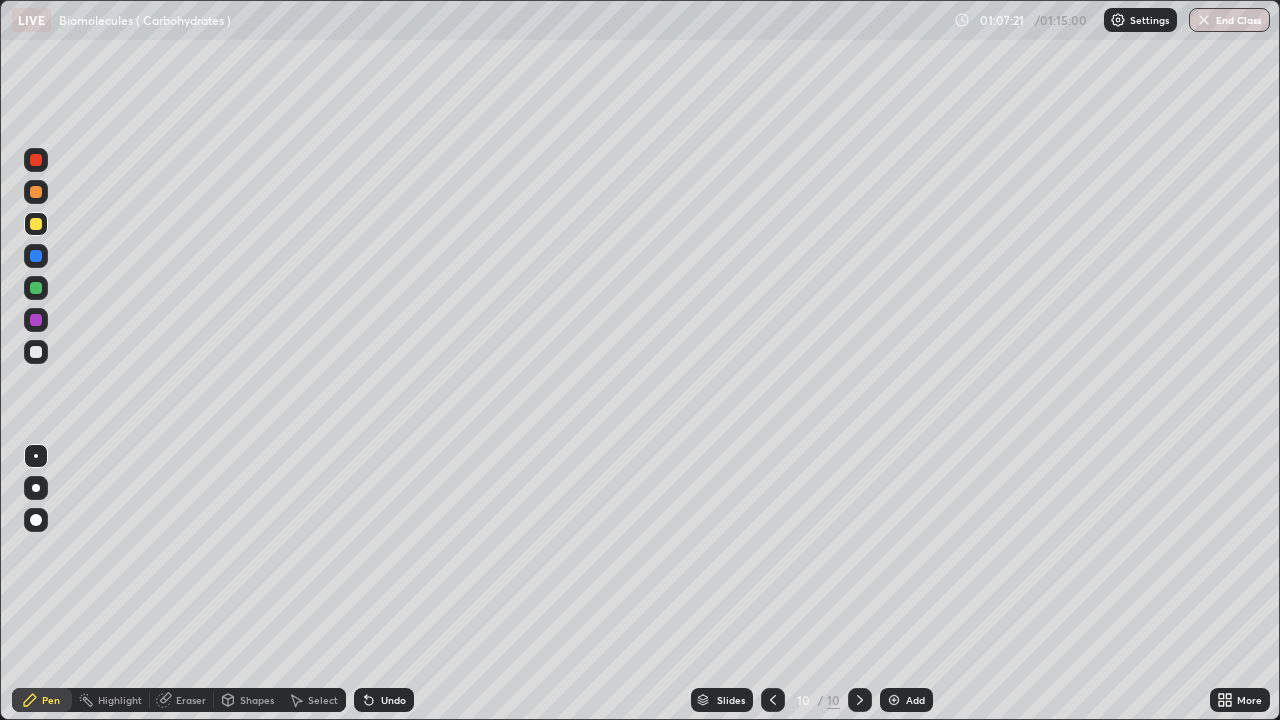 click on "Eraser" at bounding box center [191, 700] 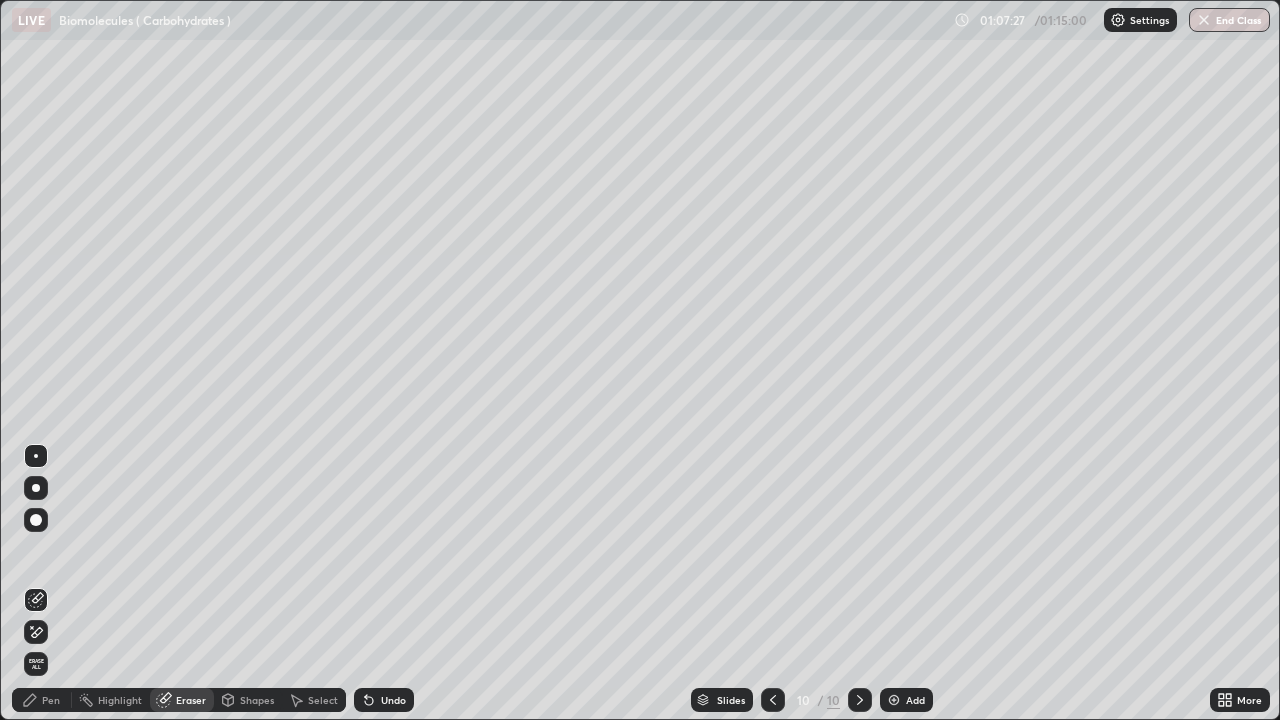 click on "Pen" at bounding box center [42, 700] 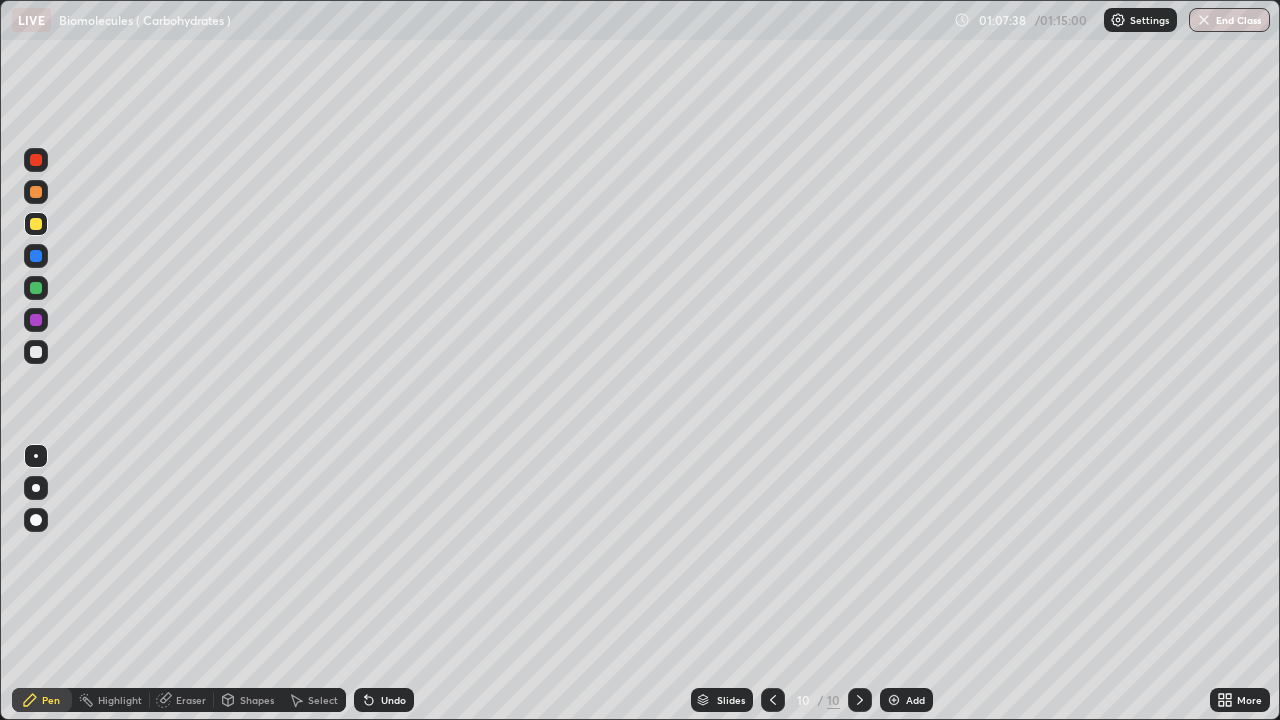 click at bounding box center (36, 320) 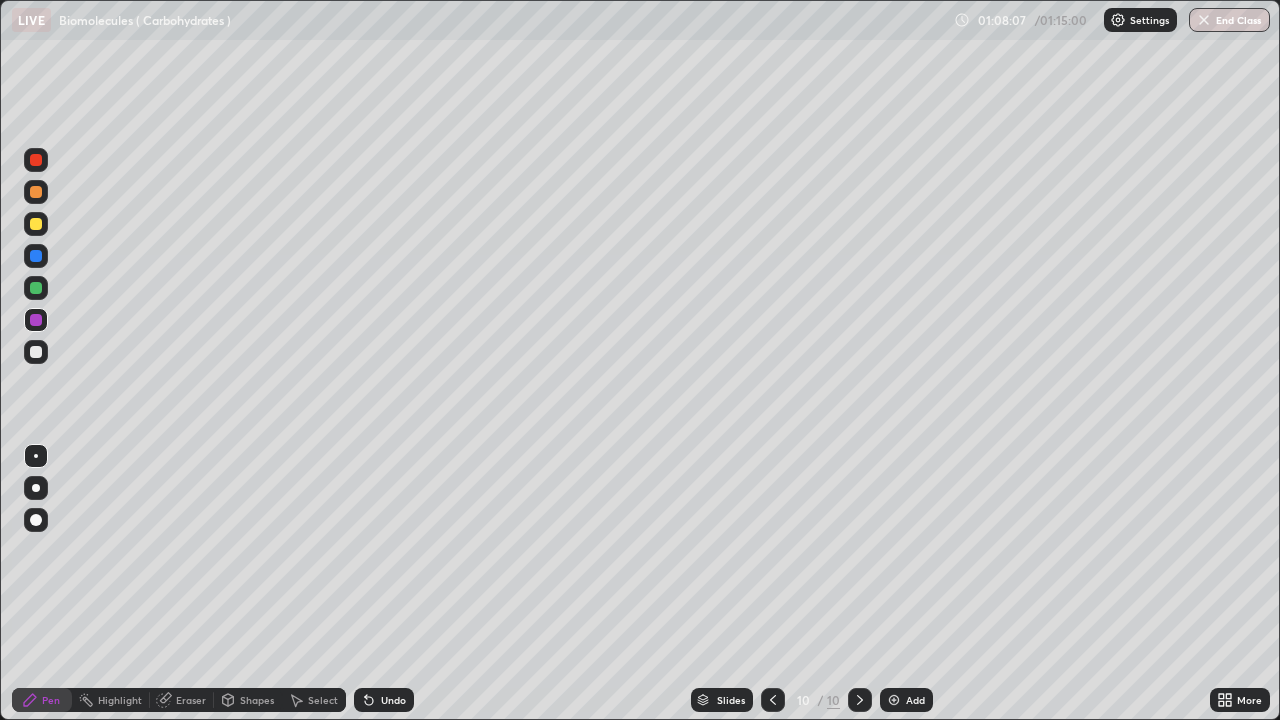click at bounding box center [36, 160] 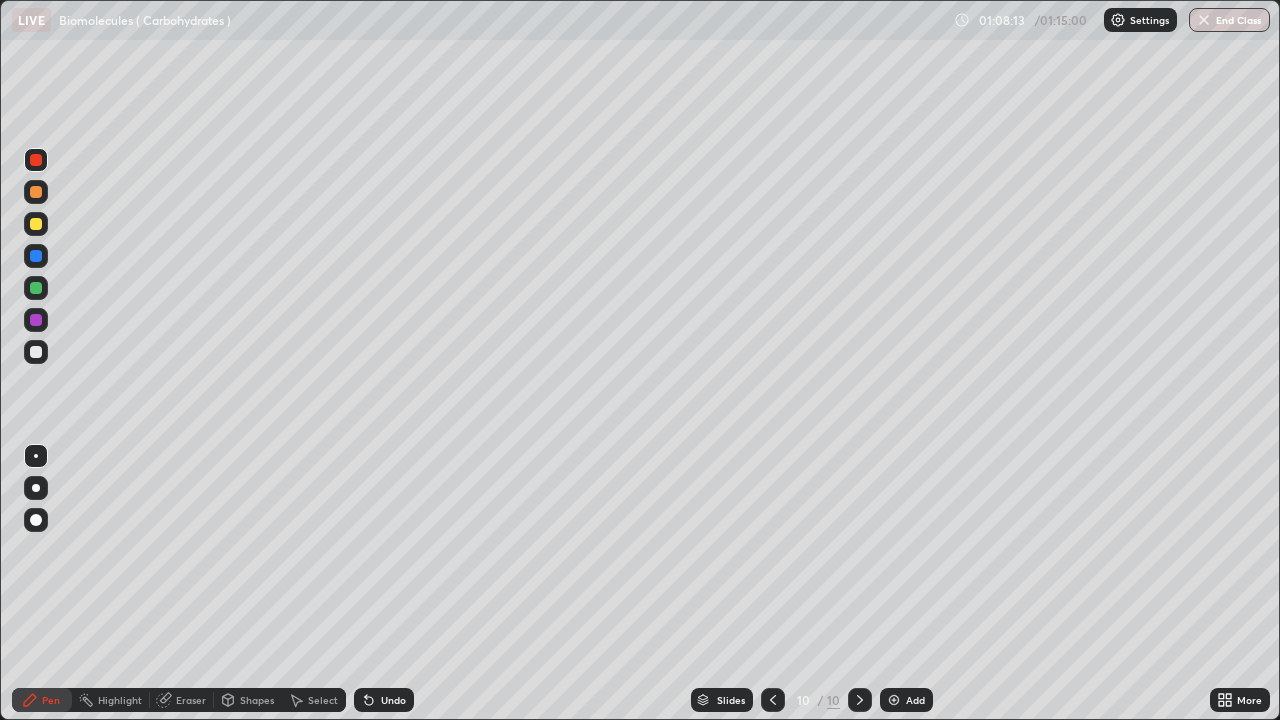 click at bounding box center [36, 288] 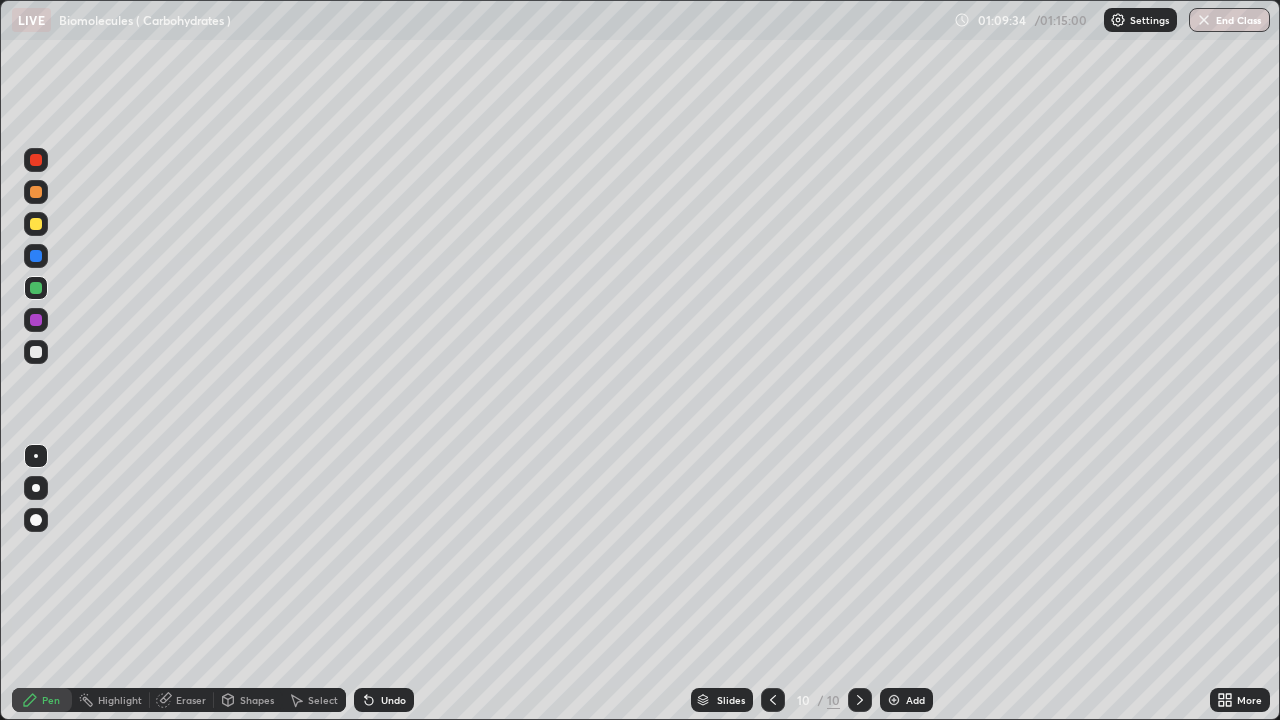 click at bounding box center [36, 160] 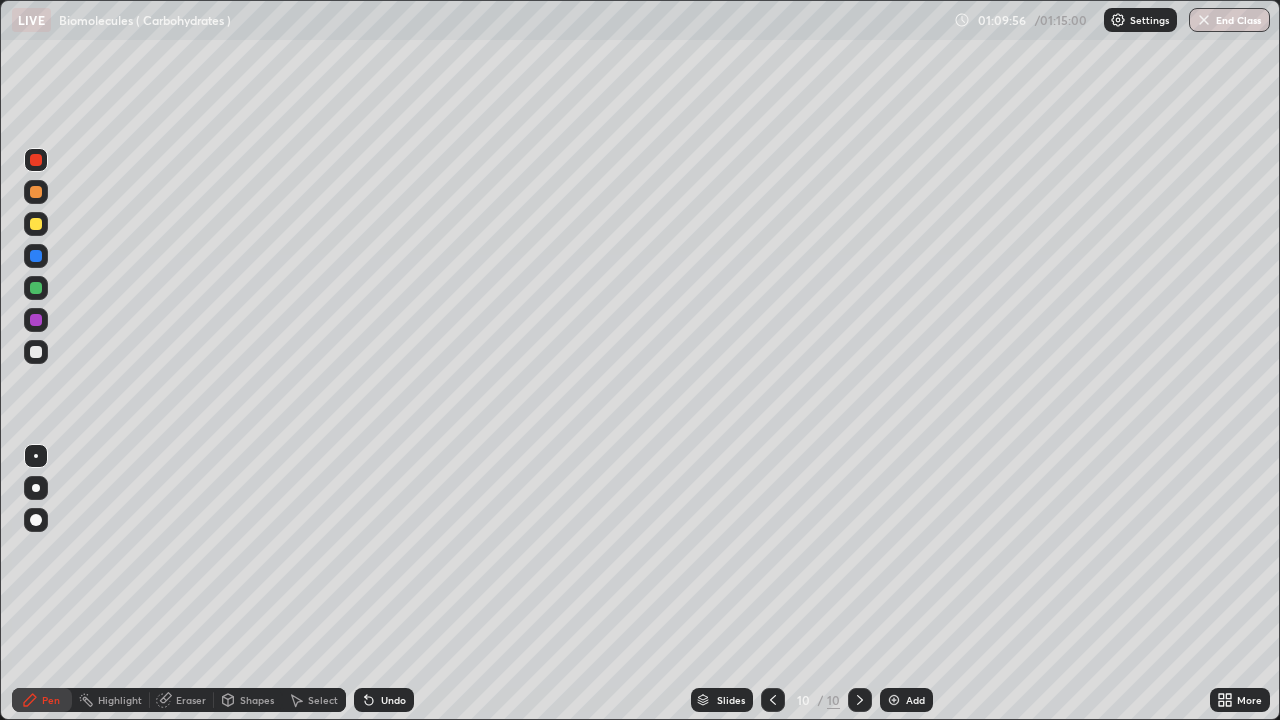 click at bounding box center (36, 320) 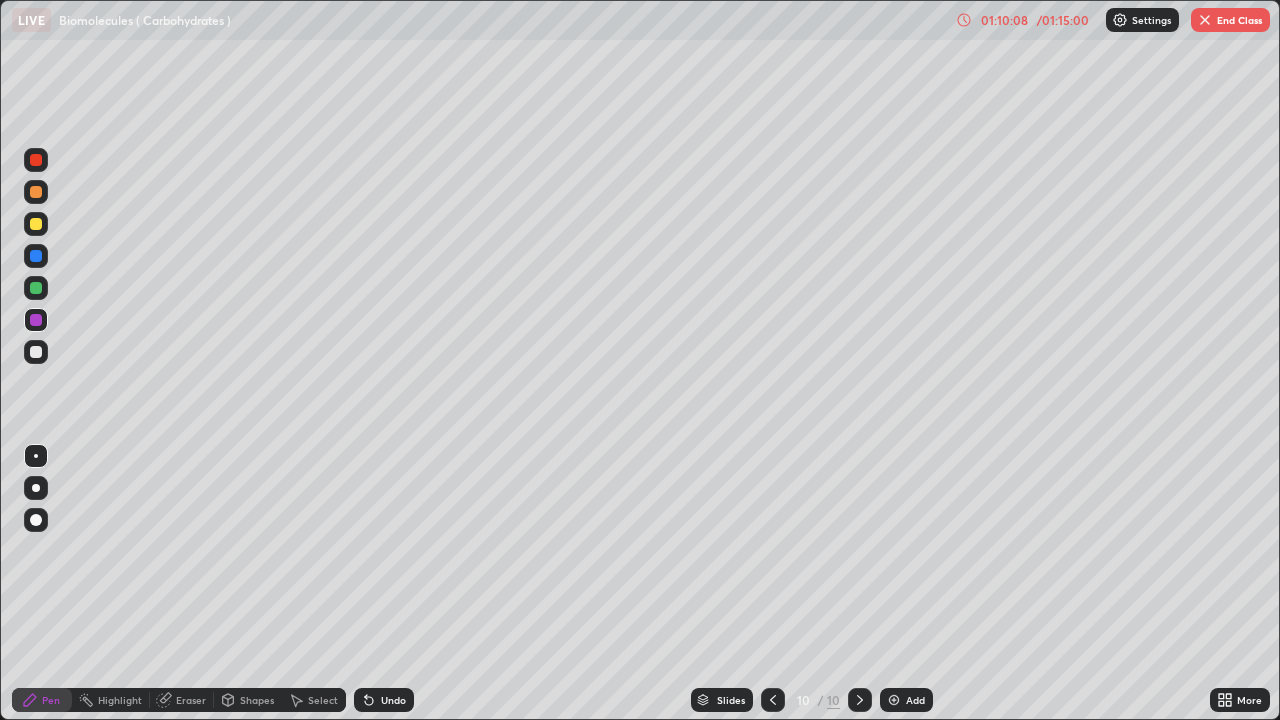 click at bounding box center [36, 352] 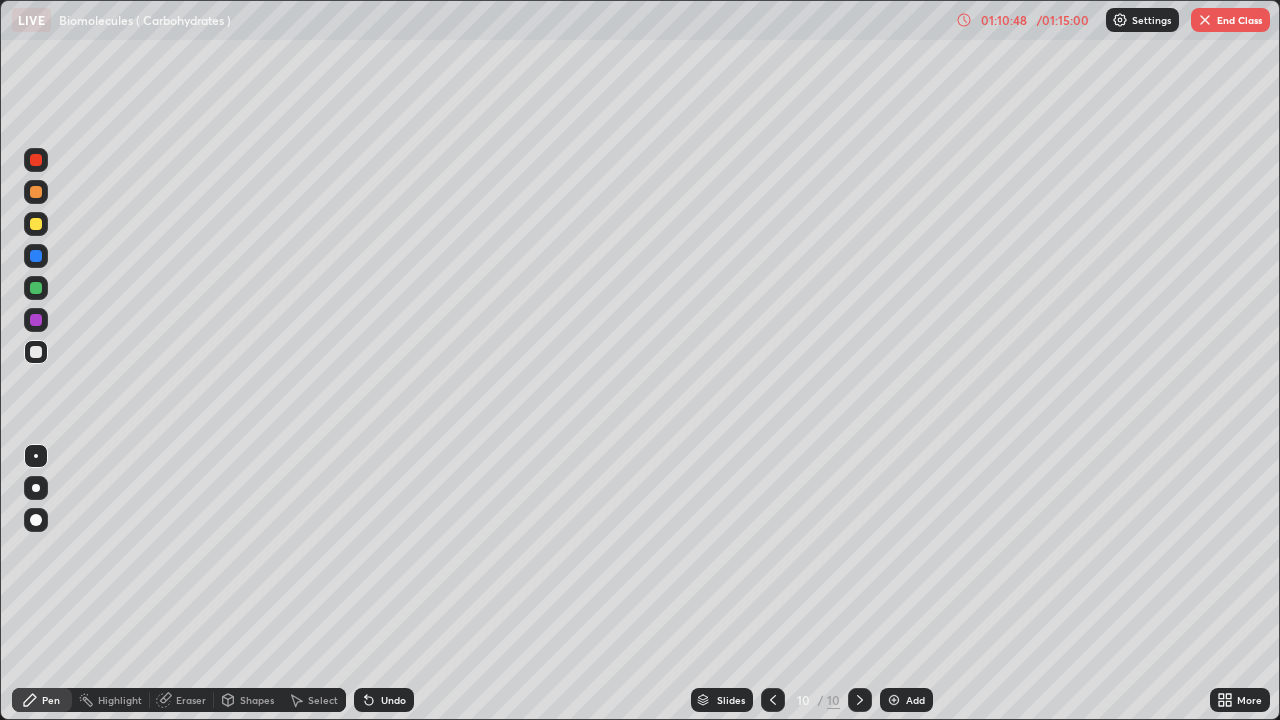 click at bounding box center [36, 256] 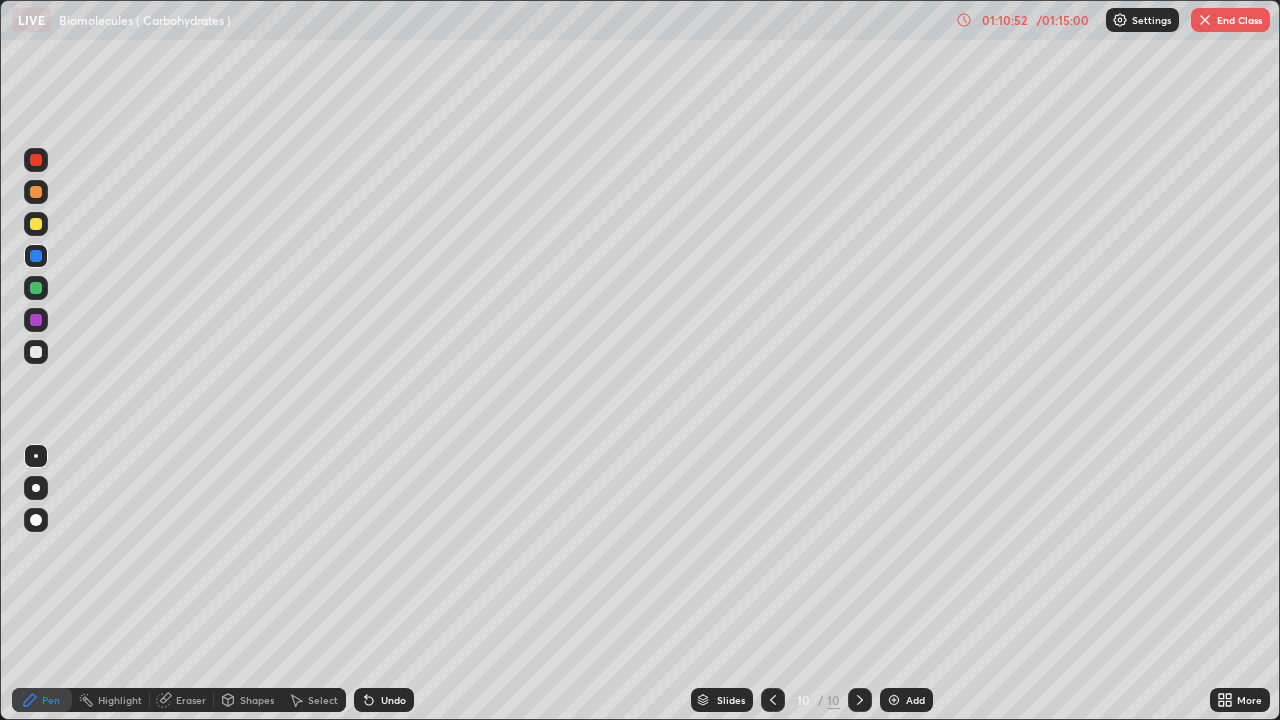 click at bounding box center (36, 224) 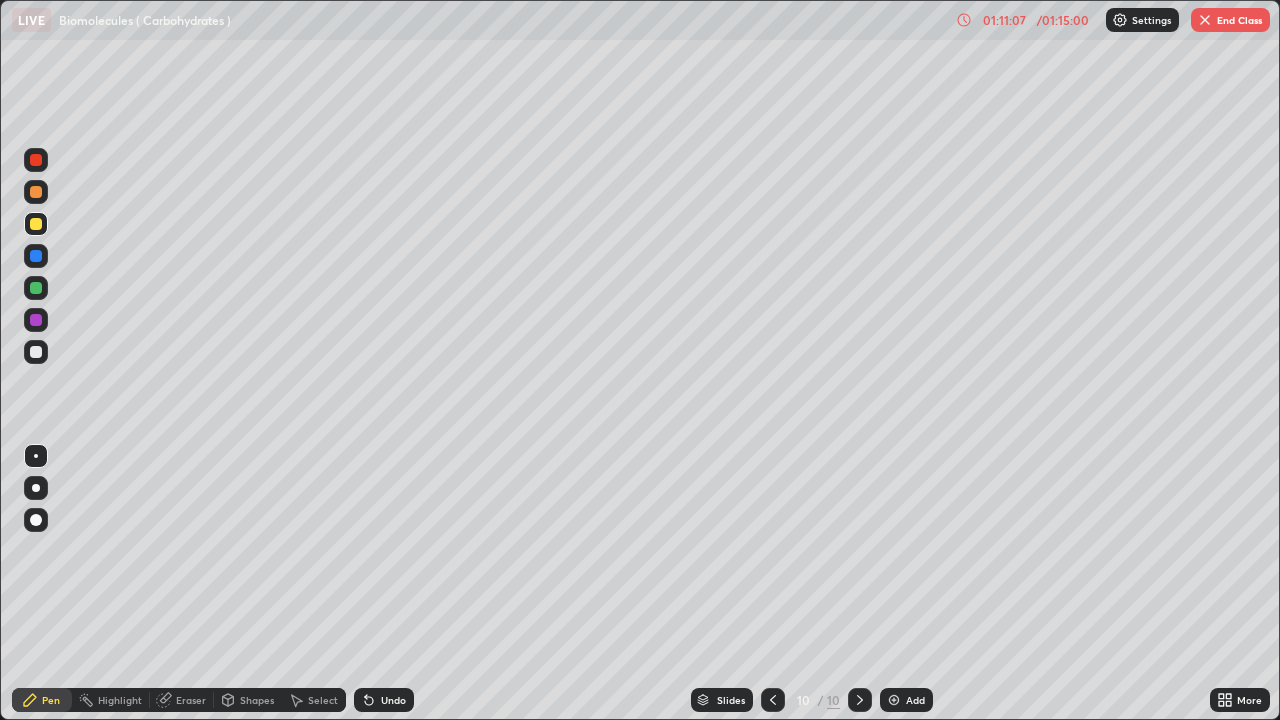 click at bounding box center [36, 488] 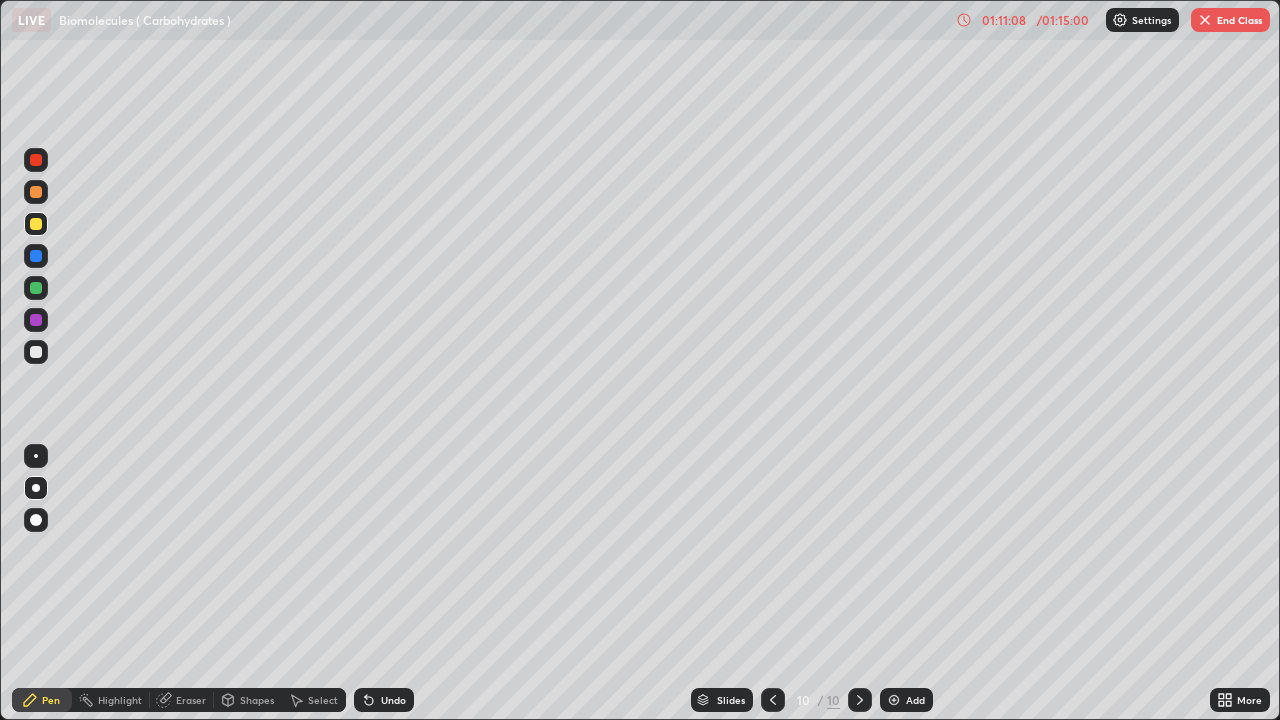 click at bounding box center [36, 320] 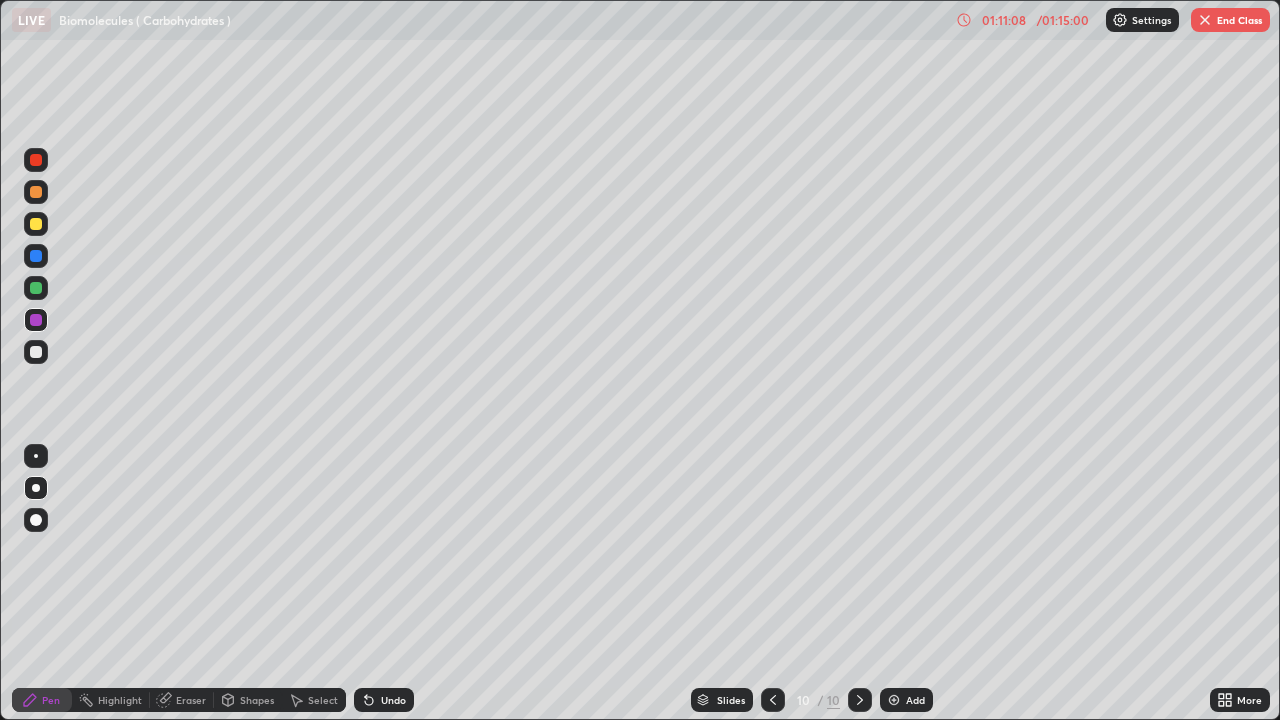 click at bounding box center (36, 288) 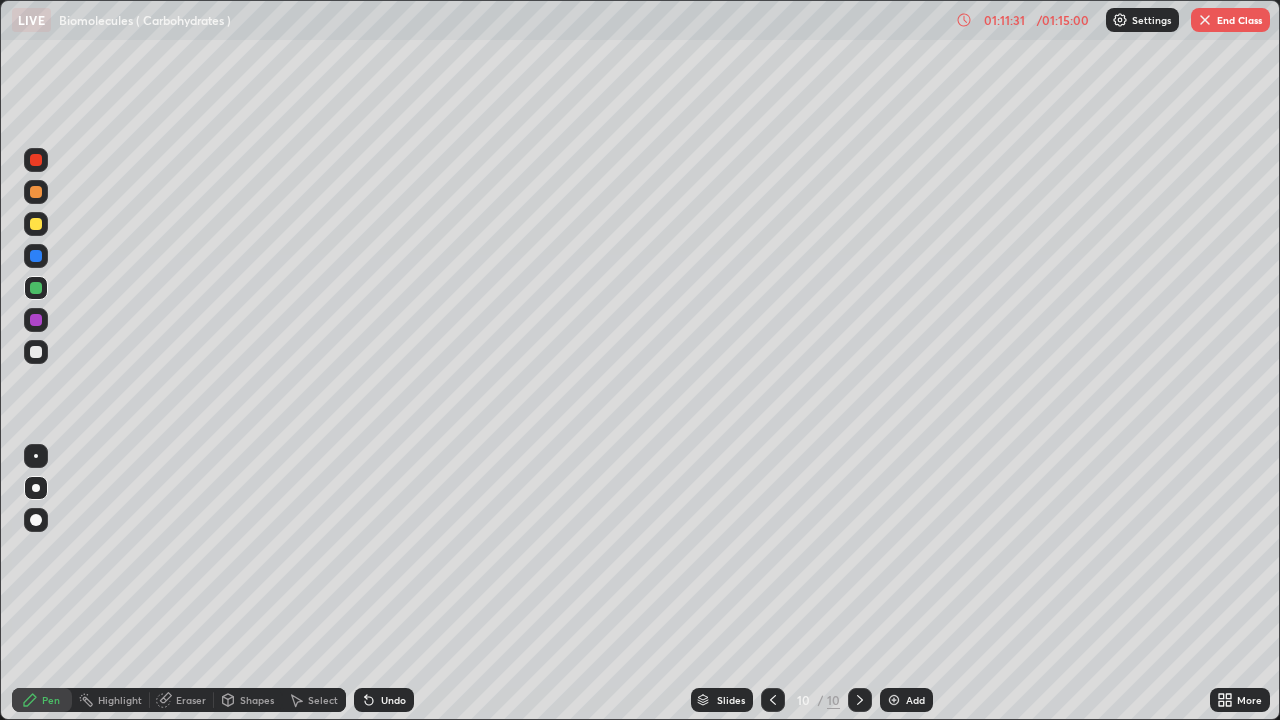 click at bounding box center (36, 456) 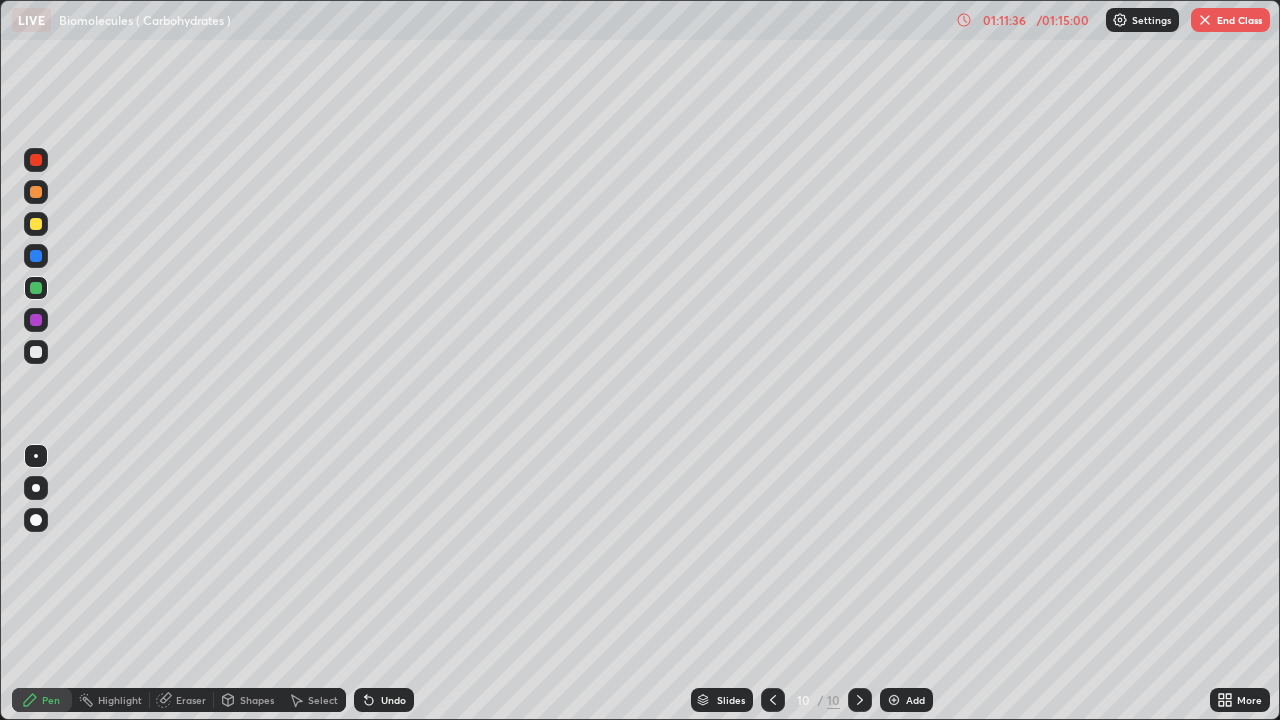 click on "Eraser" at bounding box center [191, 700] 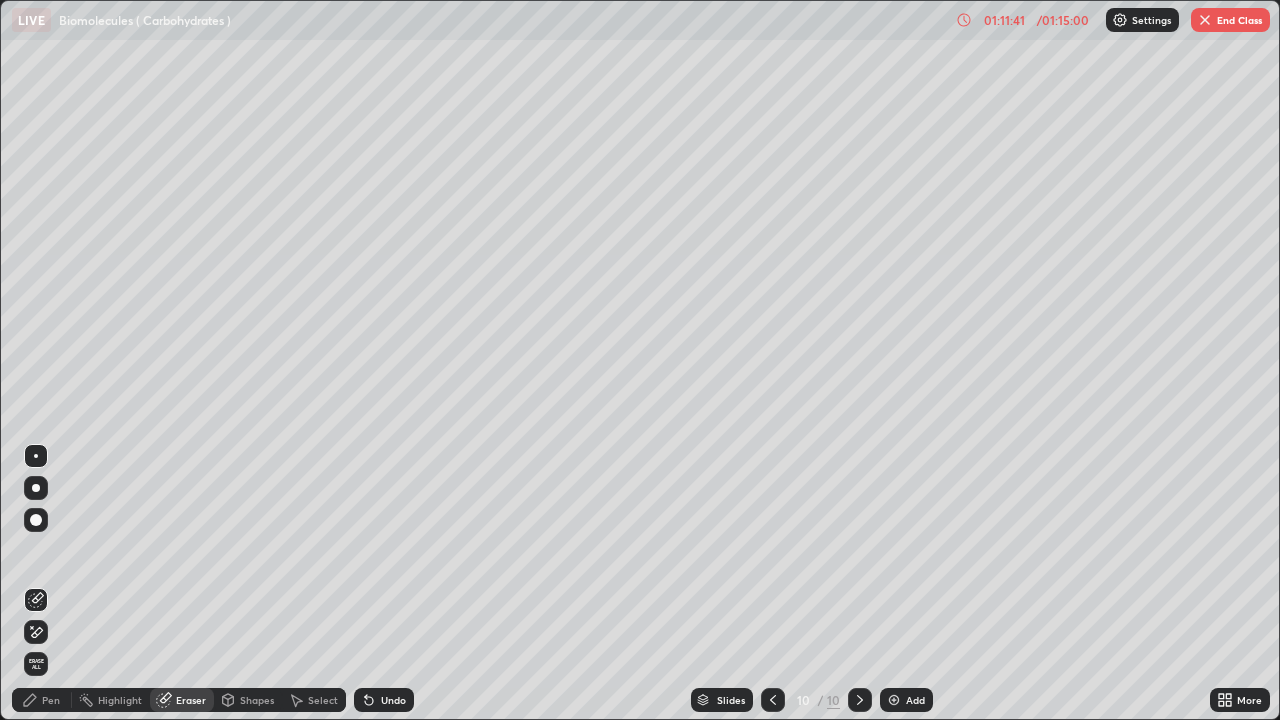 click on "Pen" at bounding box center [42, 700] 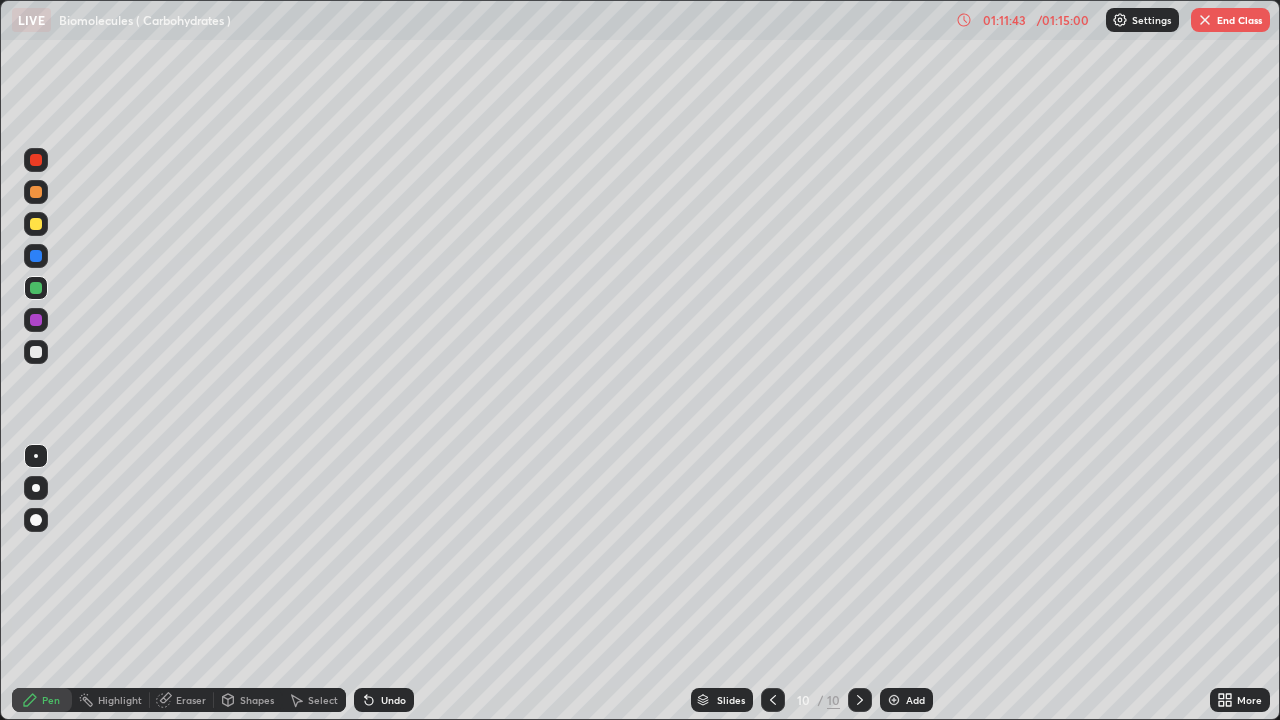 click at bounding box center (36, 160) 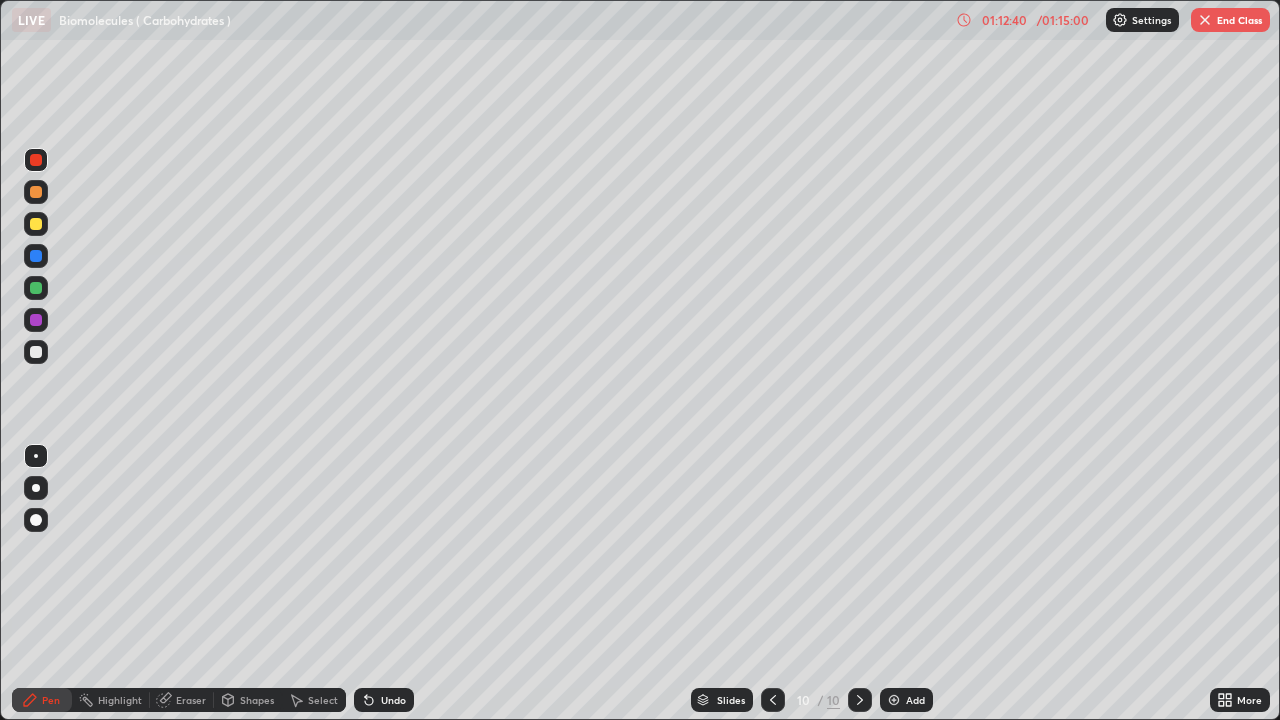 click at bounding box center [36, 288] 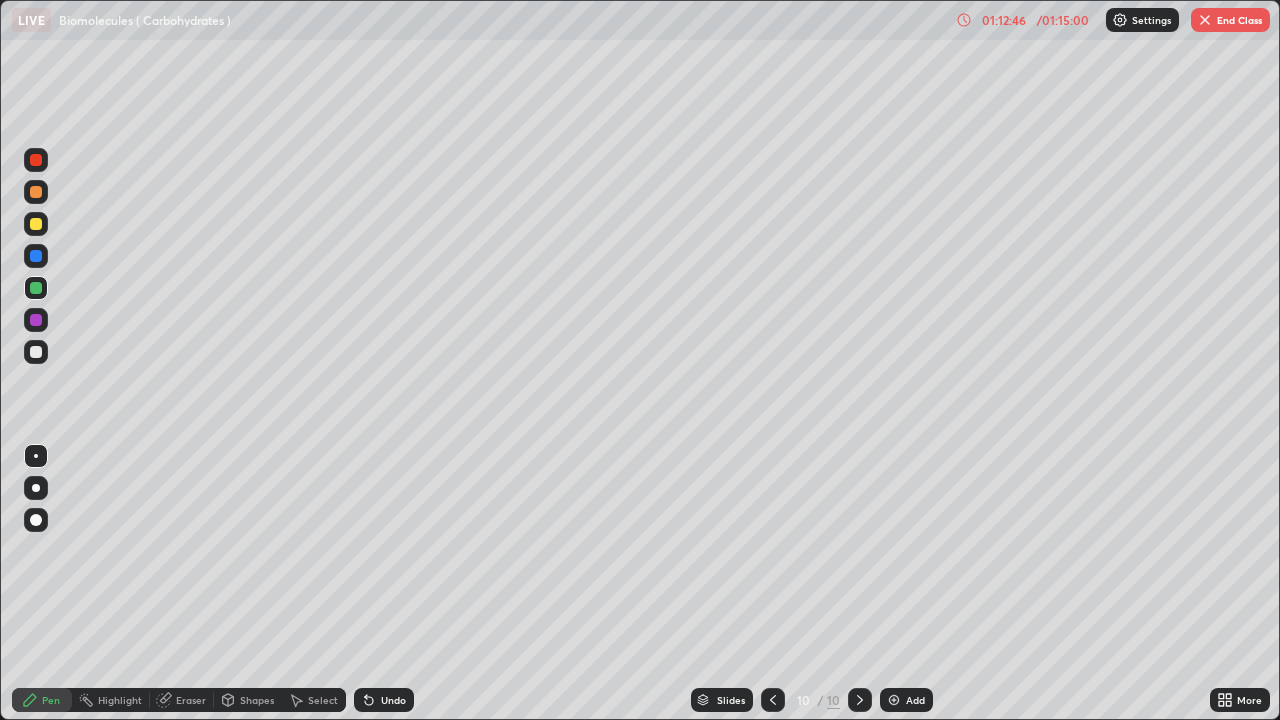 click at bounding box center [36, 352] 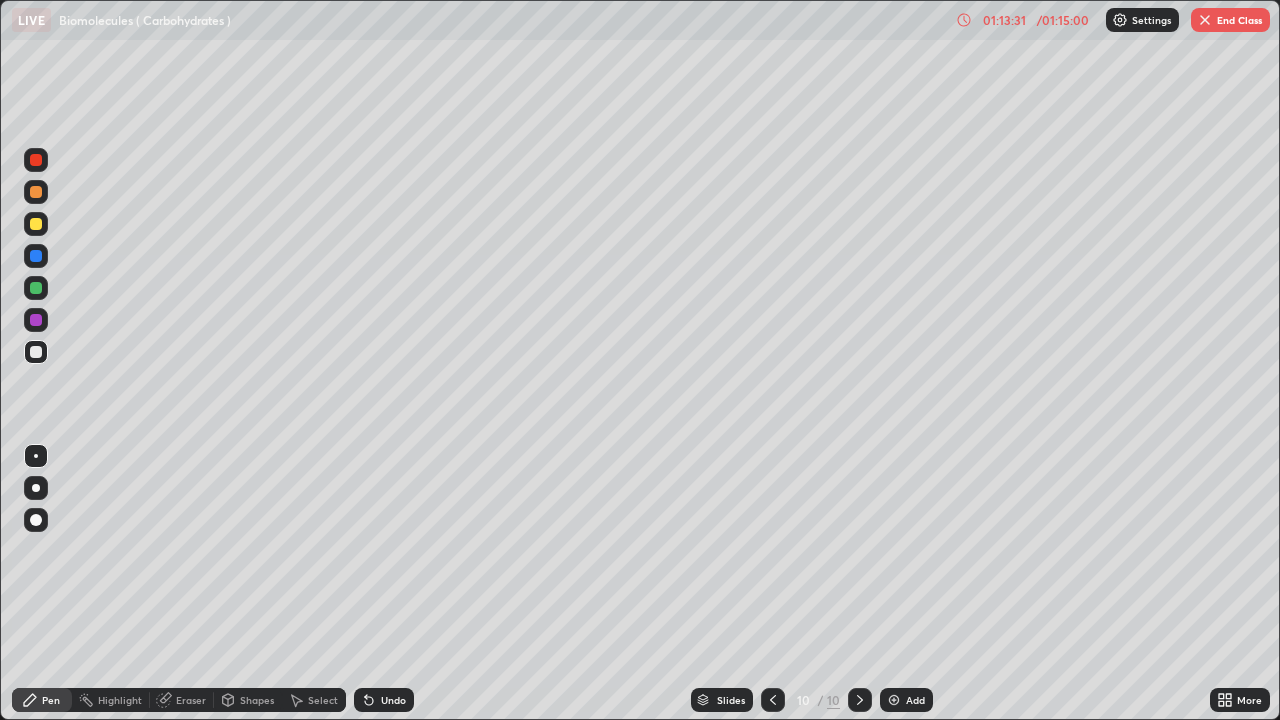 click at bounding box center [36, 224] 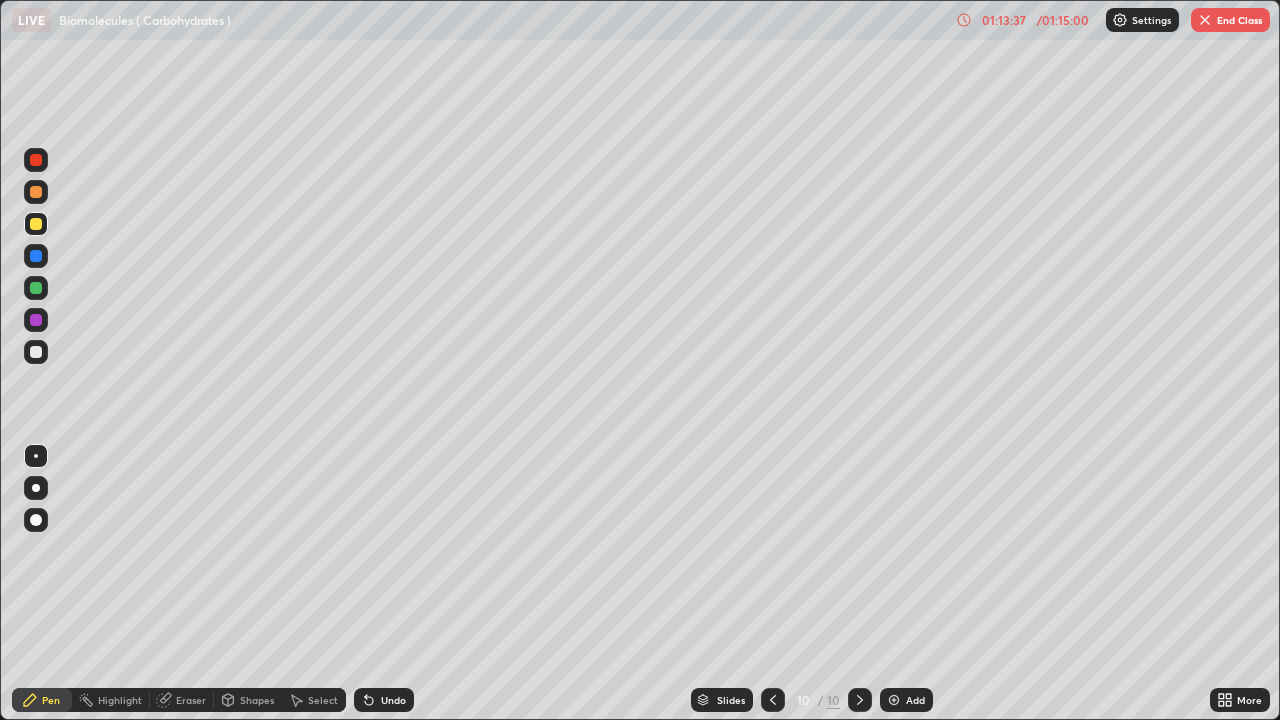 click at bounding box center (36, 488) 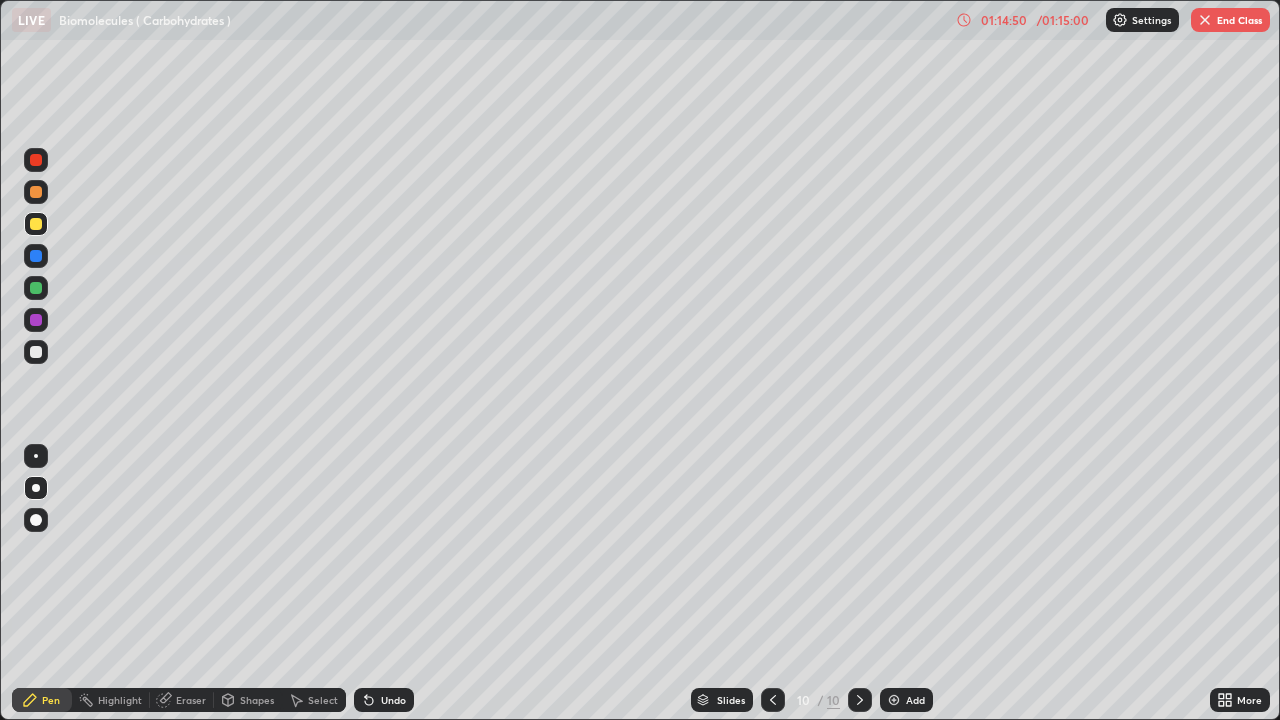 click at bounding box center (36, 320) 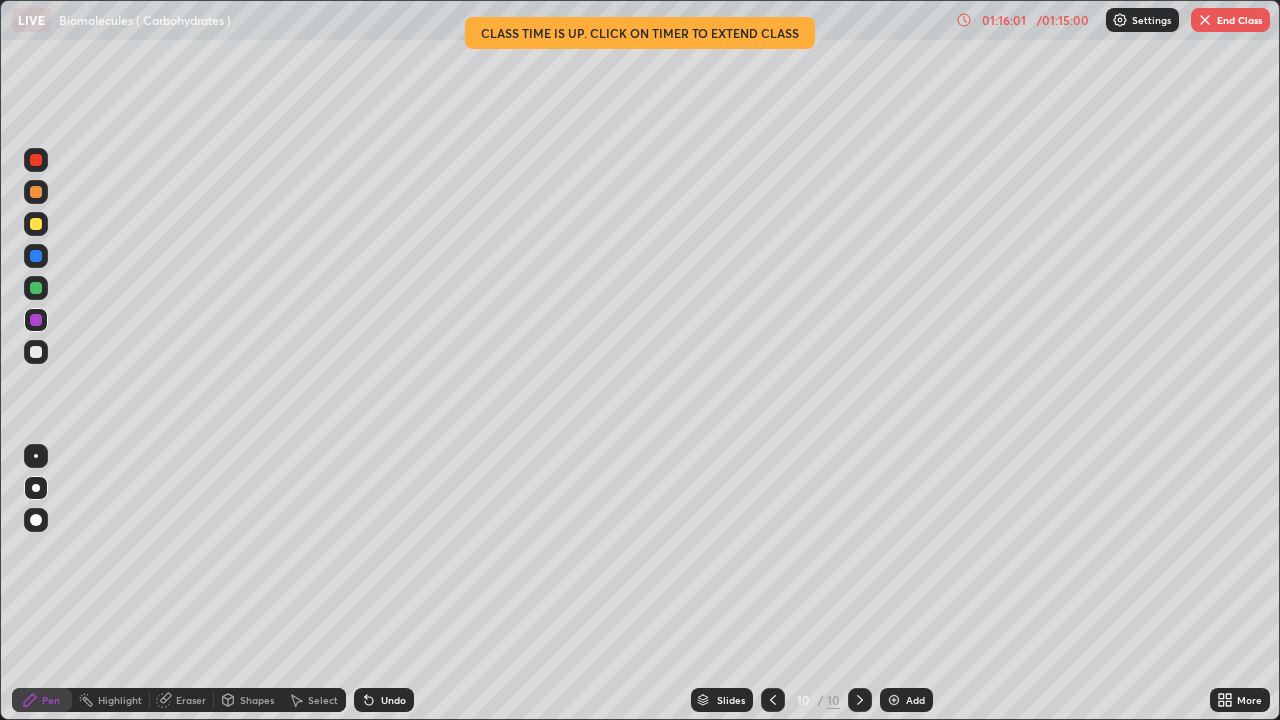 click on "End Class" at bounding box center [1230, 20] 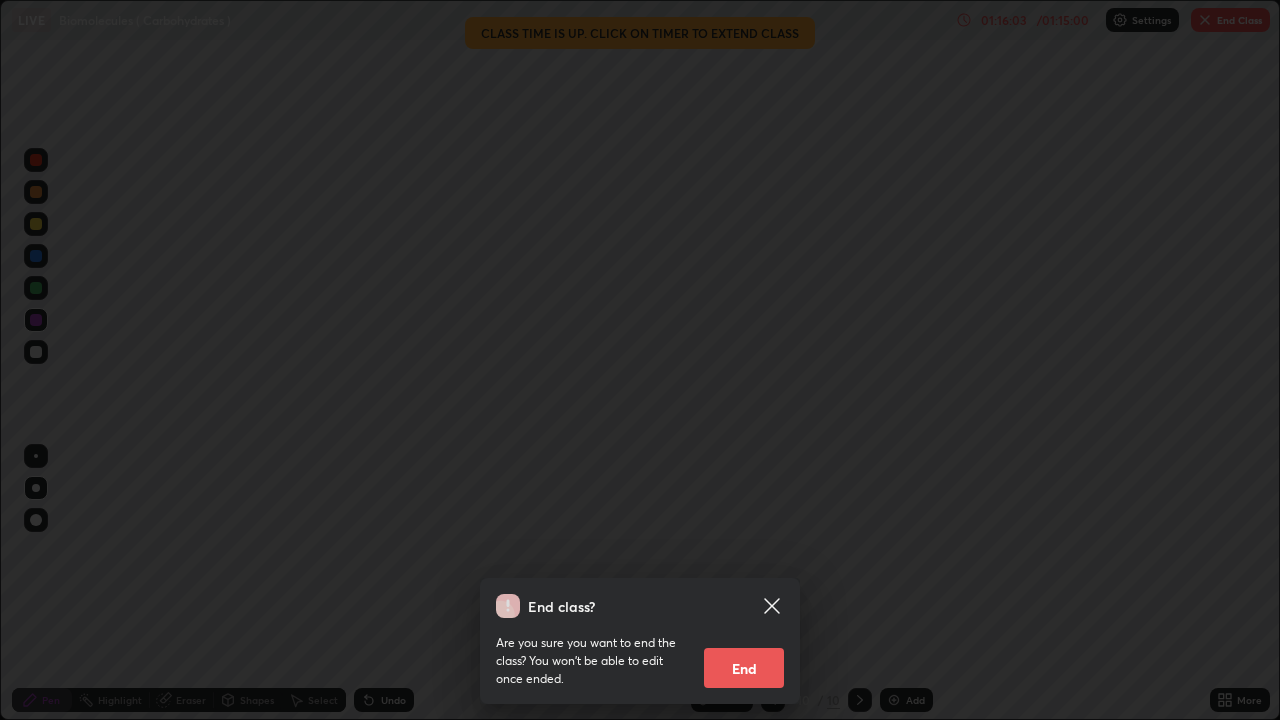 click on "End" at bounding box center (744, 668) 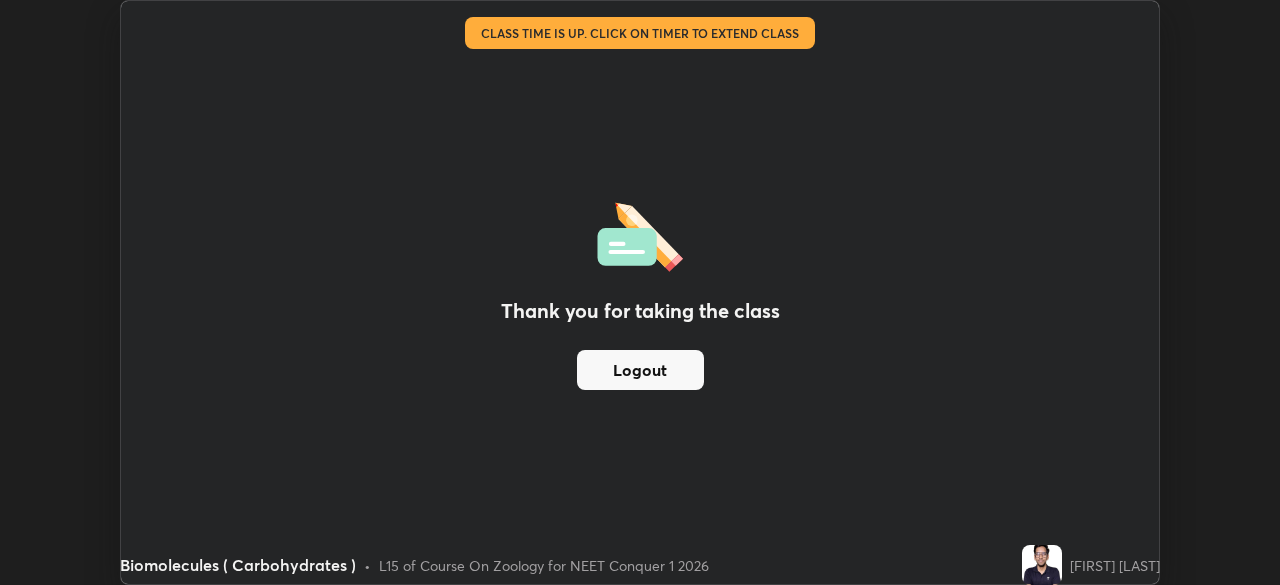 scroll, scrollTop: 585, scrollLeft: 1280, axis: both 